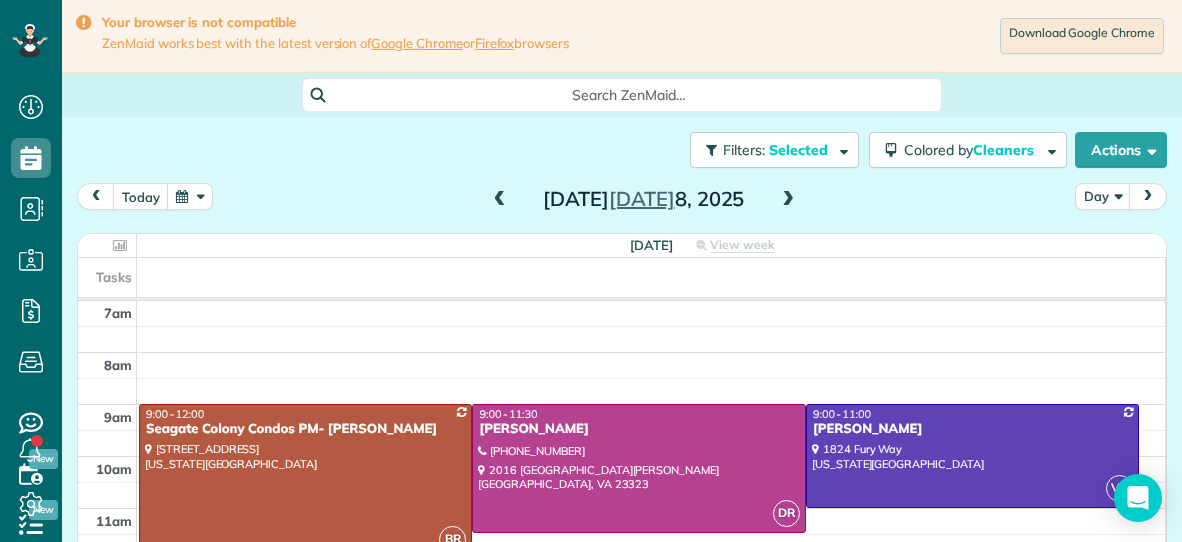 scroll, scrollTop: 0, scrollLeft: 0, axis: both 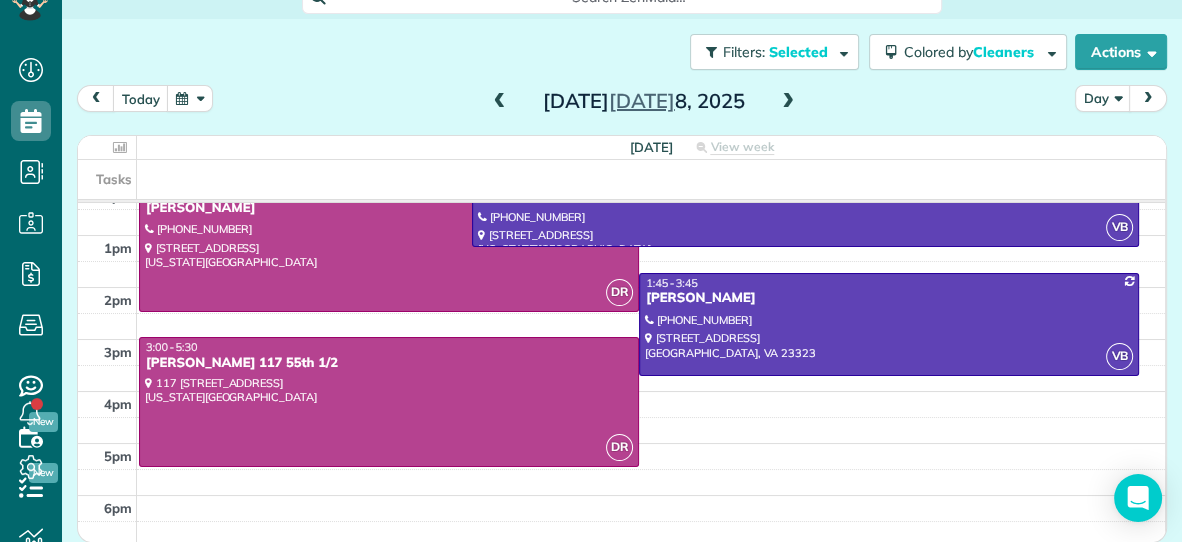 click at bounding box center [788, 102] 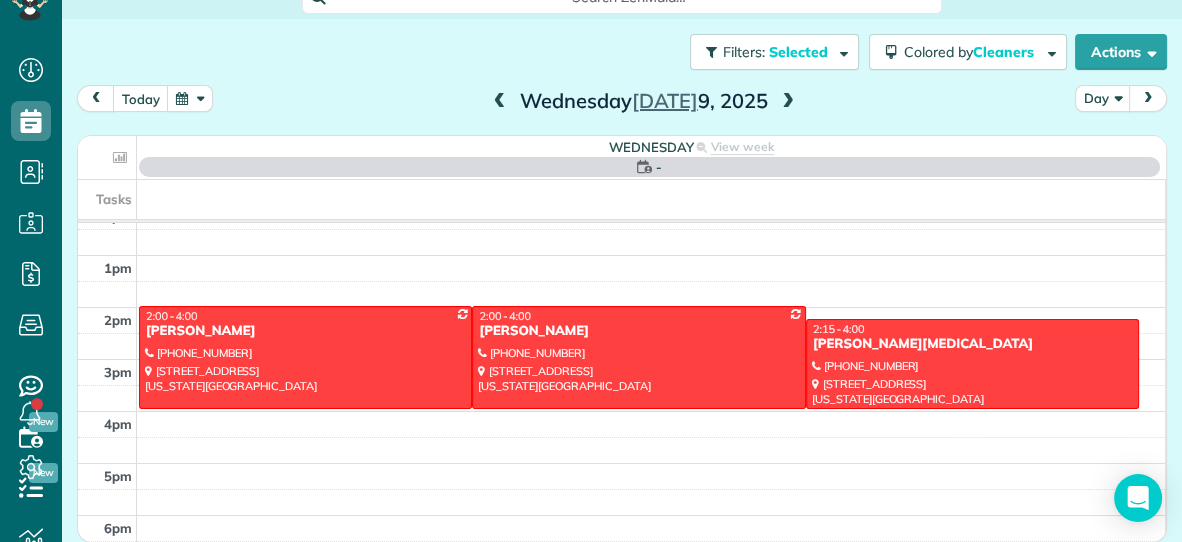 scroll, scrollTop: 0, scrollLeft: 0, axis: both 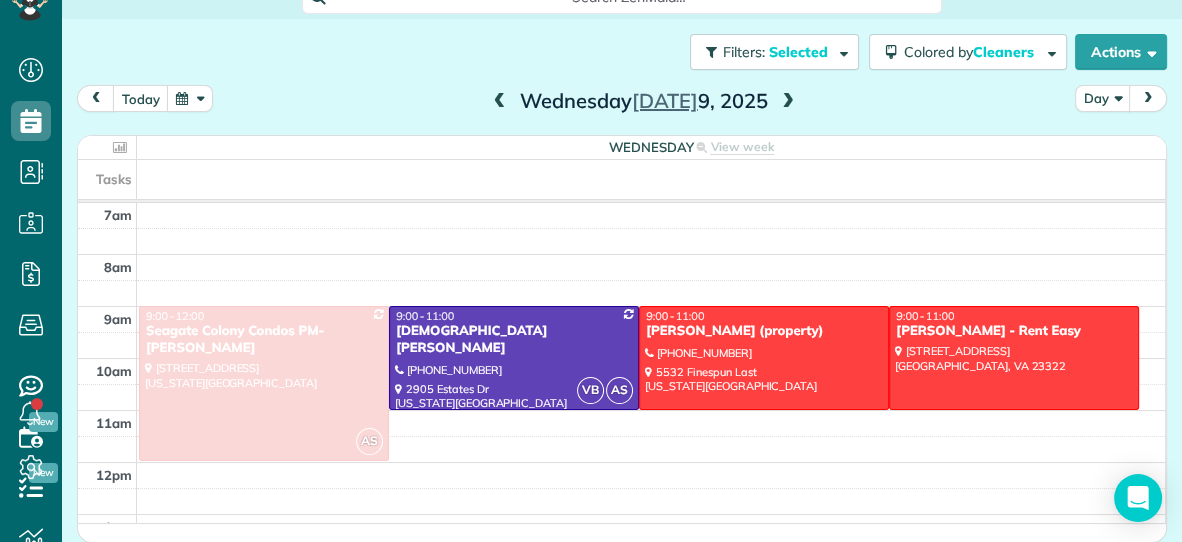 click at bounding box center (788, 102) 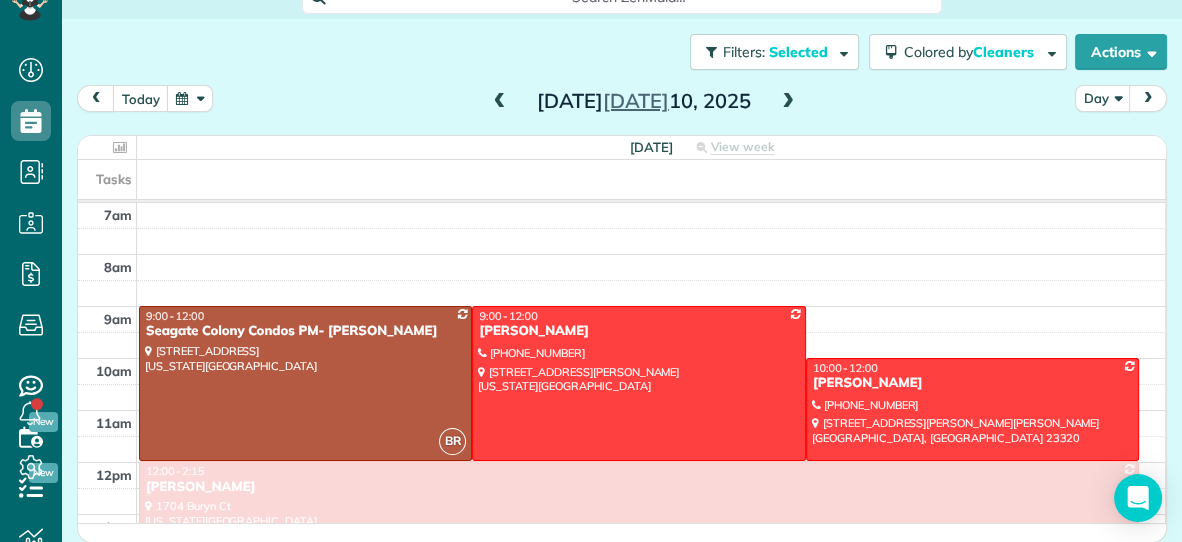 click at bounding box center (500, 102) 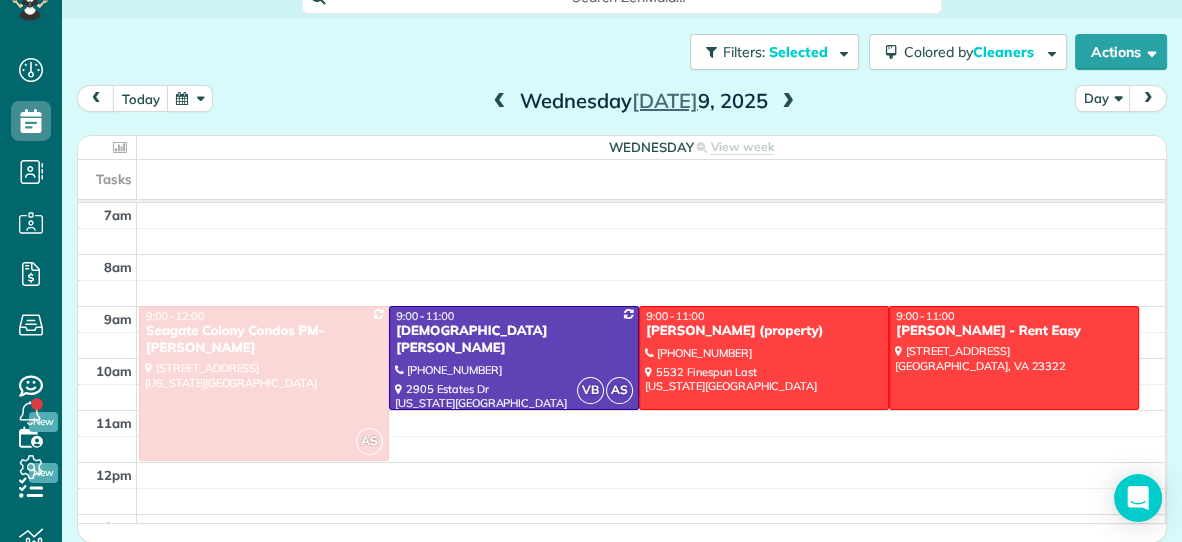 click at bounding box center [500, 102] 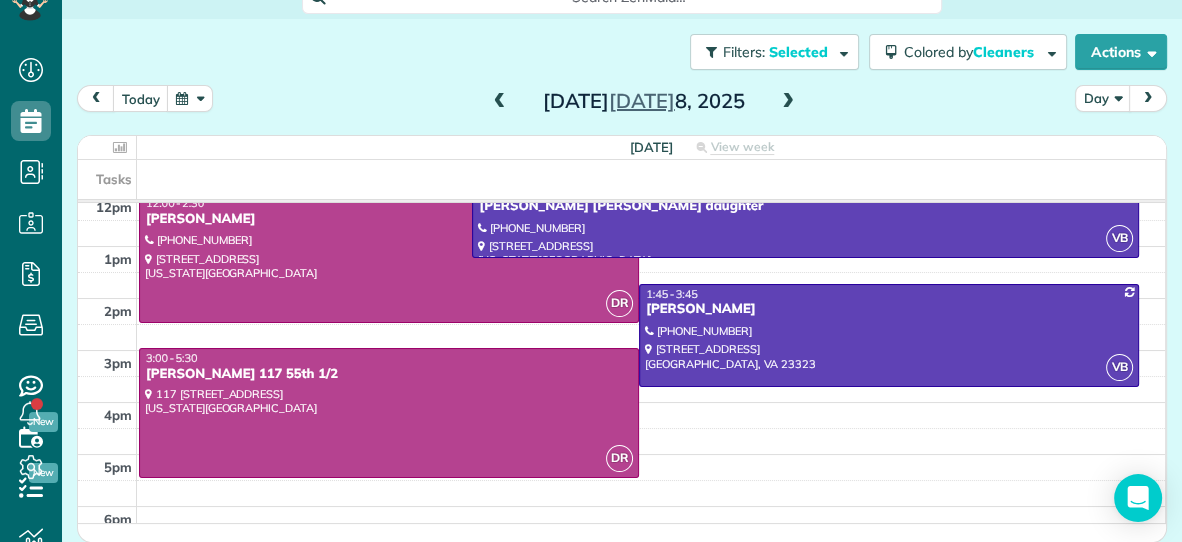 scroll, scrollTop: 299, scrollLeft: 0, axis: vertical 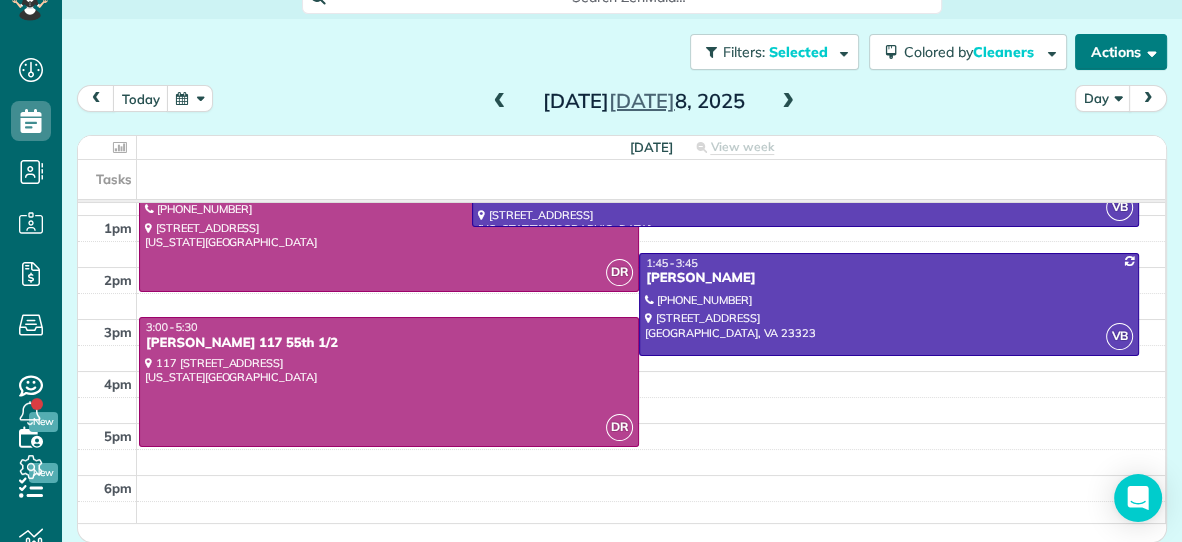 click on "Actions" at bounding box center [1121, 52] 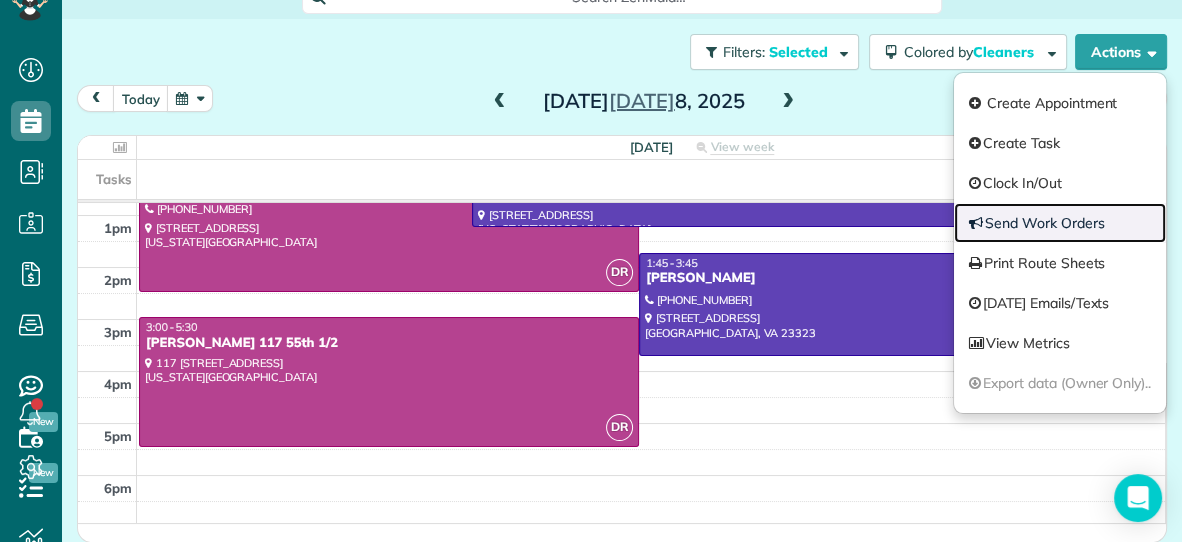 click on "Send Work Orders" at bounding box center [1060, 223] 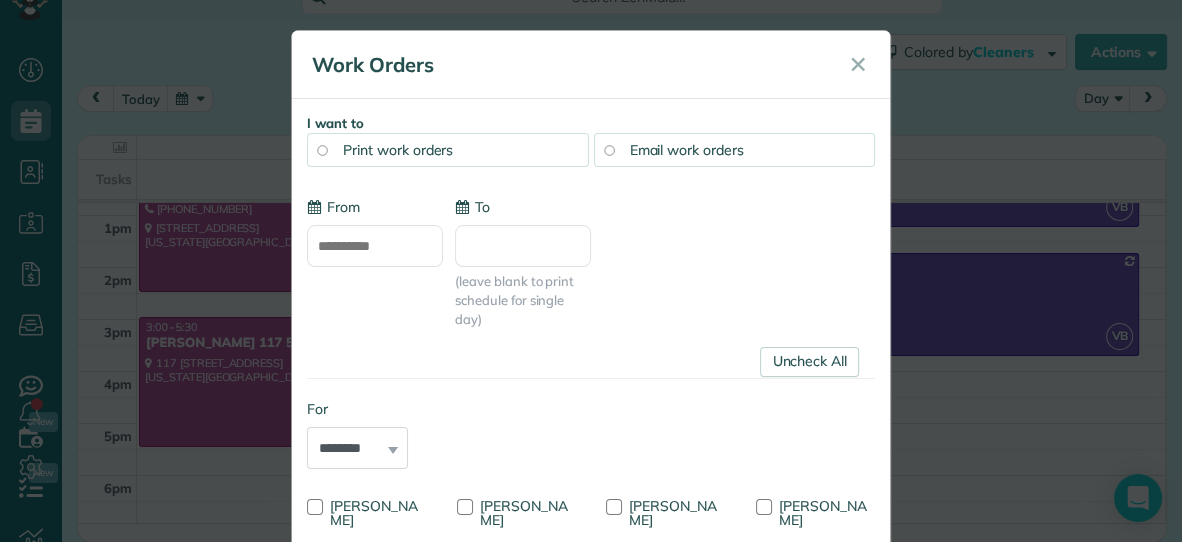 type on "**********" 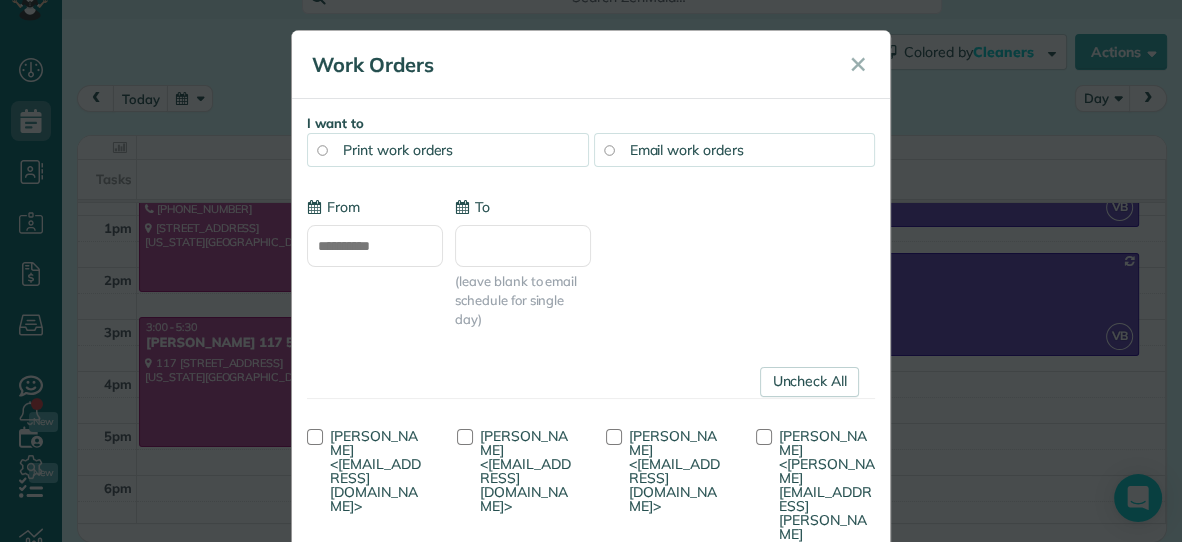 click on "To" at bounding box center [523, 246] 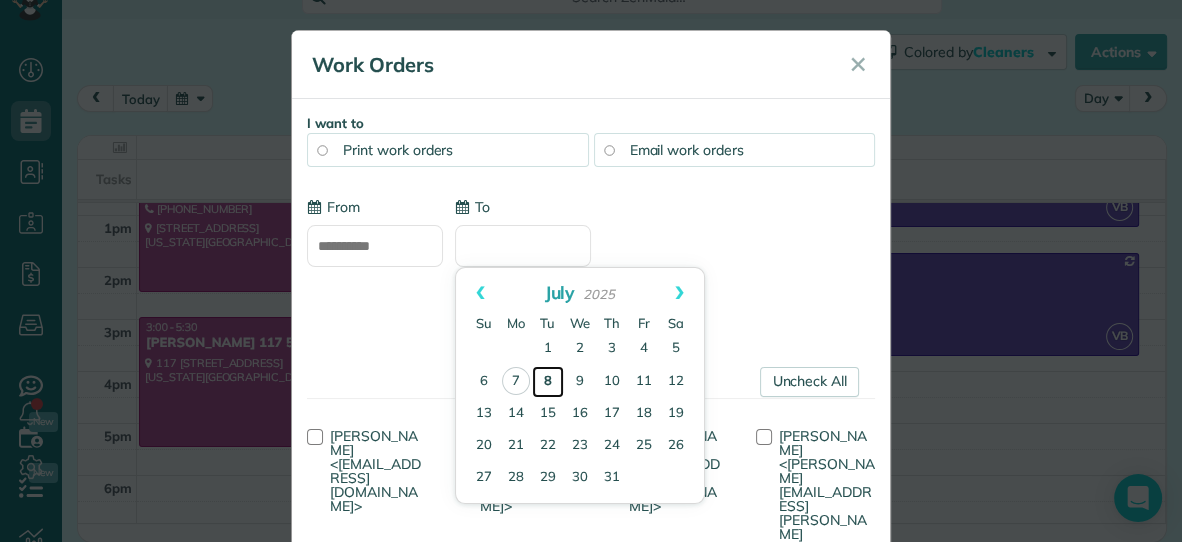 click on "8" at bounding box center [548, 382] 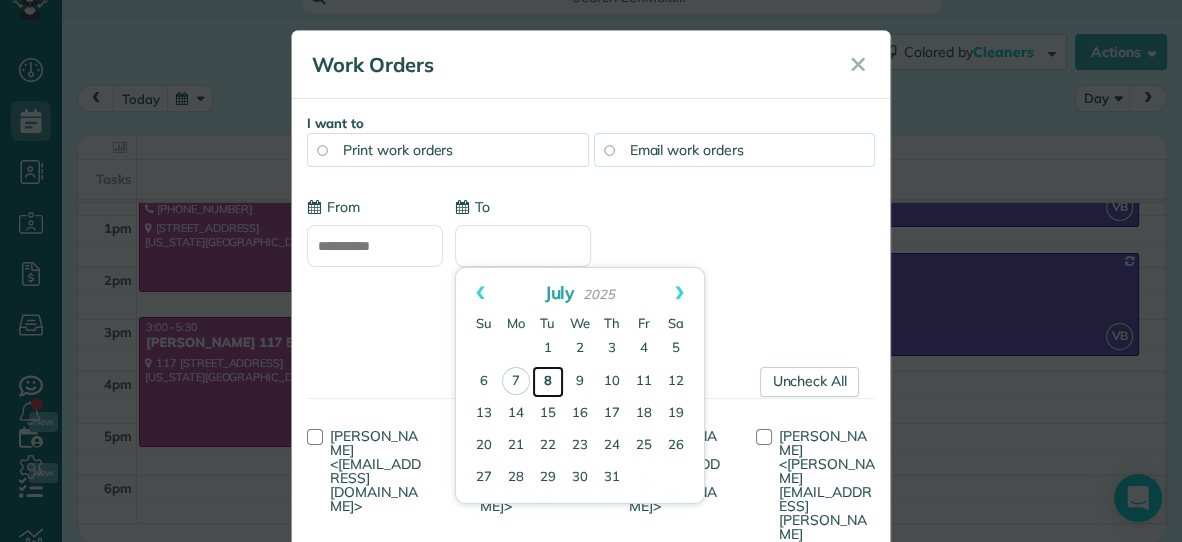 type on "**********" 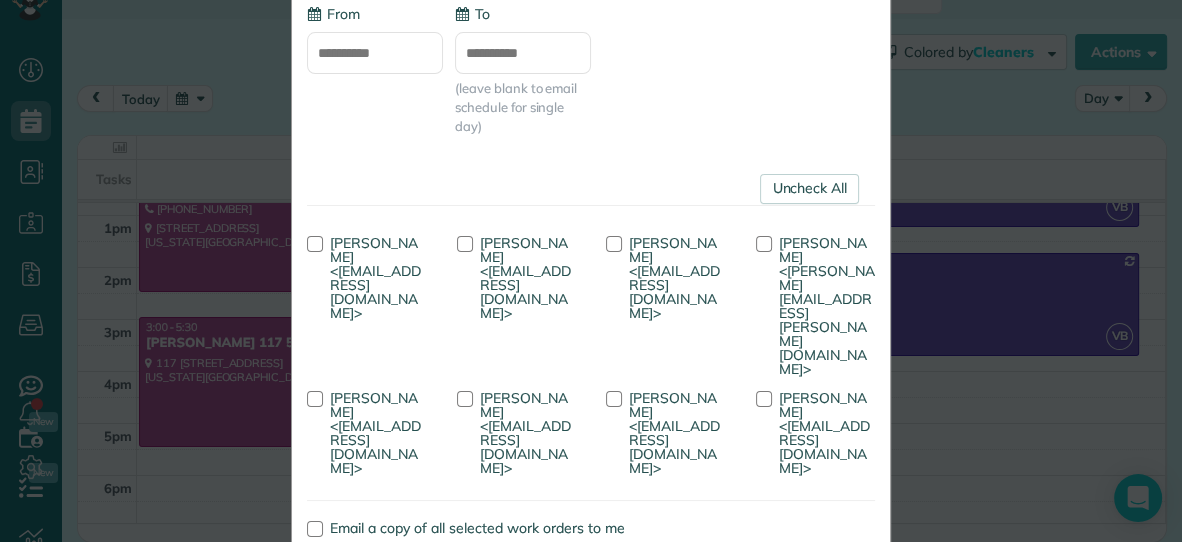 scroll, scrollTop: 269, scrollLeft: 0, axis: vertical 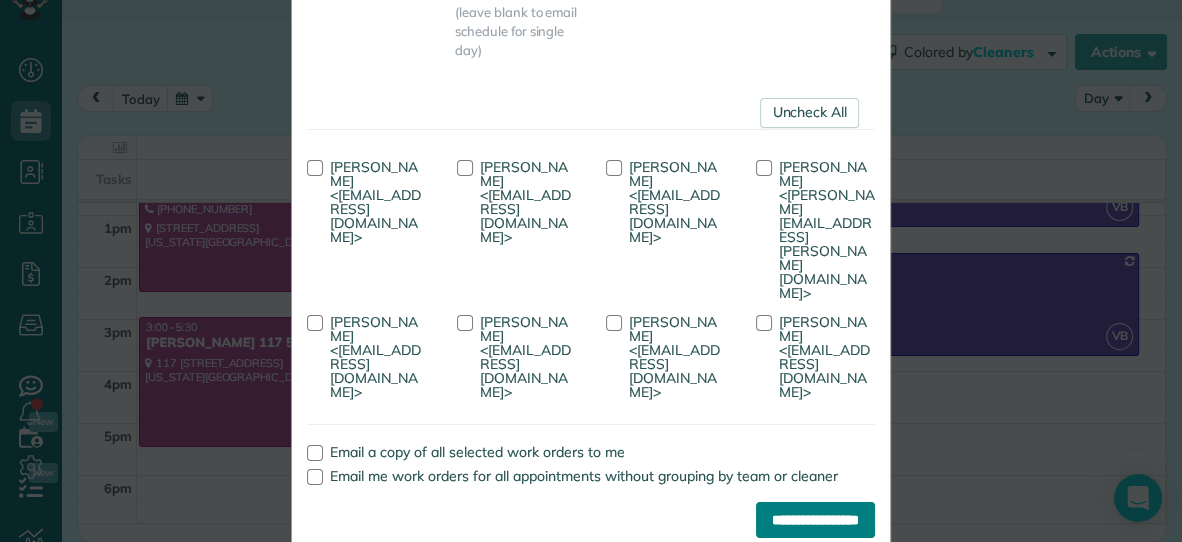 click on "**********" at bounding box center (815, 520) 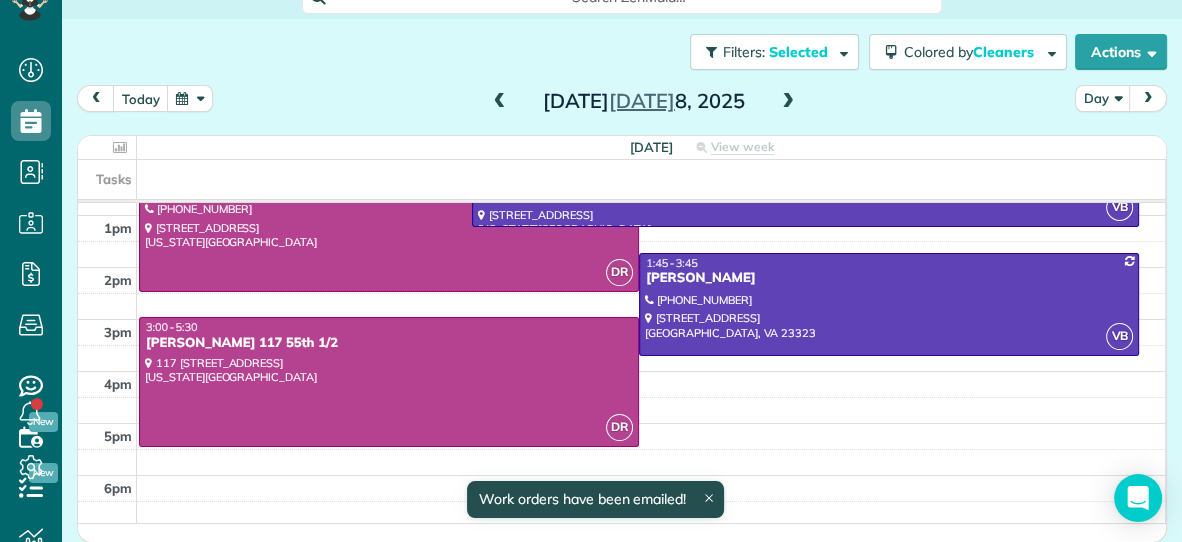 click at bounding box center (651, 489) 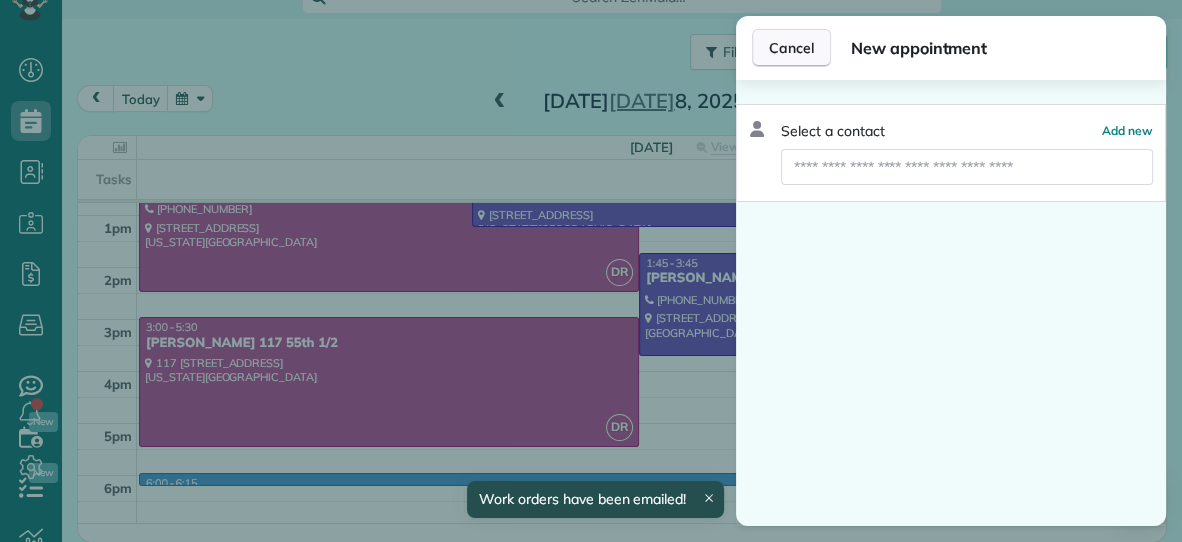 click on "Cancel" at bounding box center [791, 48] 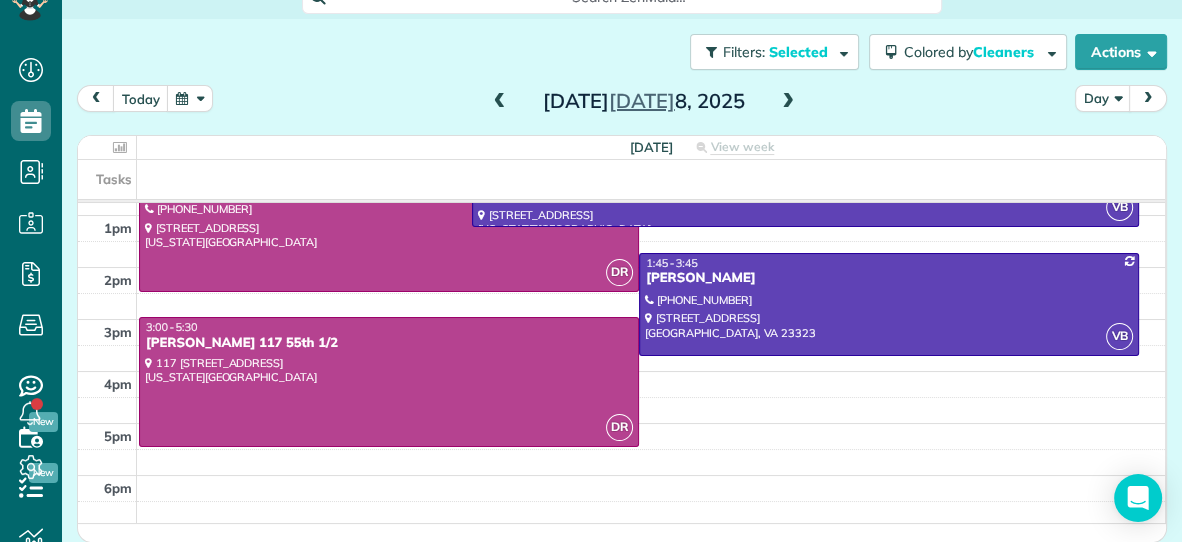 click at bounding box center [788, 102] 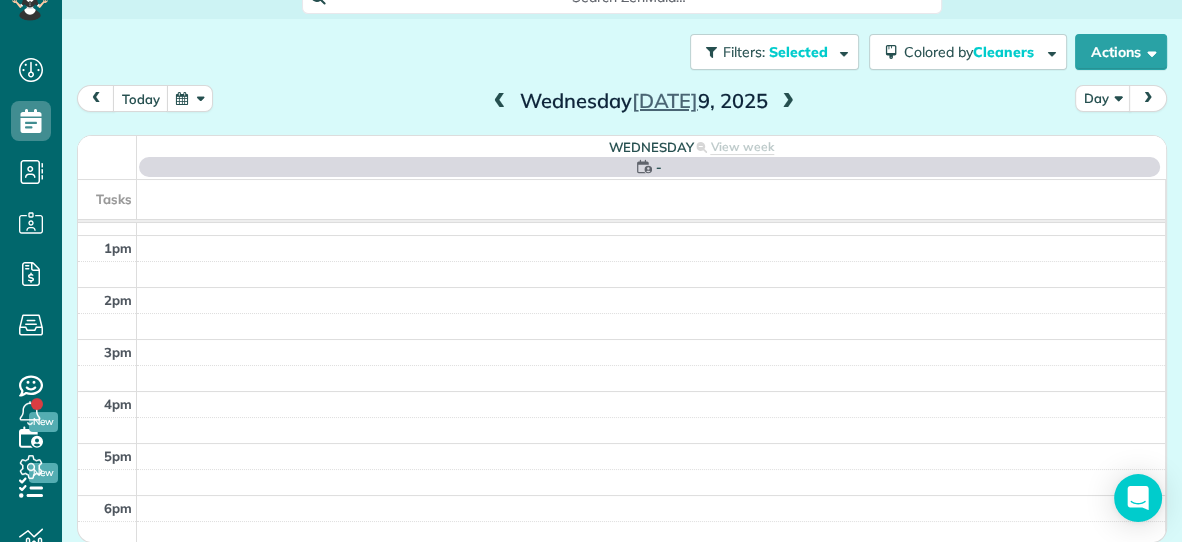 scroll, scrollTop: 0, scrollLeft: 0, axis: both 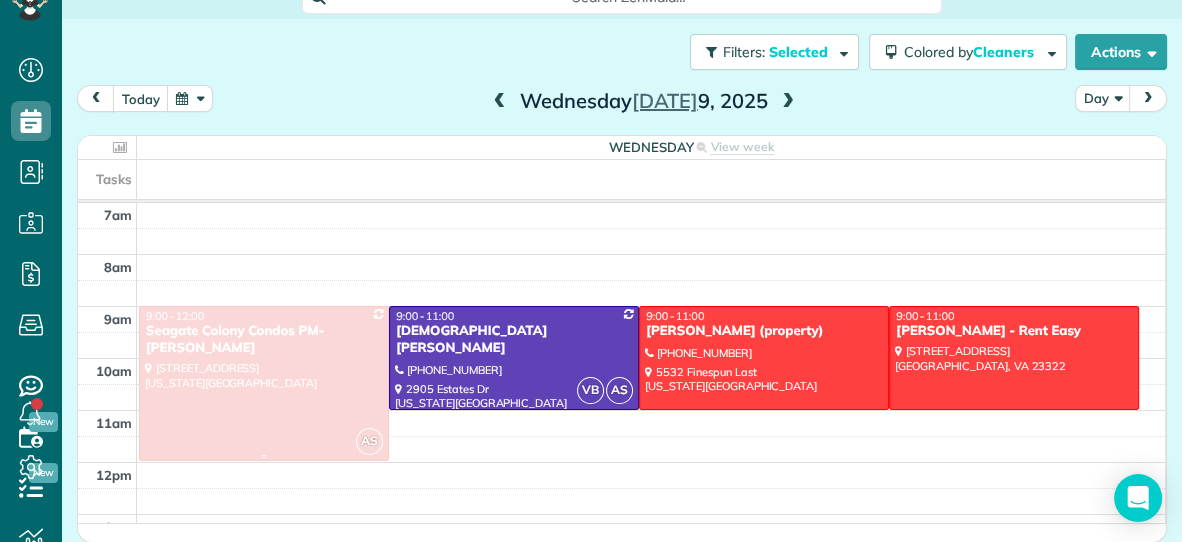 click at bounding box center [264, 383] 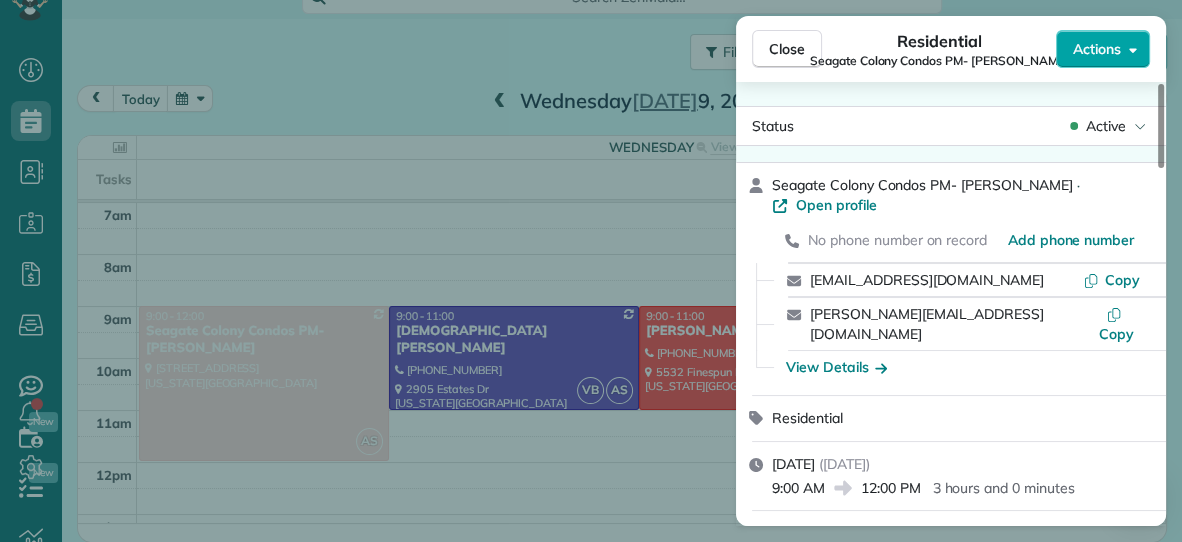 click on "Actions" at bounding box center [1097, 49] 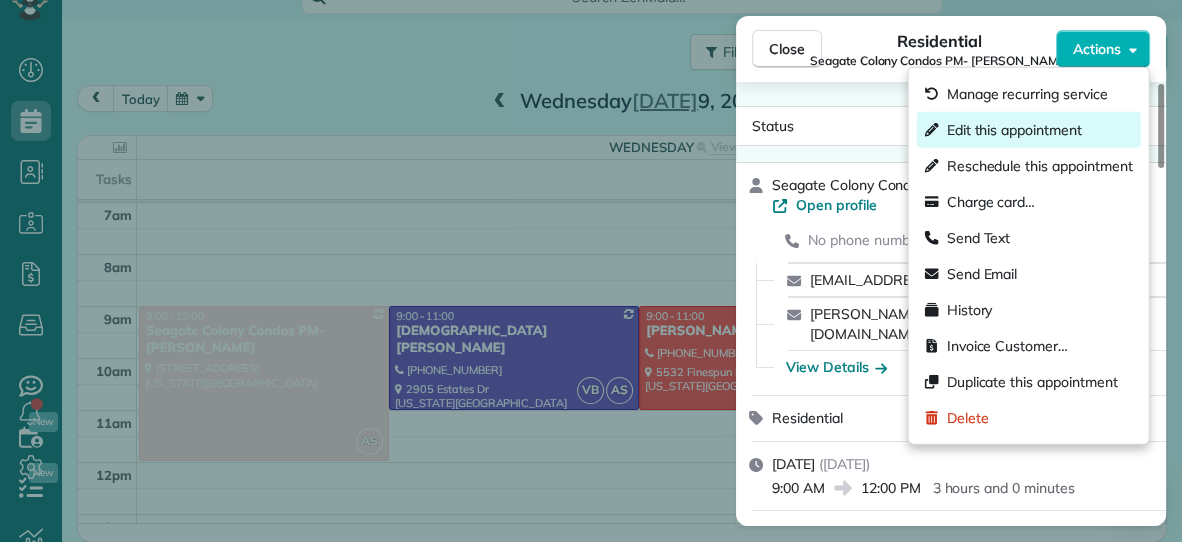 click on "Edit this appointment" at bounding box center (1014, 130) 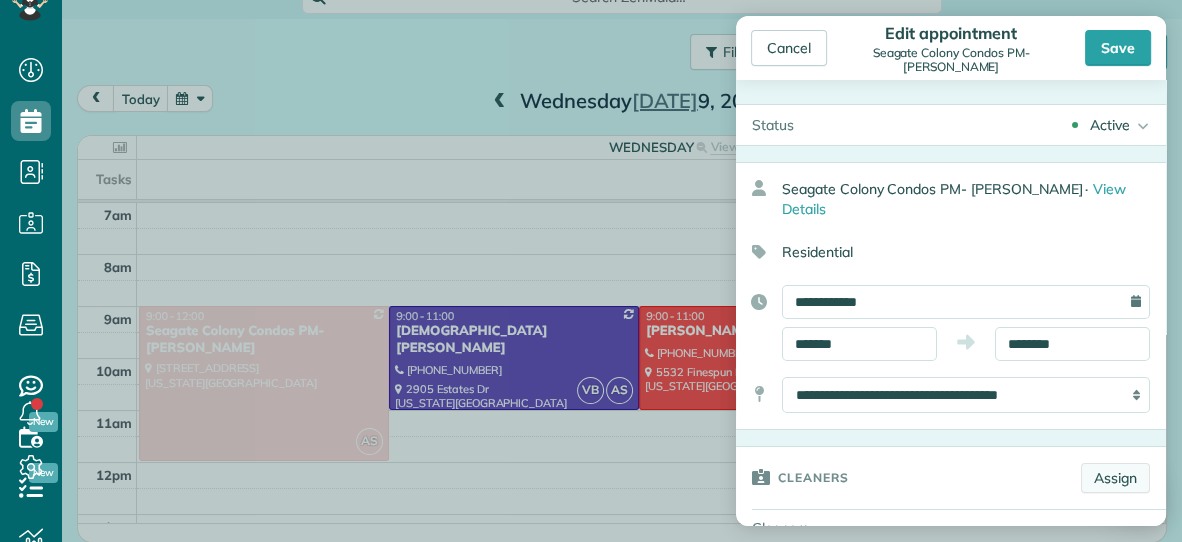 click on "Assign" at bounding box center [1115, 478] 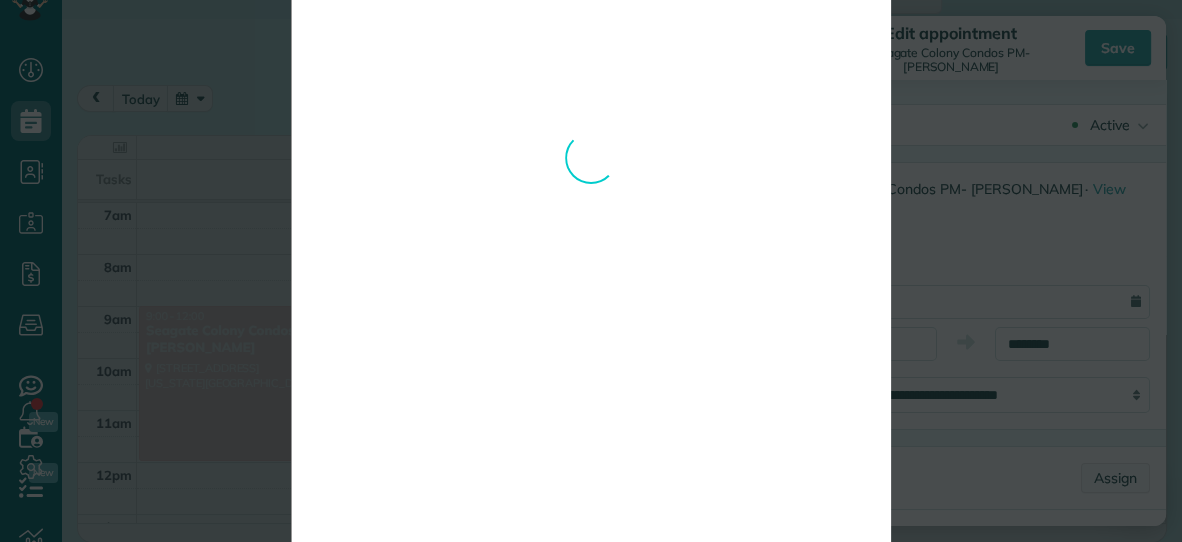 scroll, scrollTop: 0, scrollLeft: 0, axis: both 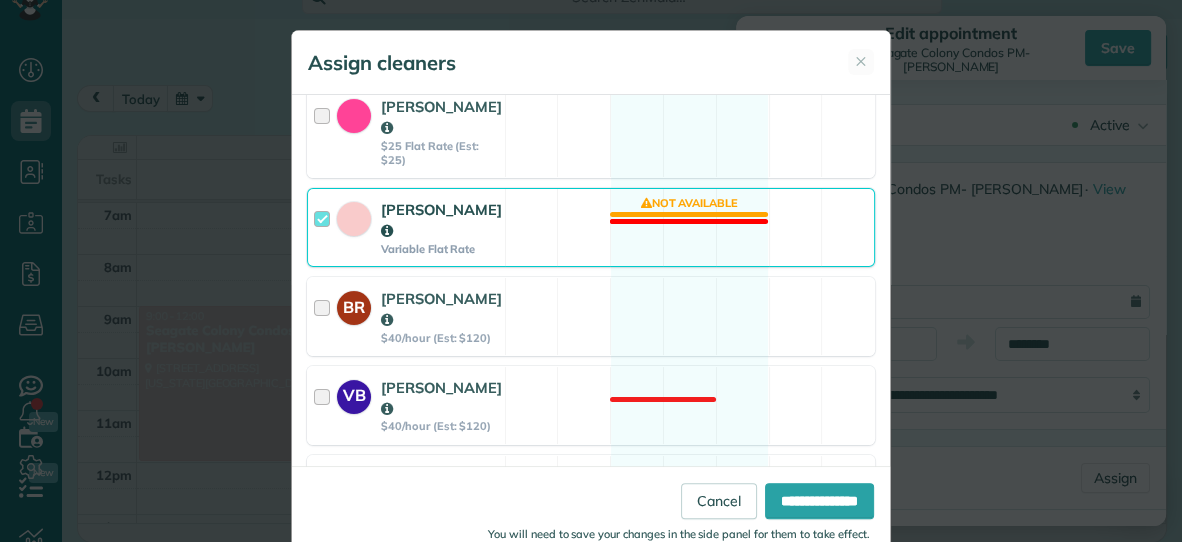 click on "[PERSON_NAME]" at bounding box center (441, 220) 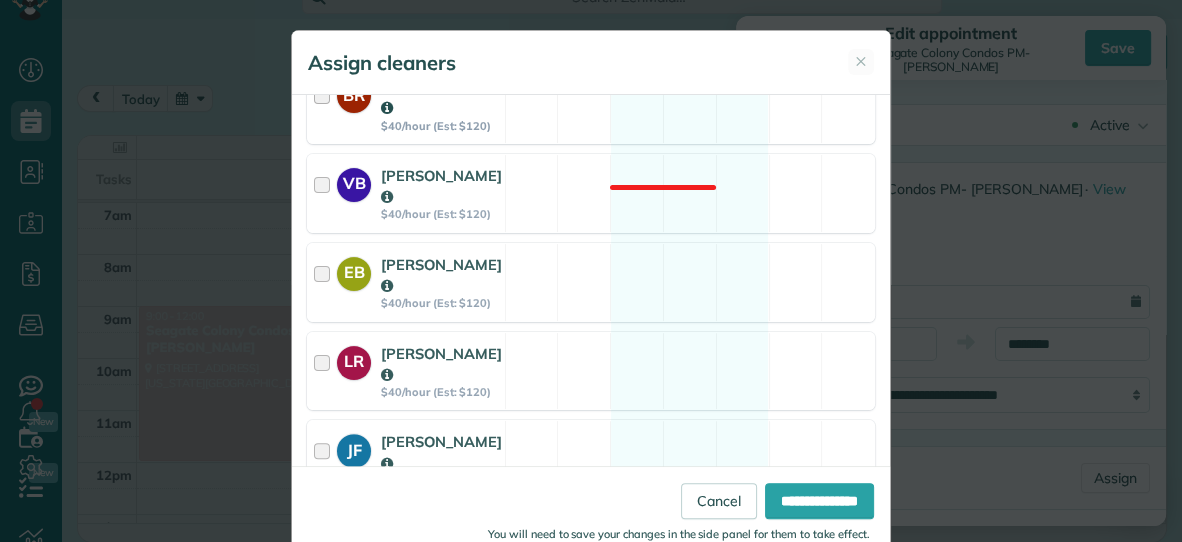 scroll, scrollTop: 483, scrollLeft: 0, axis: vertical 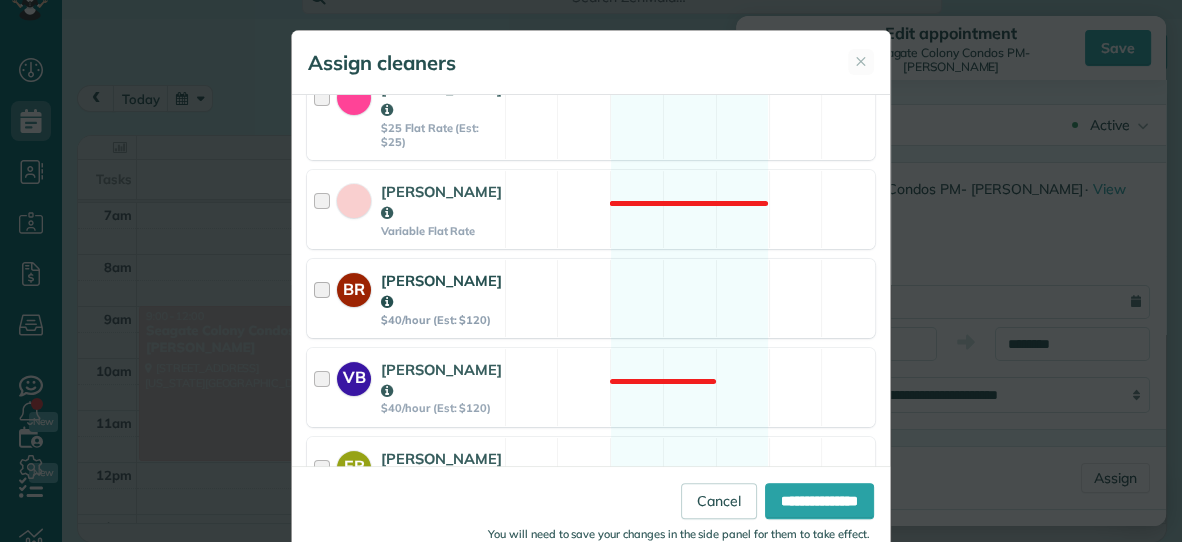 click on "BR
Becky Ramsay
$40/hour (Est: $120)
Available" at bounding box center (591, 298) 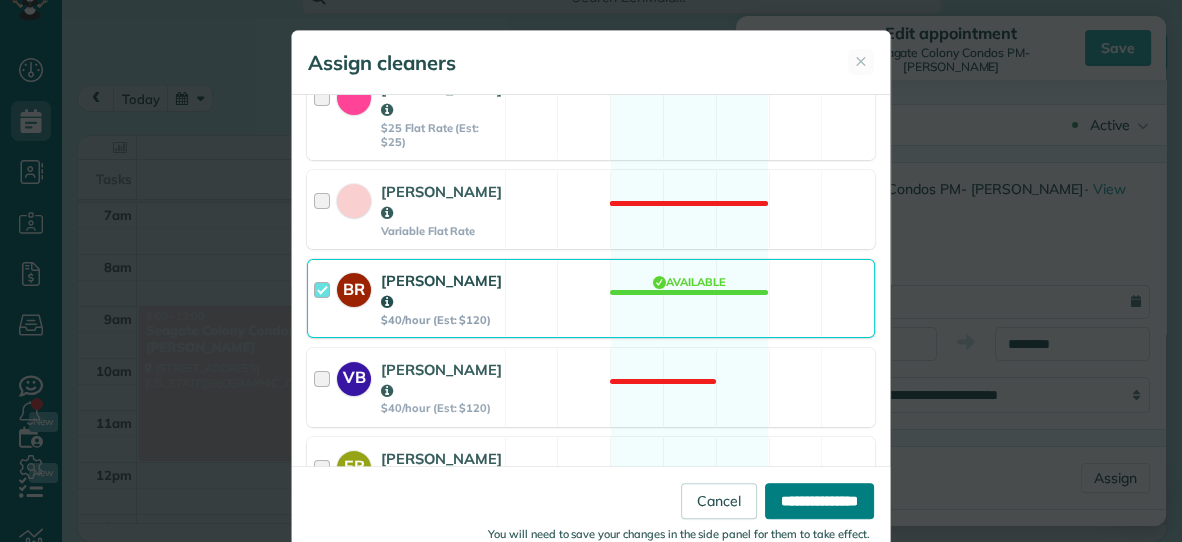 click on "**********" at bounding box center (819, 501) 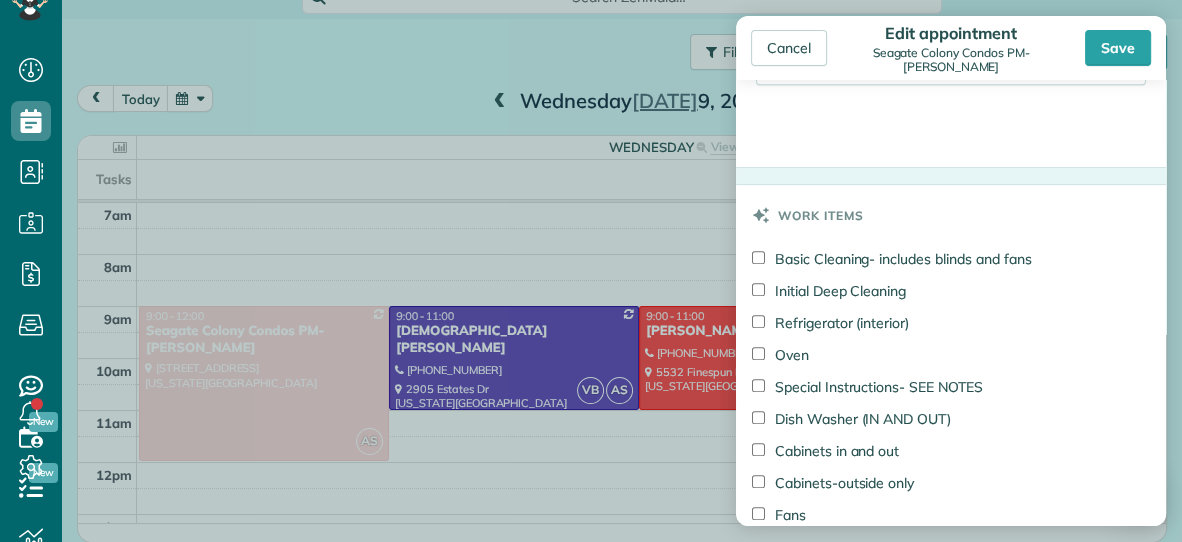 scroll, scrollTop: 854, scrollLeft: 0, axis: vertical 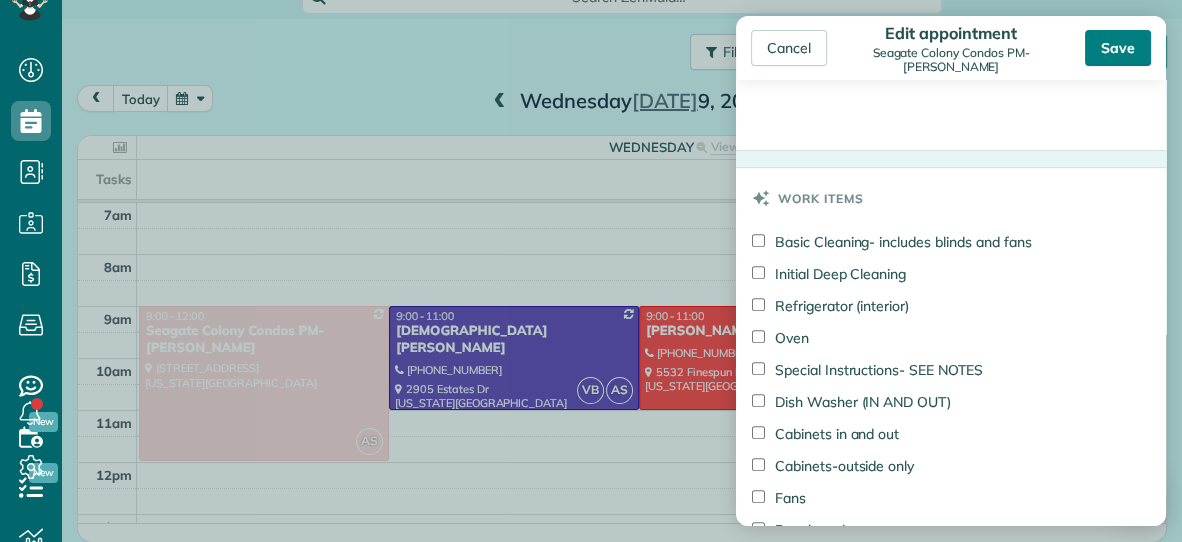 click on "Save" at bounding box center [1118, 48] 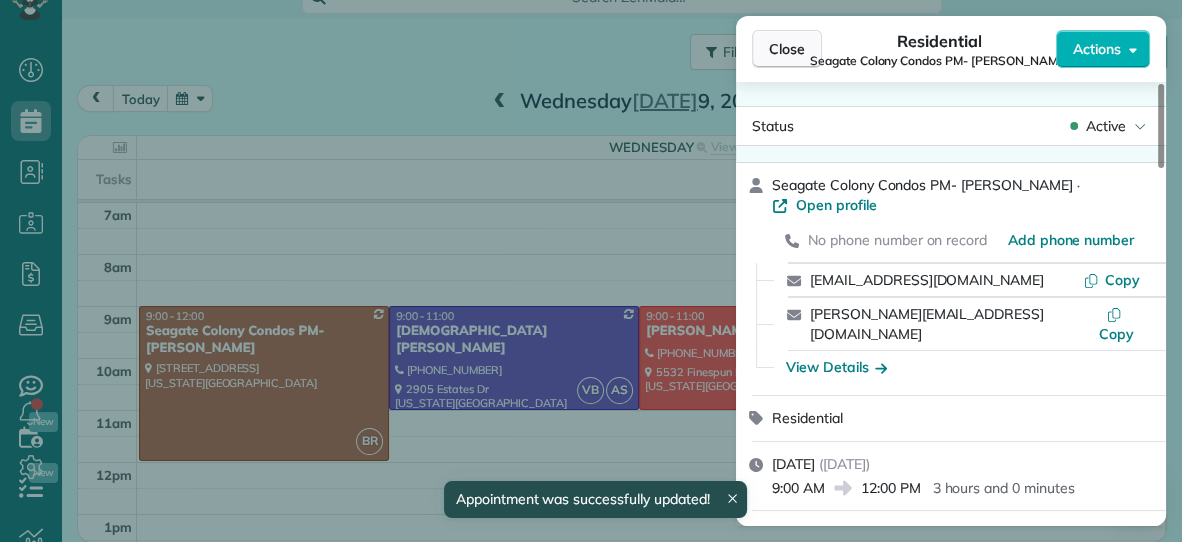 click on "Close" at bounding box center (787, 49) 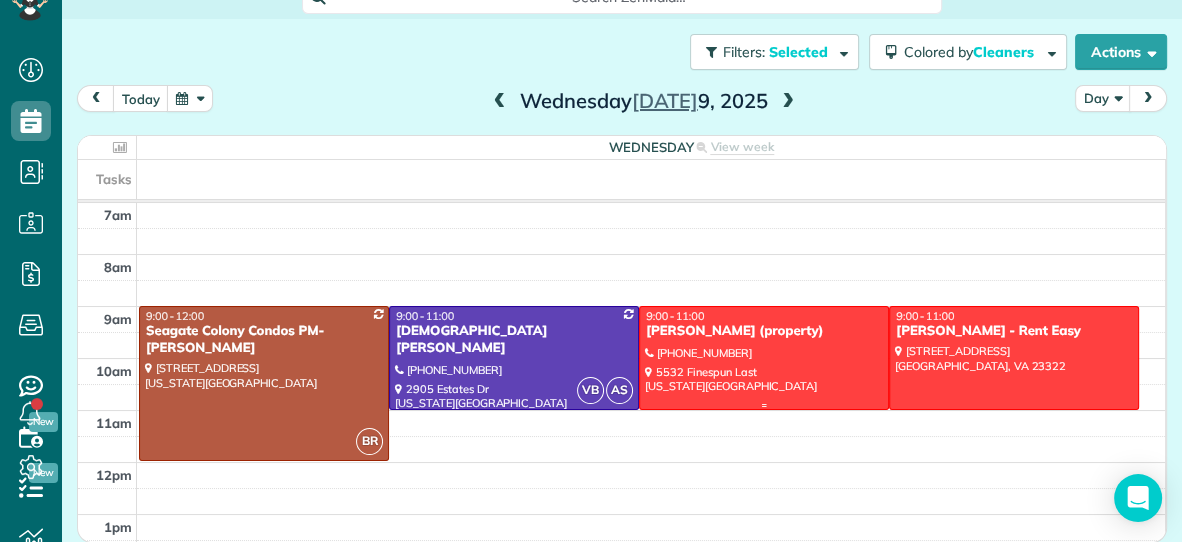 click at bounding box center [764, 357] 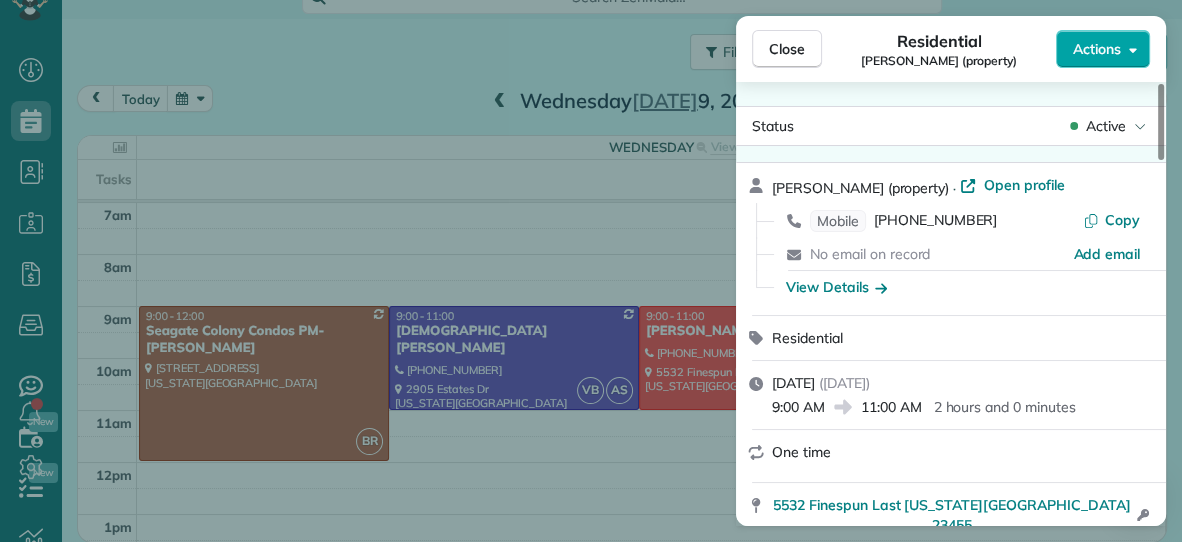 click on "Actions" at bounding box center [1097, 49] 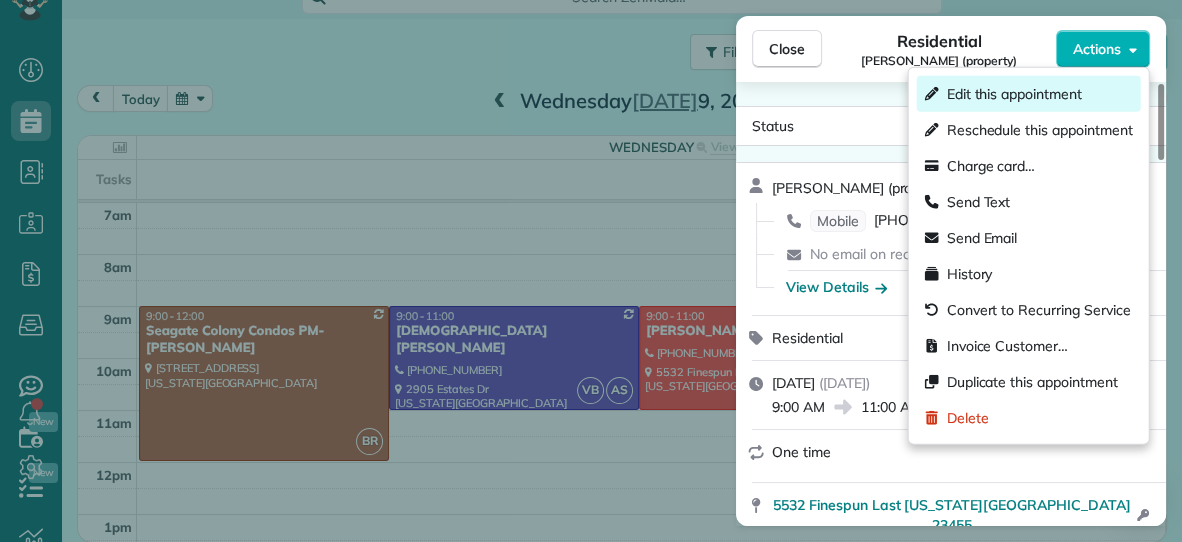 click on "Edit this appointment" at bounding box center (1014, 94) 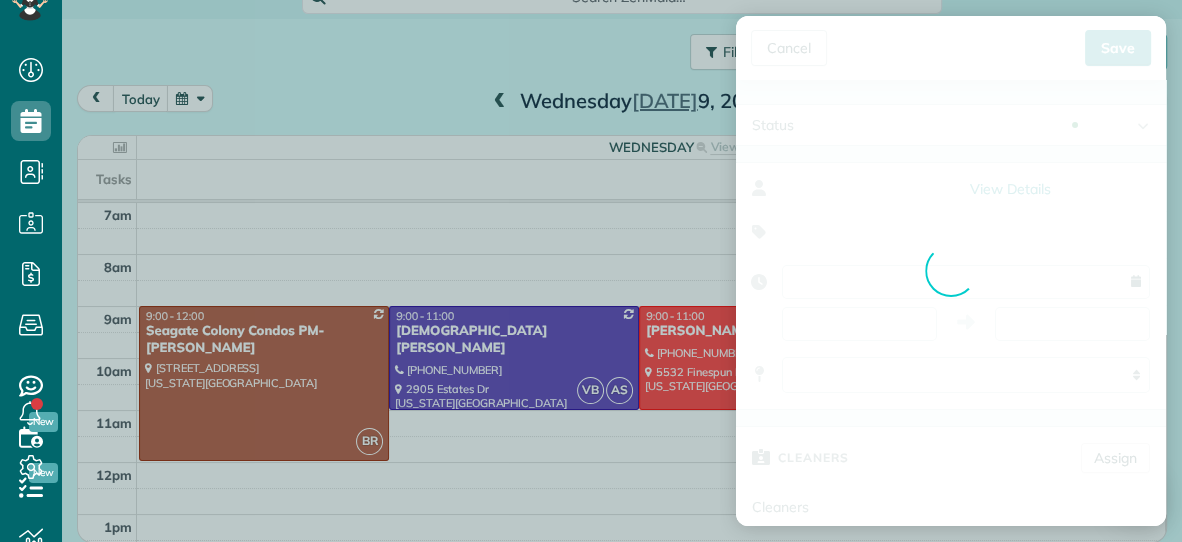 type on "**********" 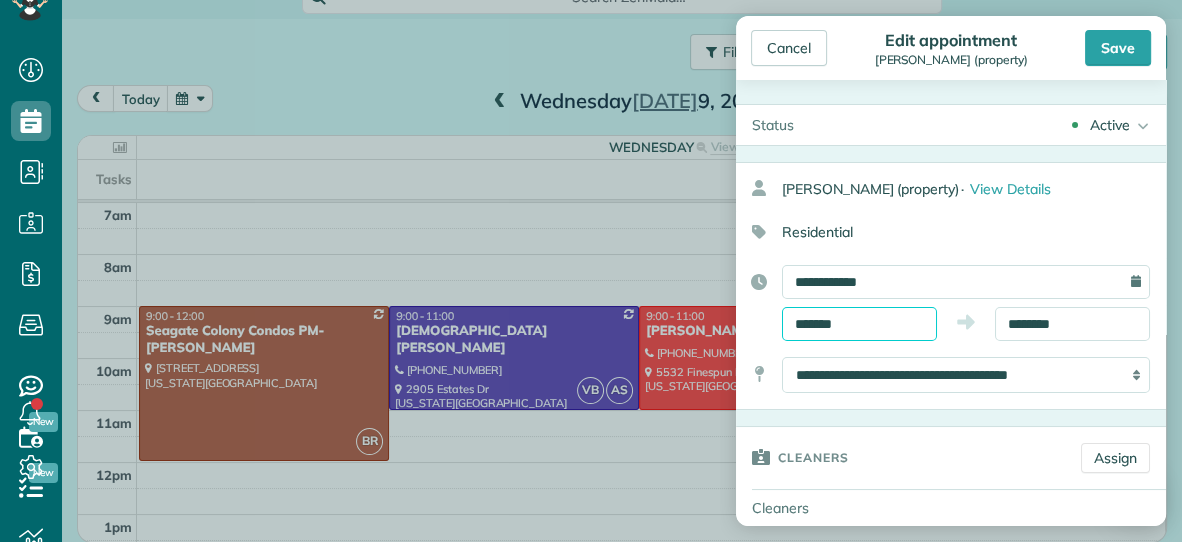 click on "*******" at bounding box center [859, 324] 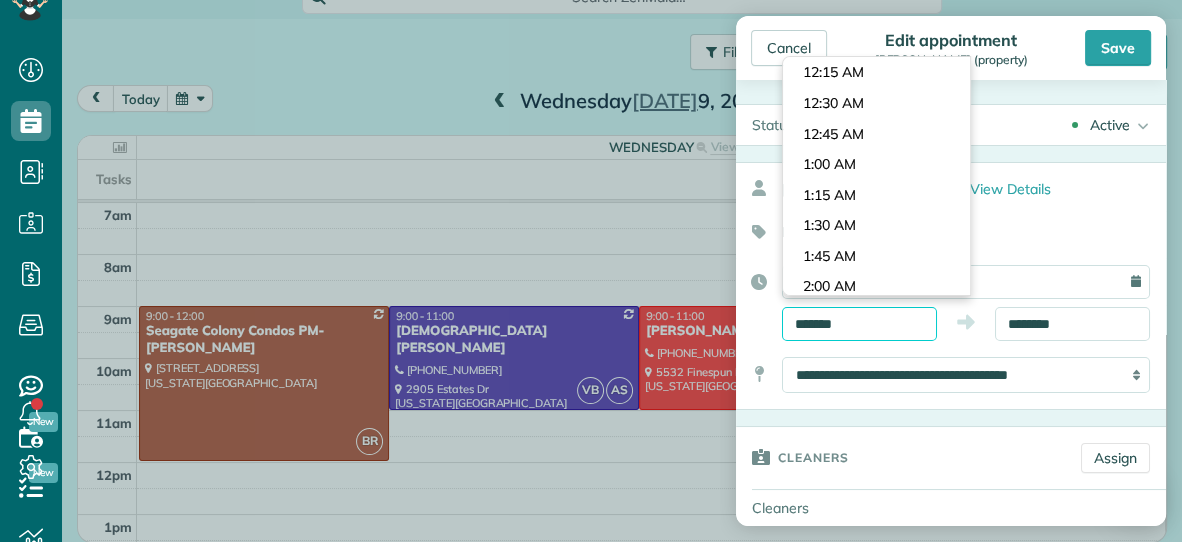 scroll, scrollTop: 1037, scrollLeft: 0, axis: vertical 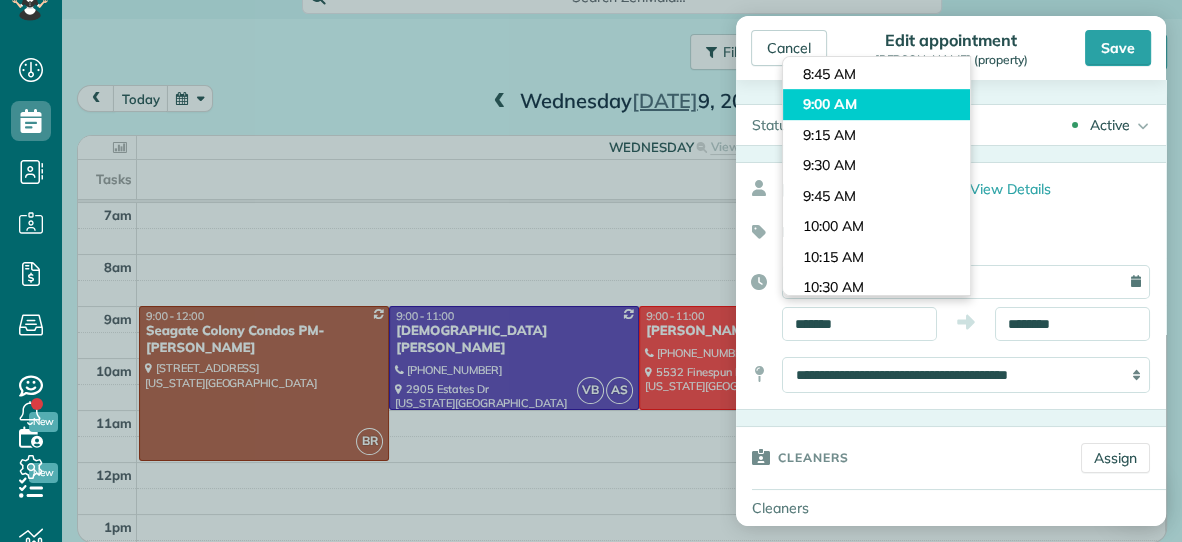 click on "9:00 AM" at bounding box center [876, 104] 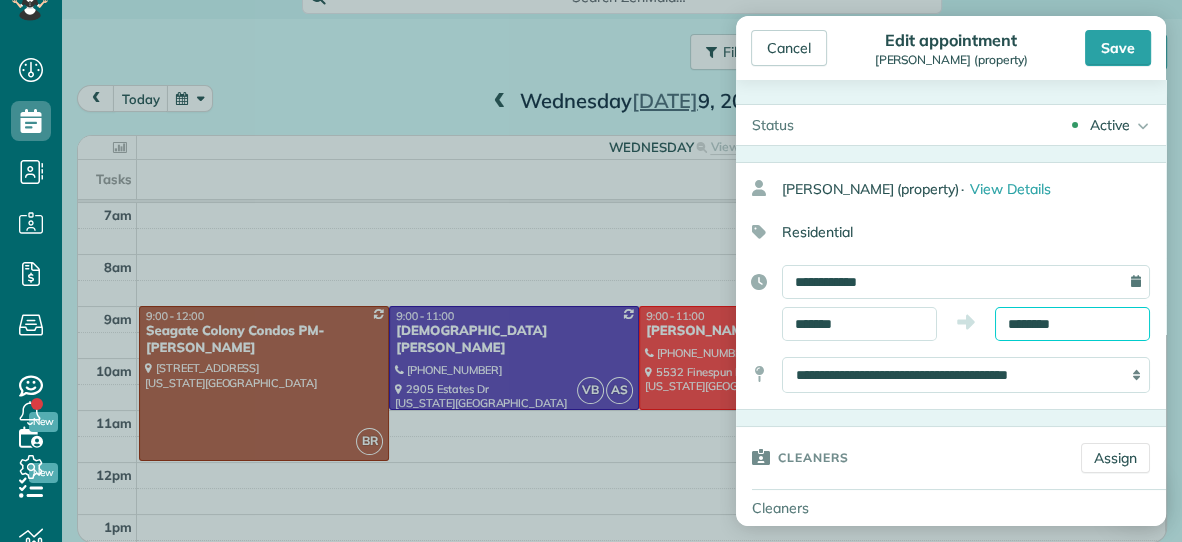 click on "********" at bounding box center [1072, 324] 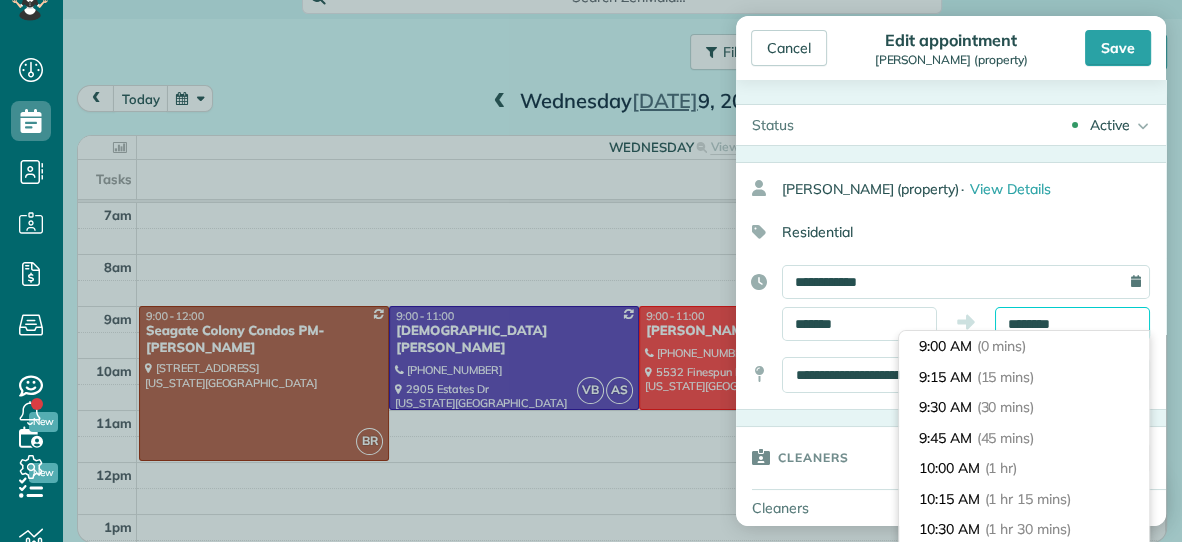 scroll, scrollTop: 212, scrollLeft: 0, axis: vertical 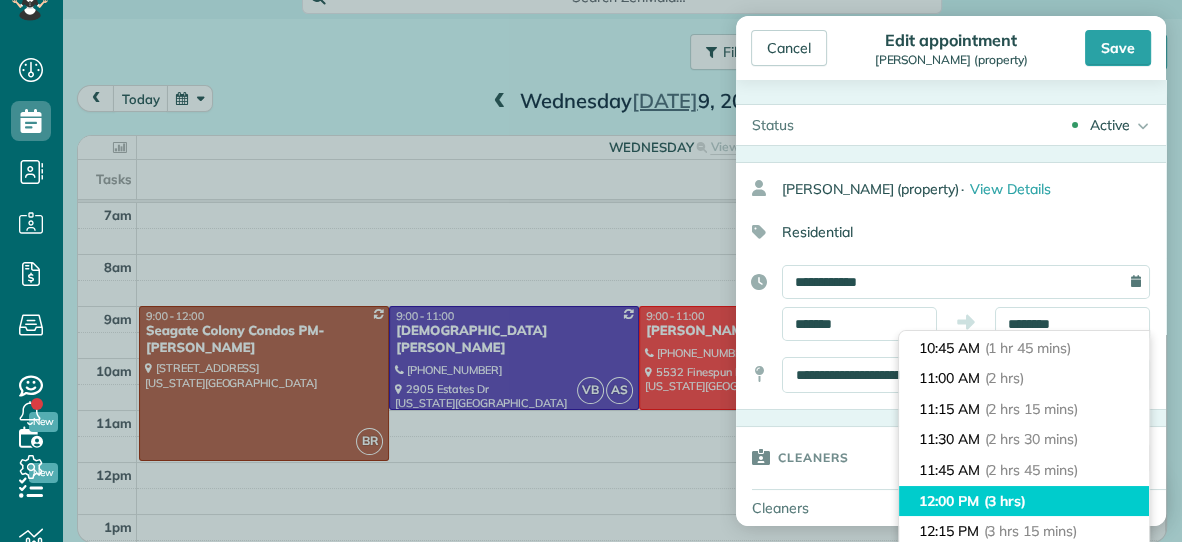 click on "(3 hrs)" at bounding box center (1005, 501) 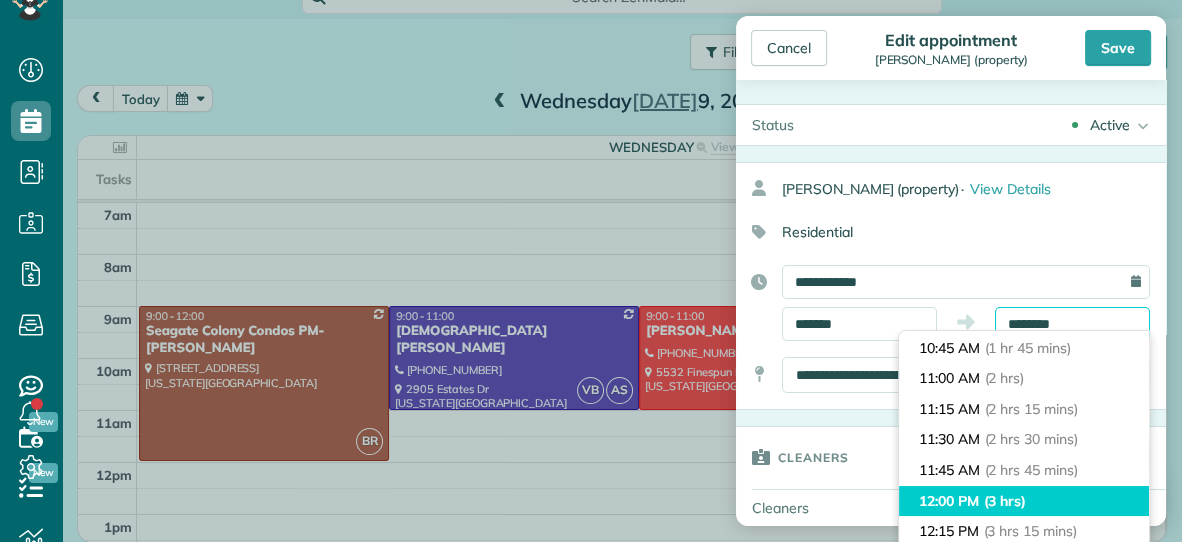 type on "********" 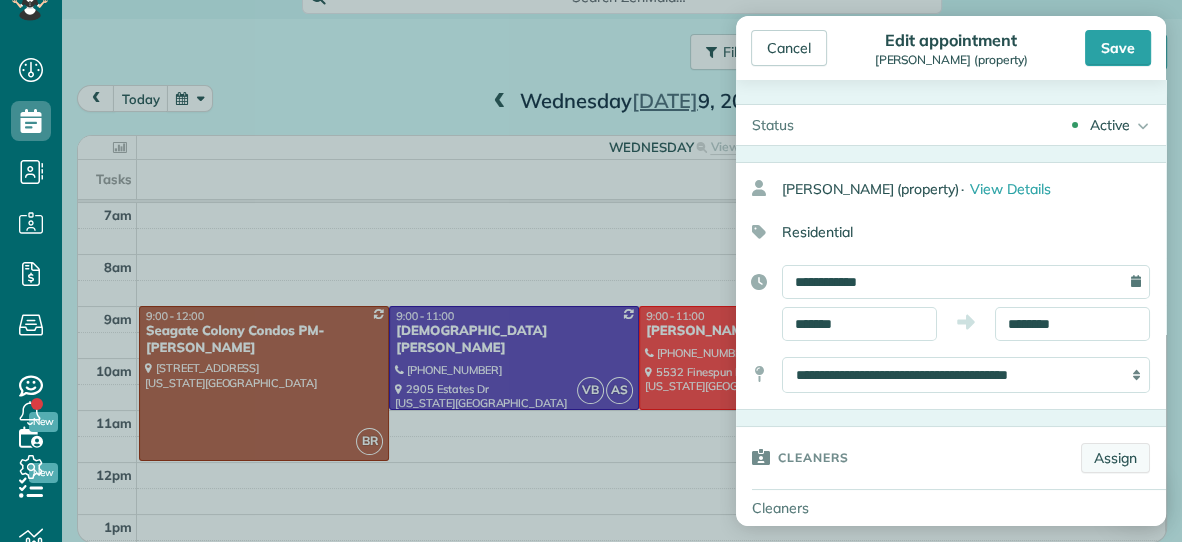 click on "Assign" at bounding box center (1115, 458) 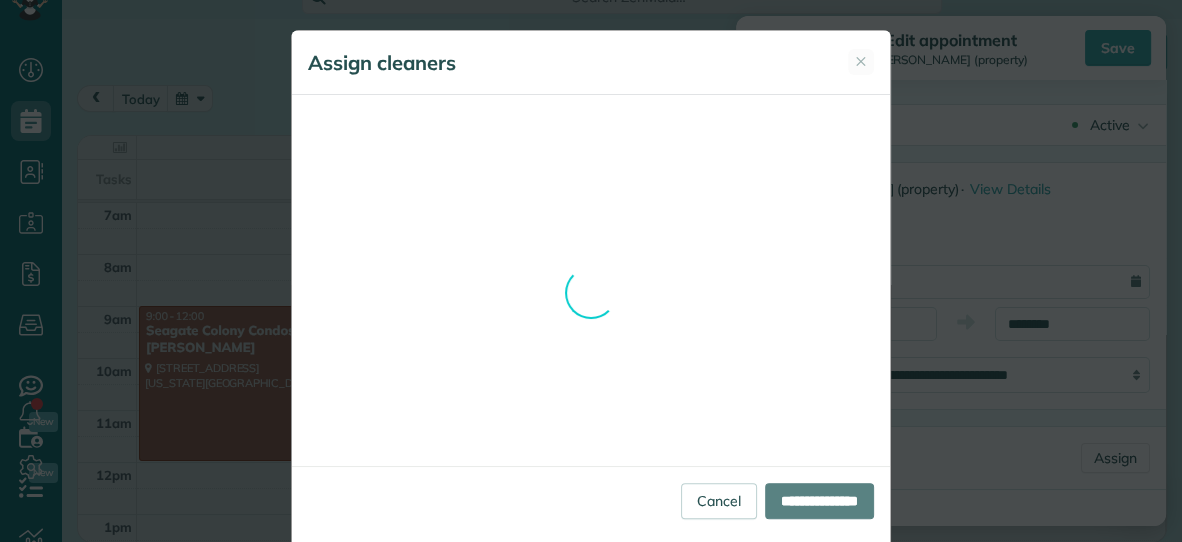 scroll, scrollTop: 44, scrollLeft: 0, axis: vertical 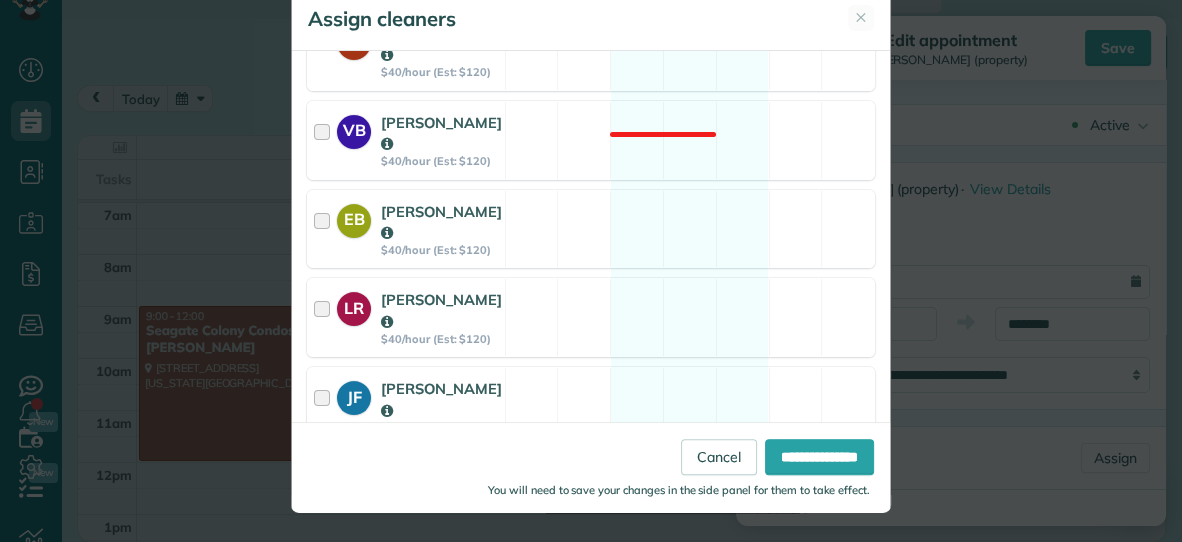 click on "DR
Dana Rhodes
$40/hour (Est: $120)
Available" at bounding box center (591, 495) 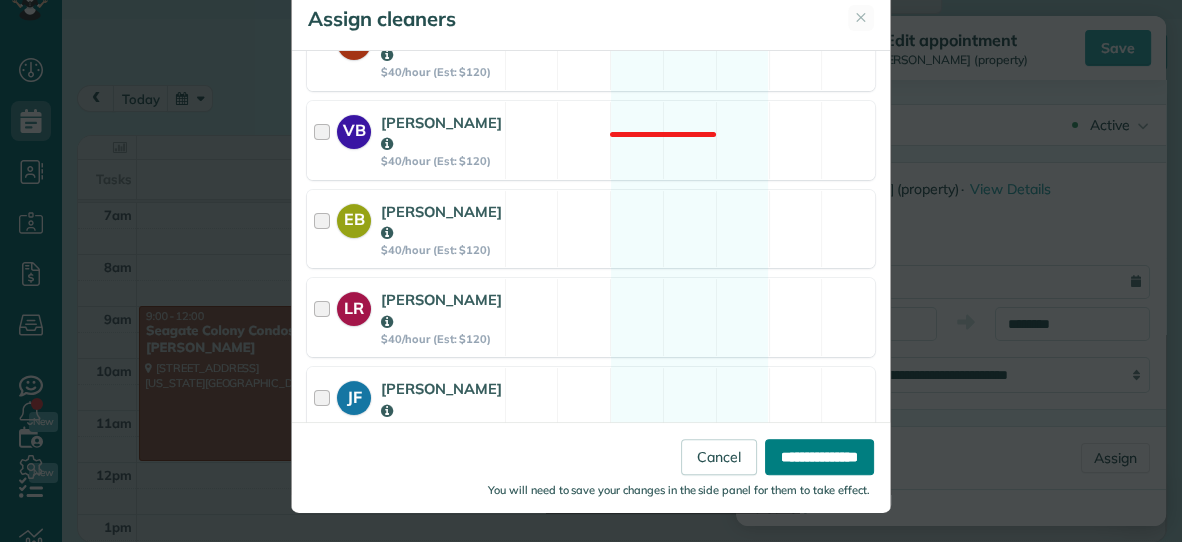 click on "**********" at bounding box center (819, 457) 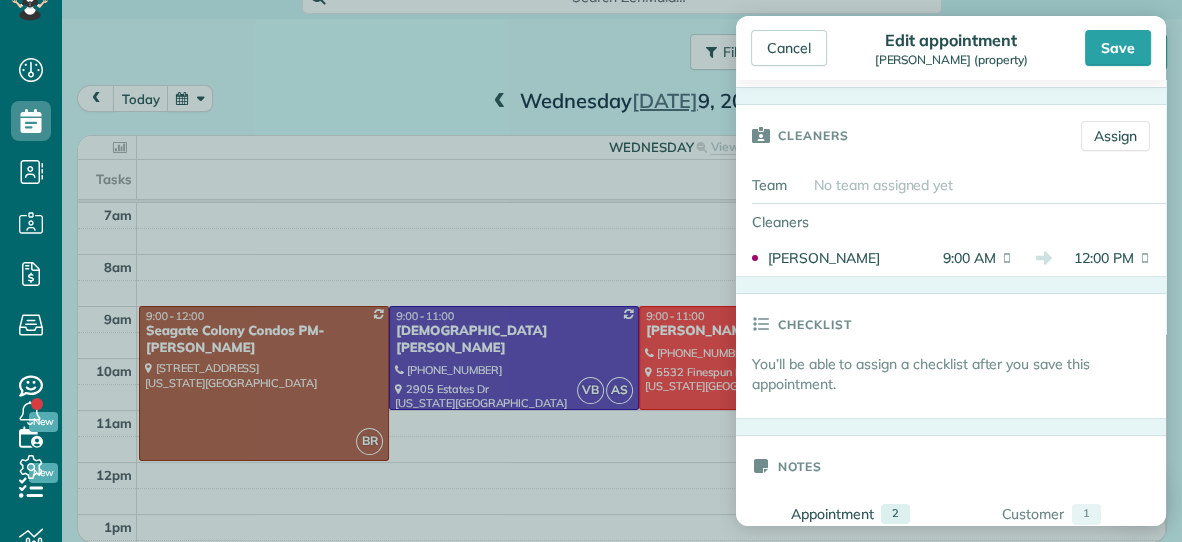 scroll, scrollTop: 318, scrollLeft: 0, axis: vertical 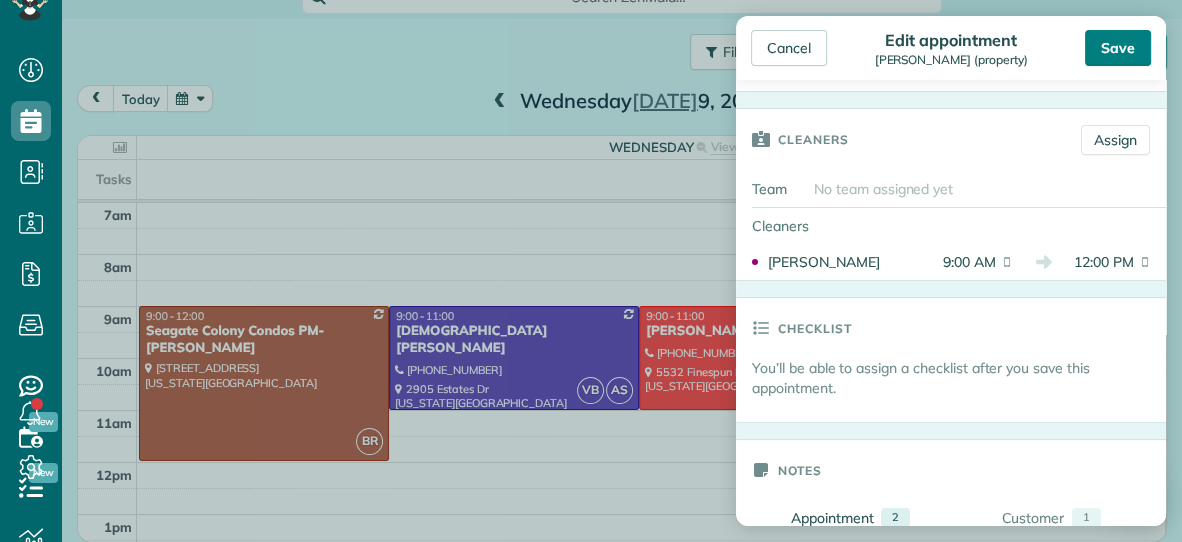 click on "Save" at bounding box center [1118, 48] 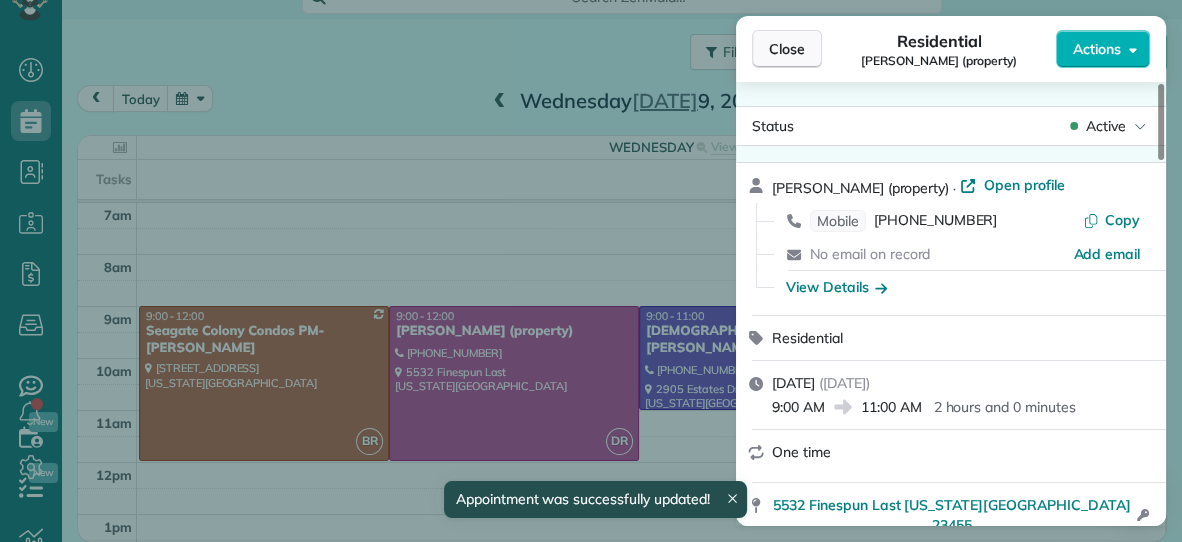 click on "Close" at bounding box center (787, 49) 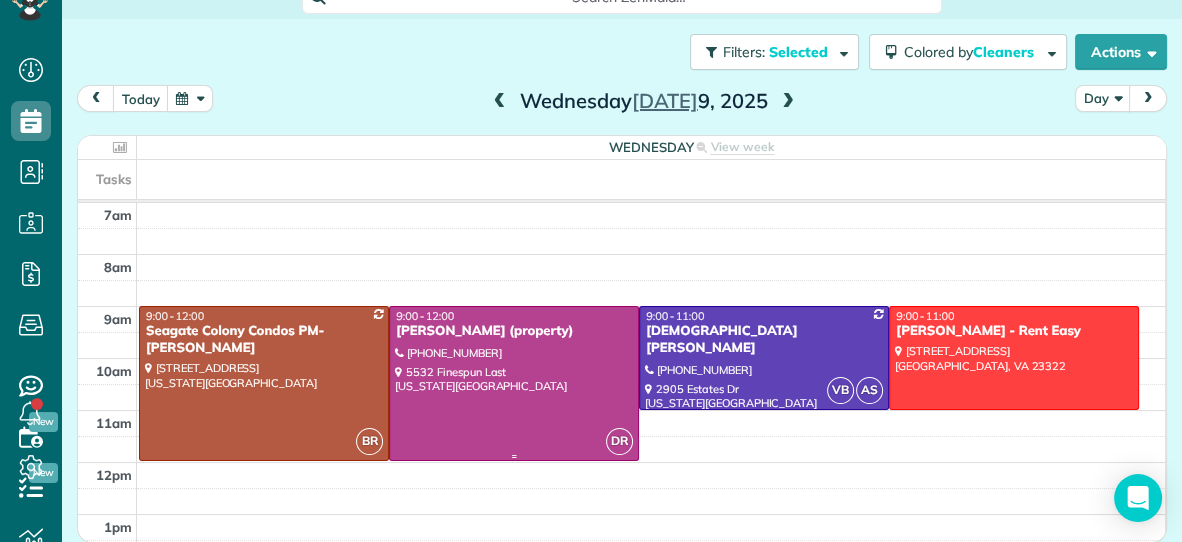 click at bounding box center [514, 383] 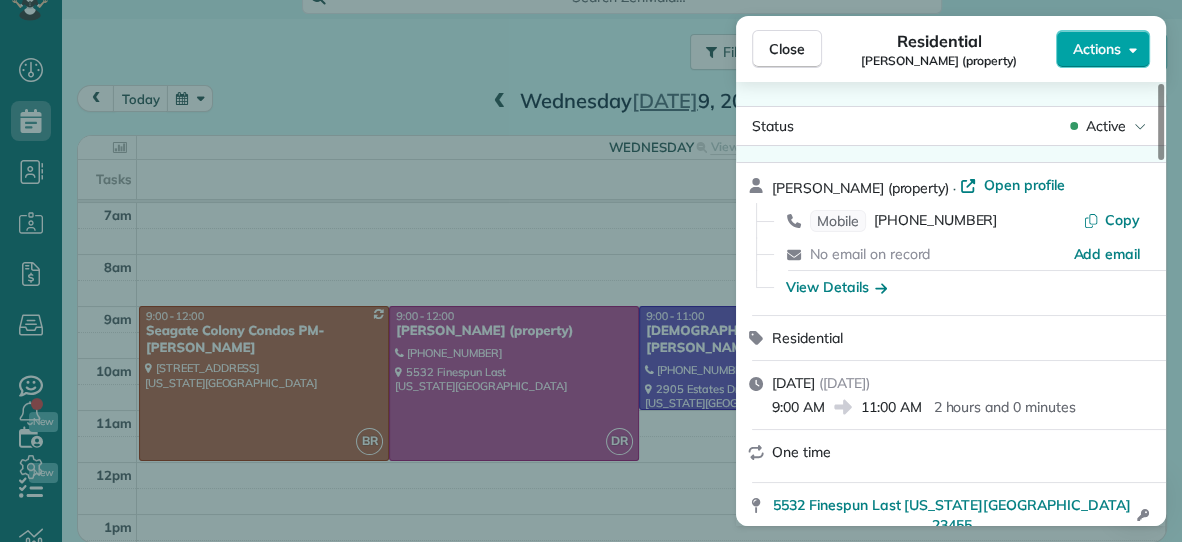 click on "Actions" at bounding box center [1097, 49] 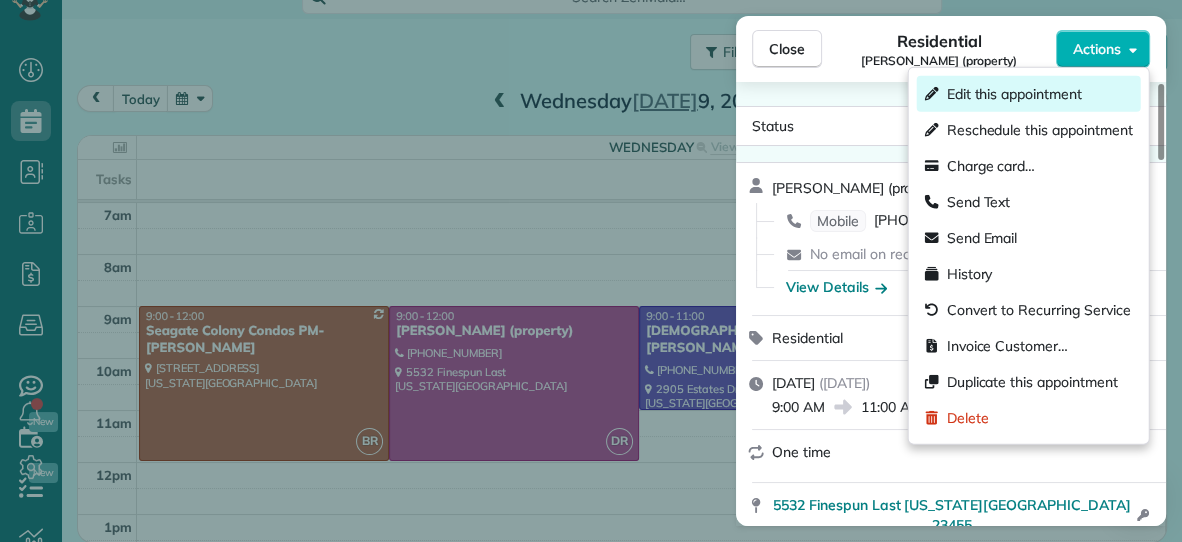 click on "Edit this appointment" at bounding box center [1014, 94] 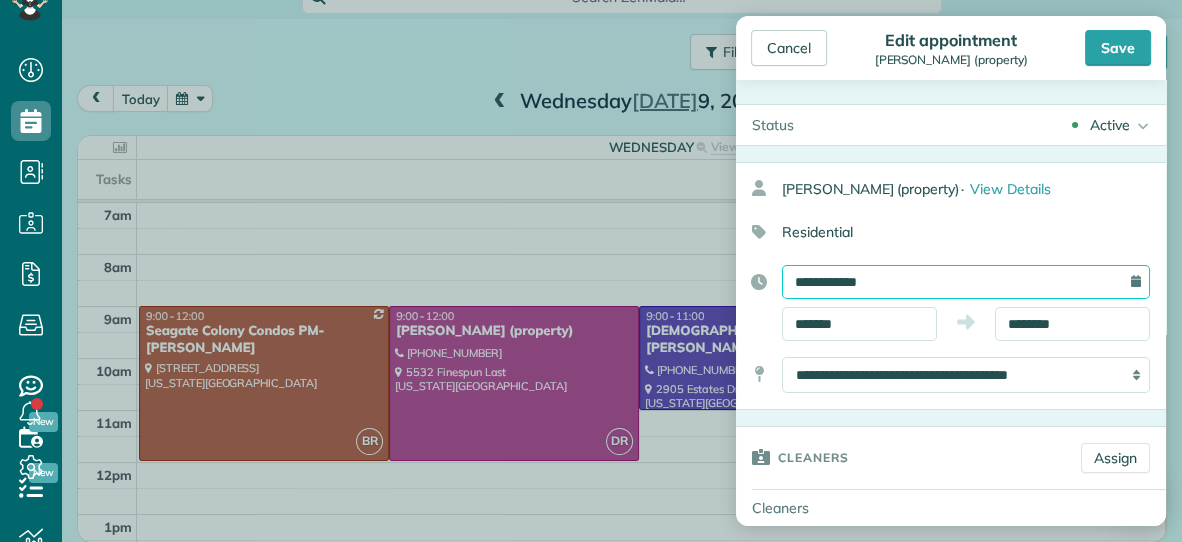 click on "**********" at bounding box center (966, 282) 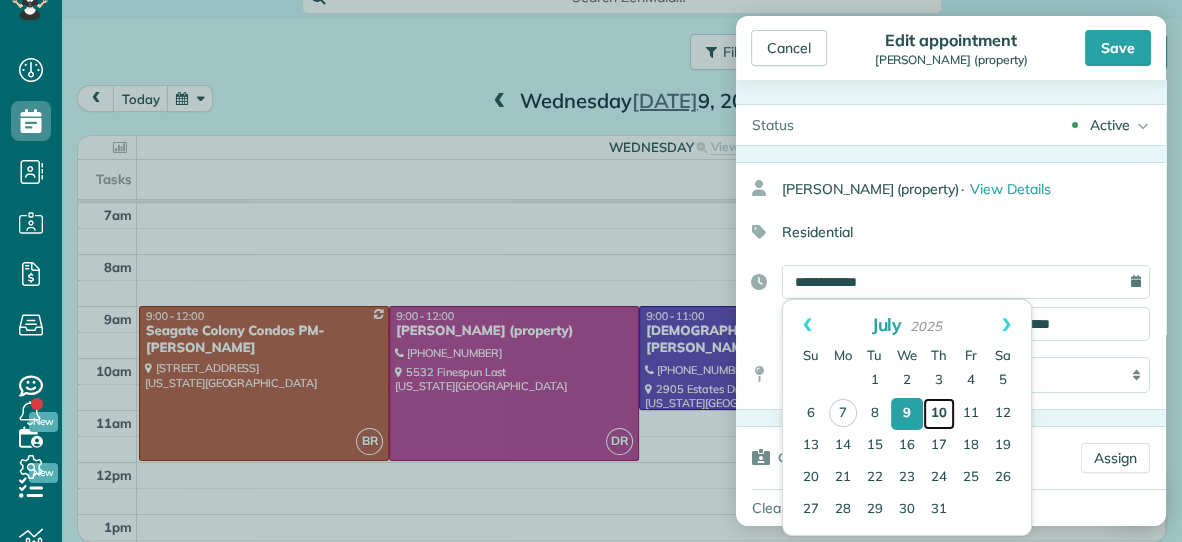 click on "10" at bounding box center (939, 414) 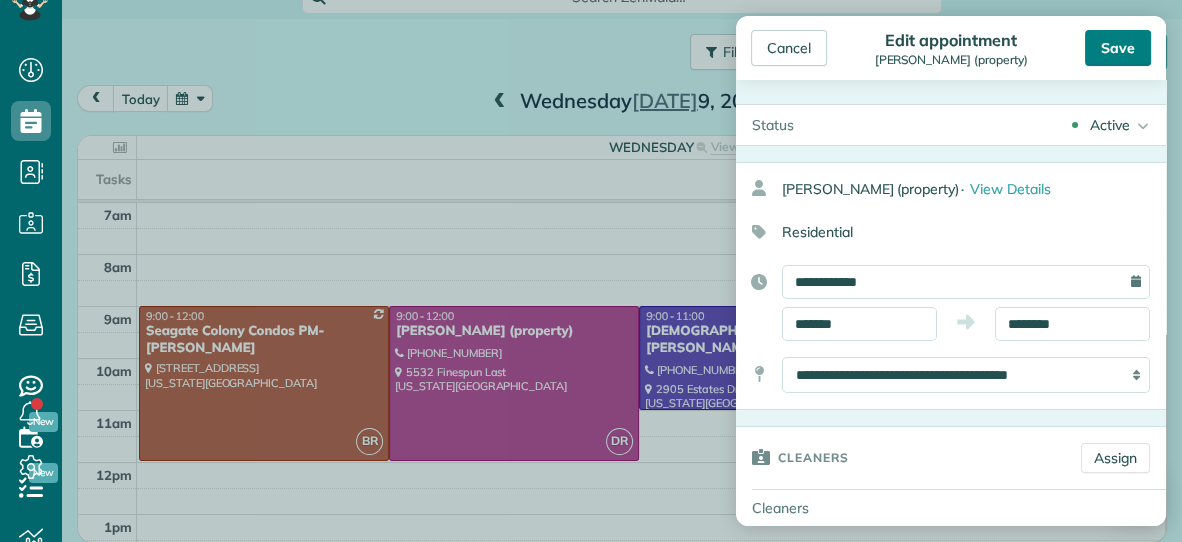 click on "Save" at bounding box center (1118, 48) 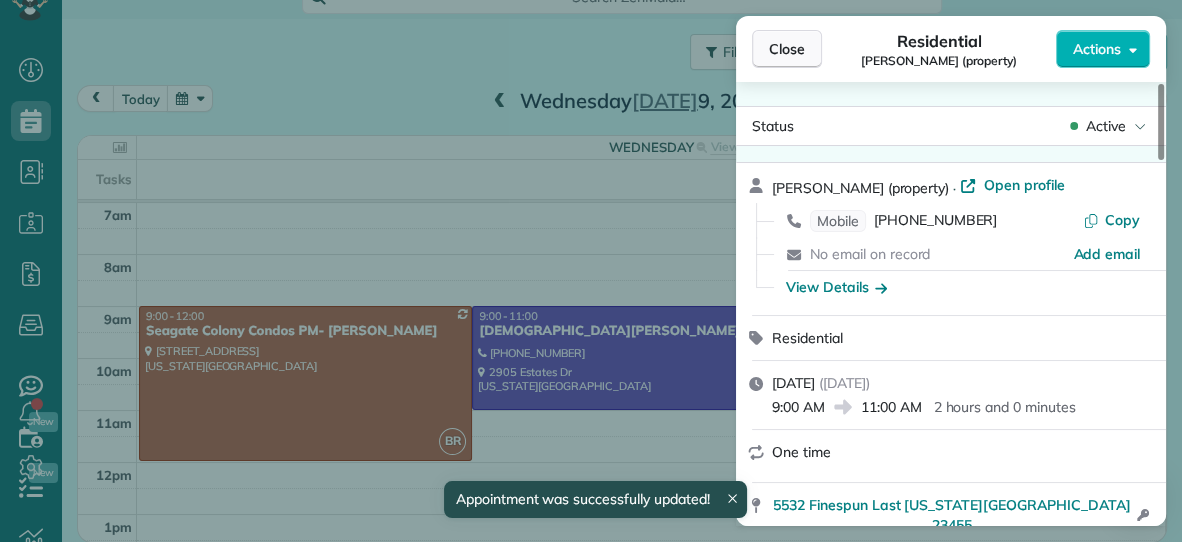 click on "Close" at bounding box center (787, 49) 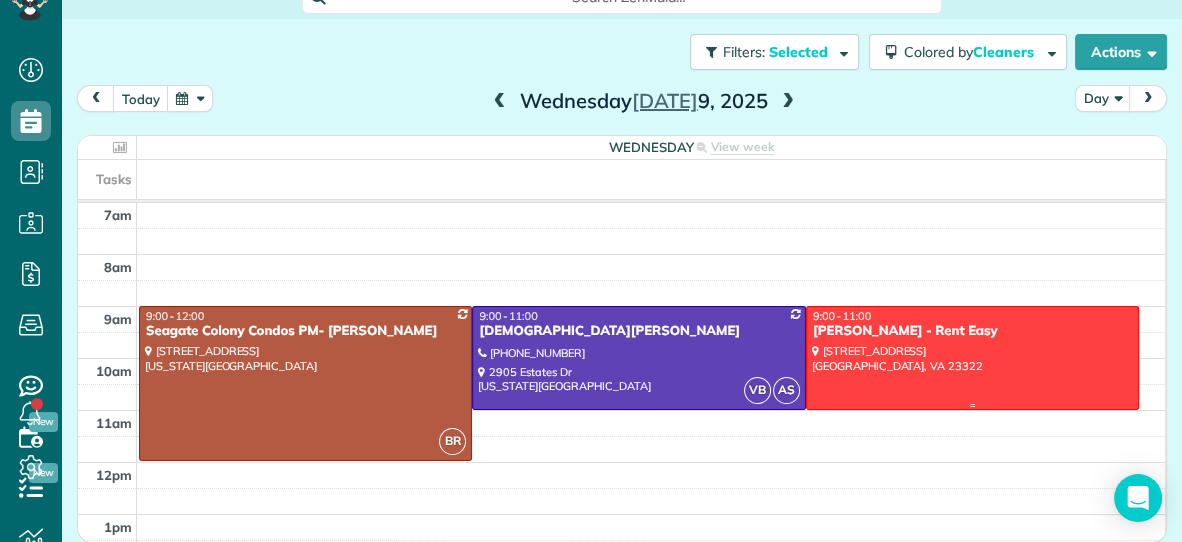 click on "Alex Drake - Rent Easy" at bounding box center (972, 331) 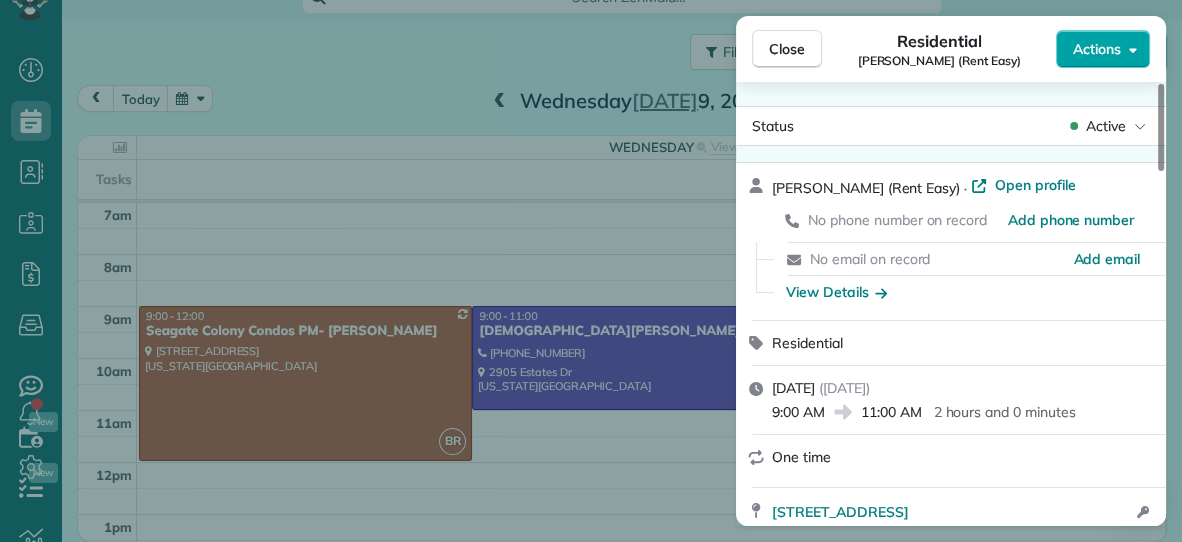click on "Actions" at bounding box center (1097, 49) 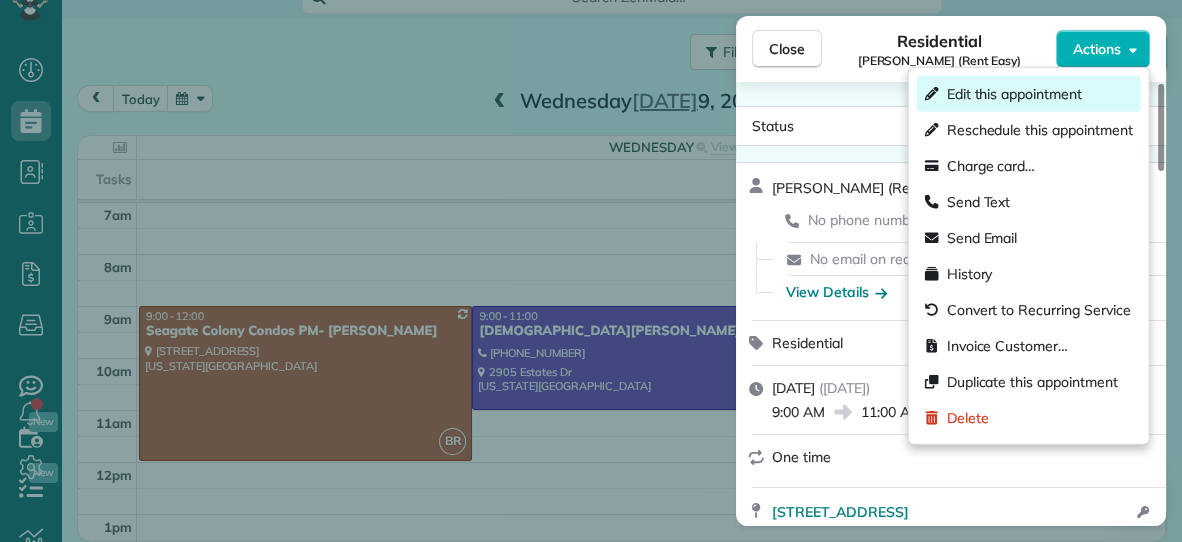 click on "Edit this appointment" at bounding box center (1014, 94) 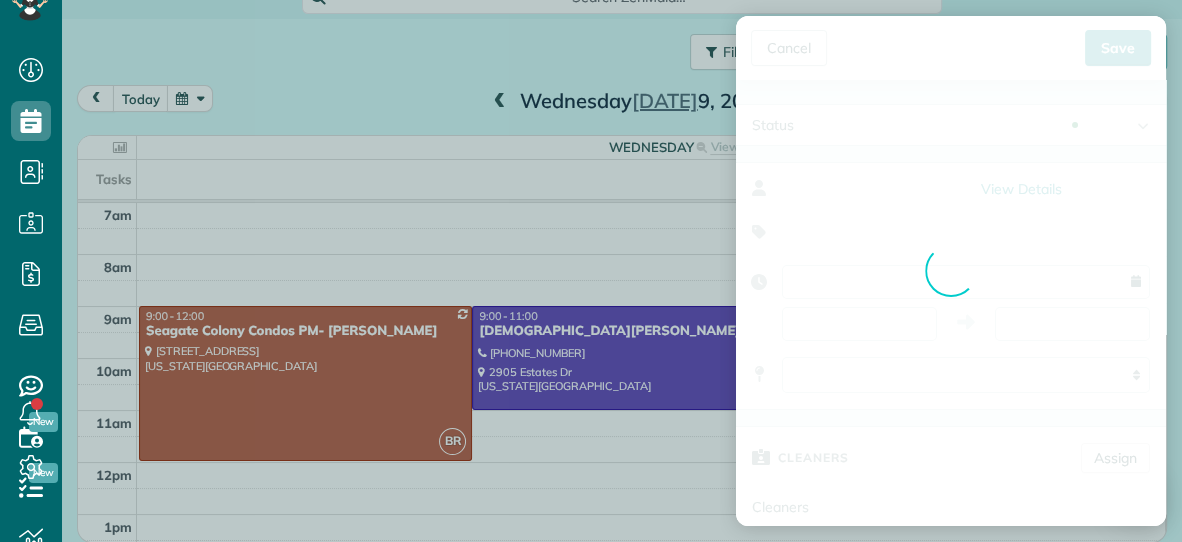 type on "**********" 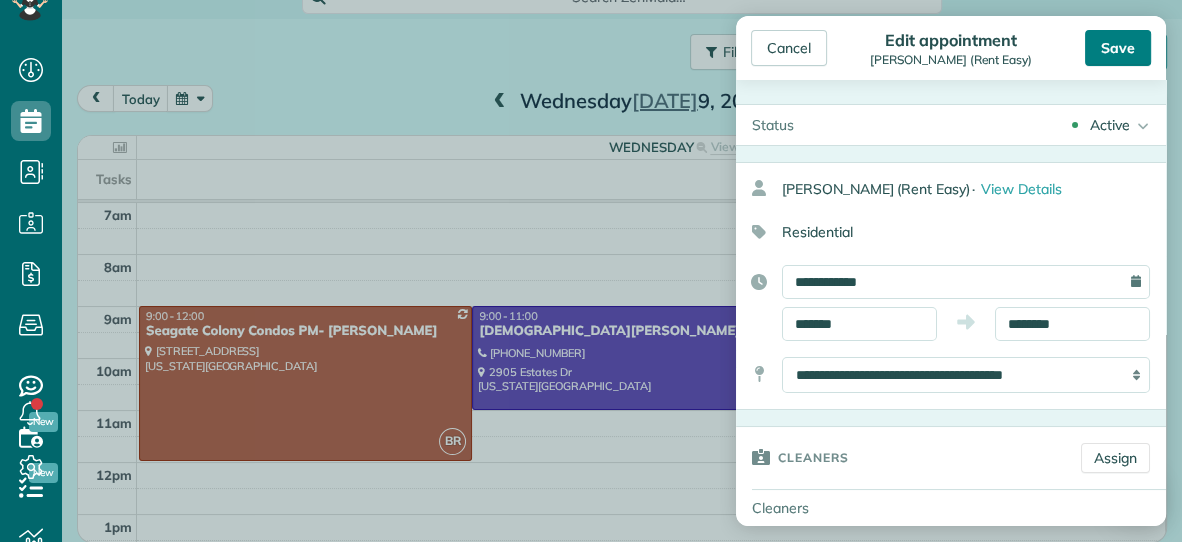 click on "Save" at bounding box center [1118, 48] 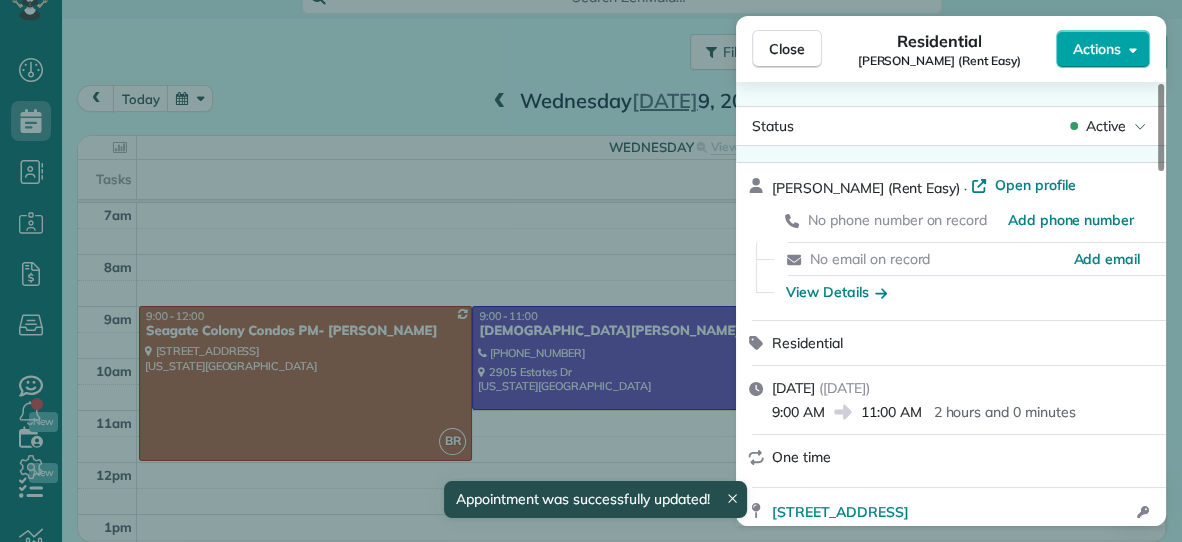 click on "Actions" at bounding box center (1103, 49) 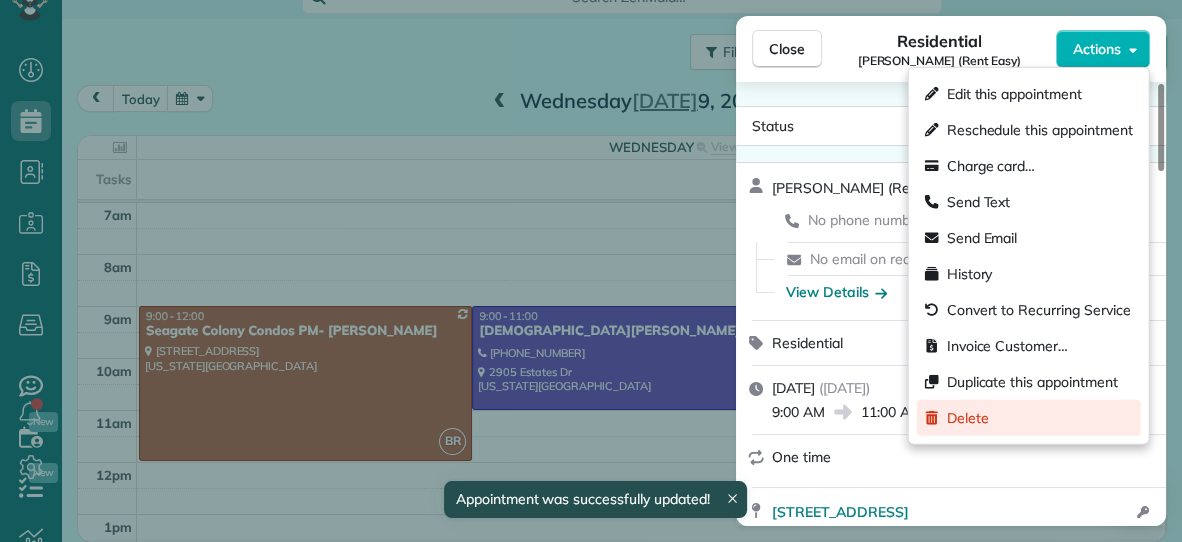 click on "Delete" at bounding box center [968, 418] 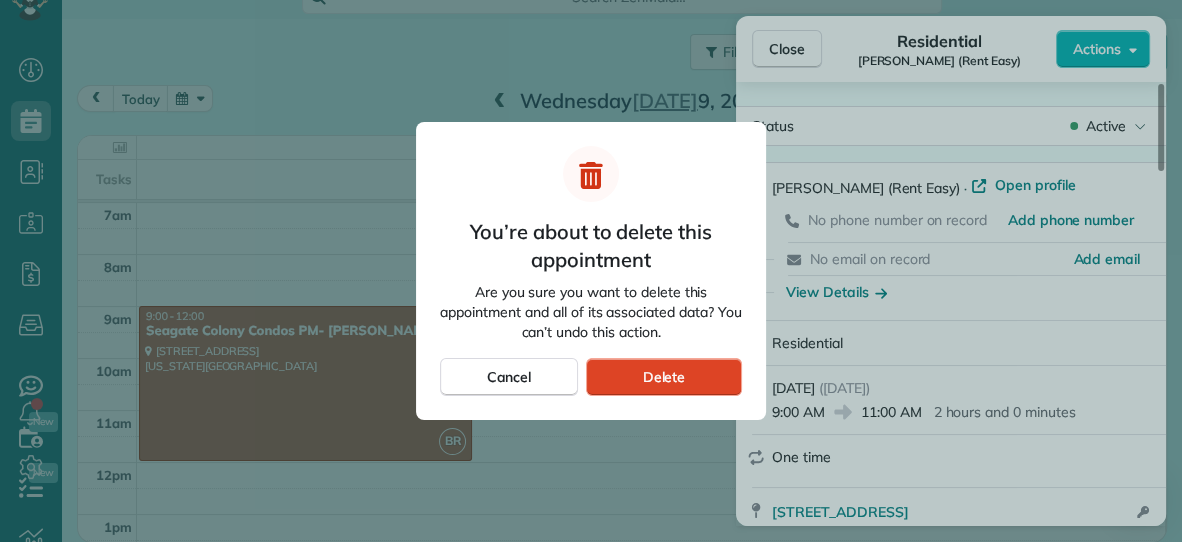 click on "Delete" at bounding box center (663, 377) 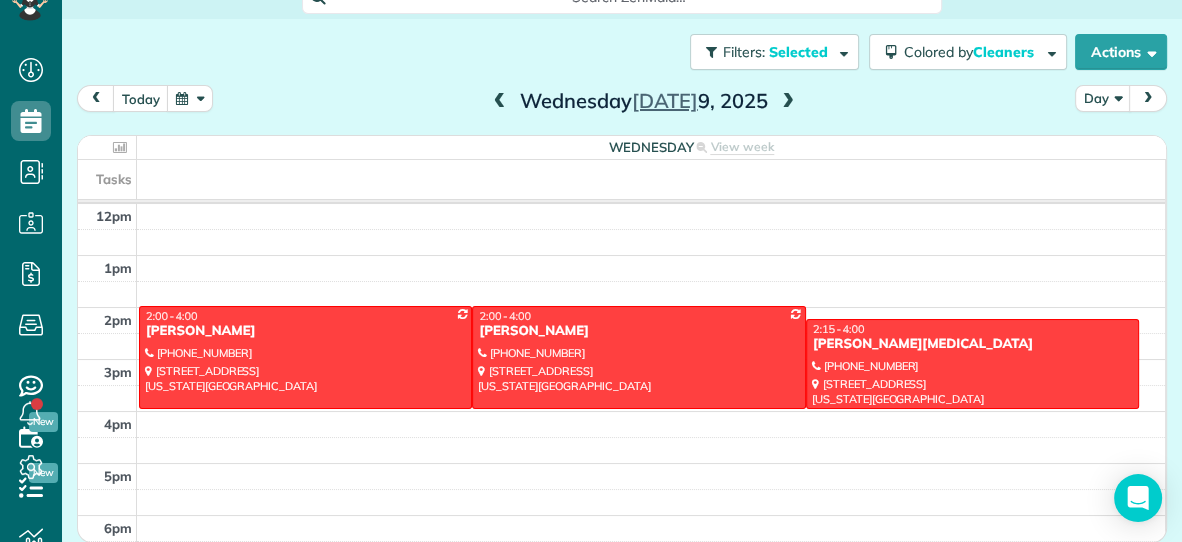 scroll, scrollTop: 262, scrollLeft: 0, axis: vertical 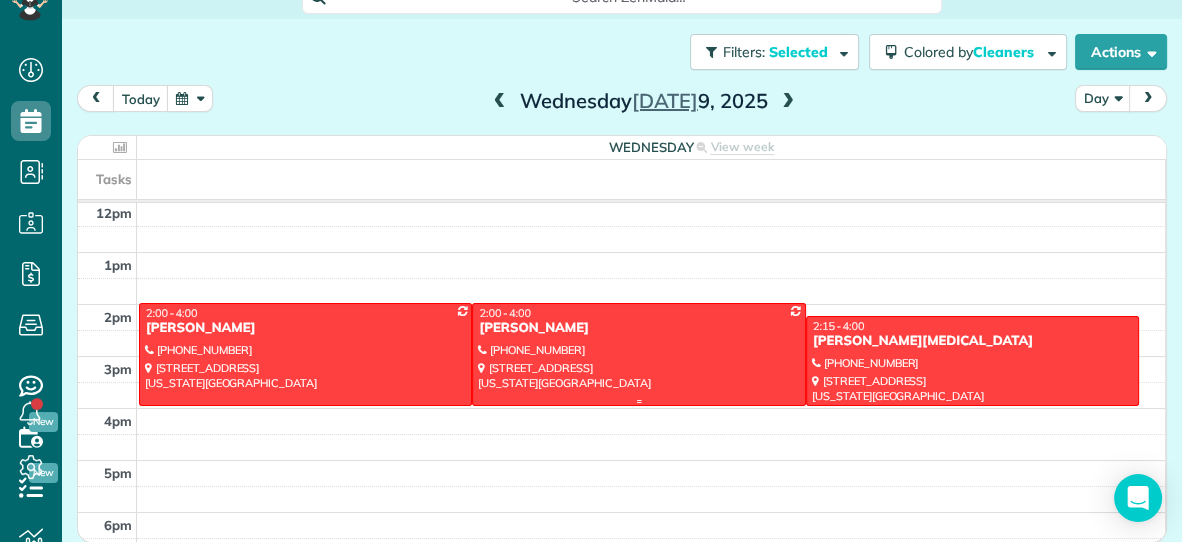 click at bounding box center (638, 354) 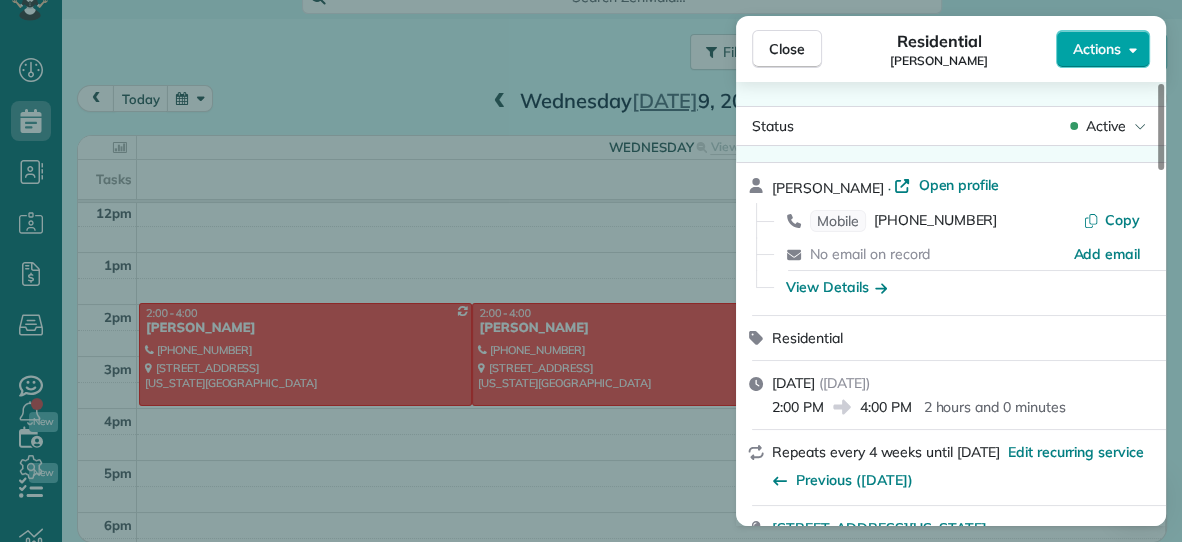 click on "Actions" at bounding box center (1097, 49) 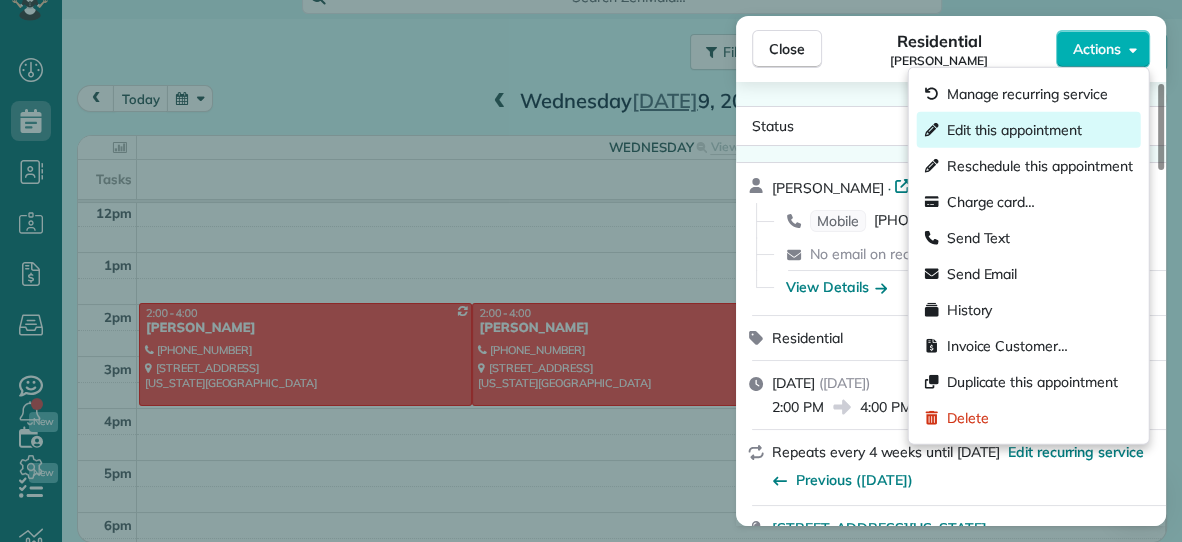 click on "Edit this appointment" at bounding box center [1014, 130] 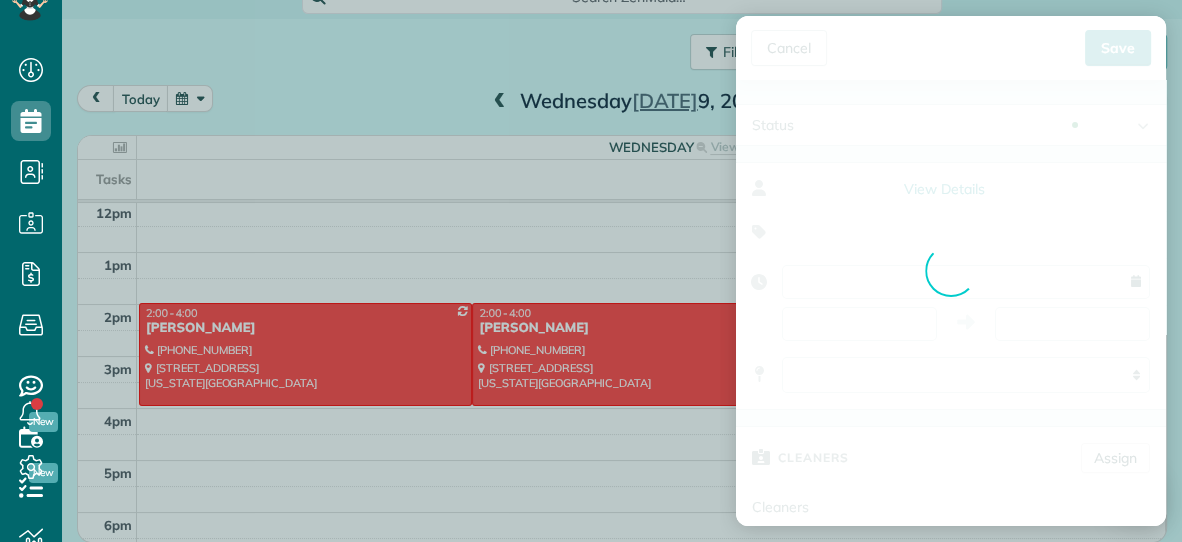 type on "**********" 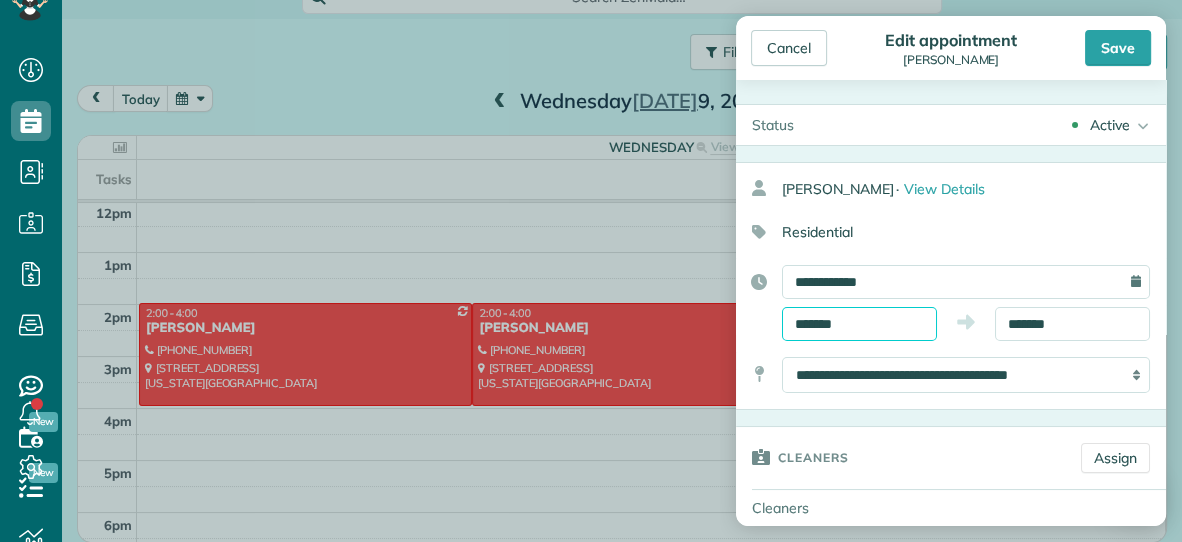 click on "*******" at bounding box center (859, 324) 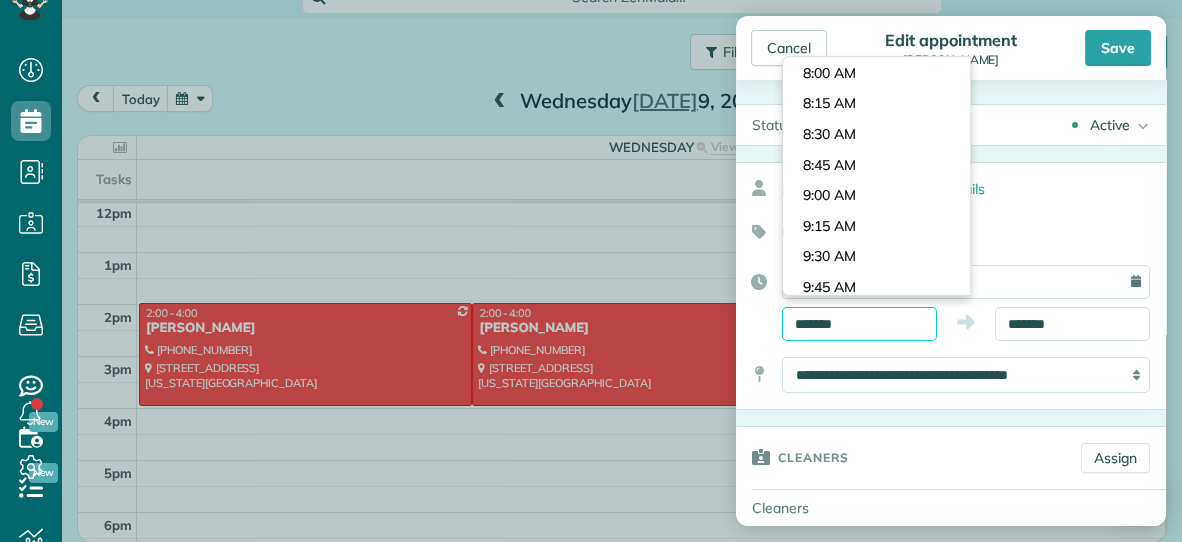 scroll, scrollTop: 938, scrollLeft: 0, axis: vertical 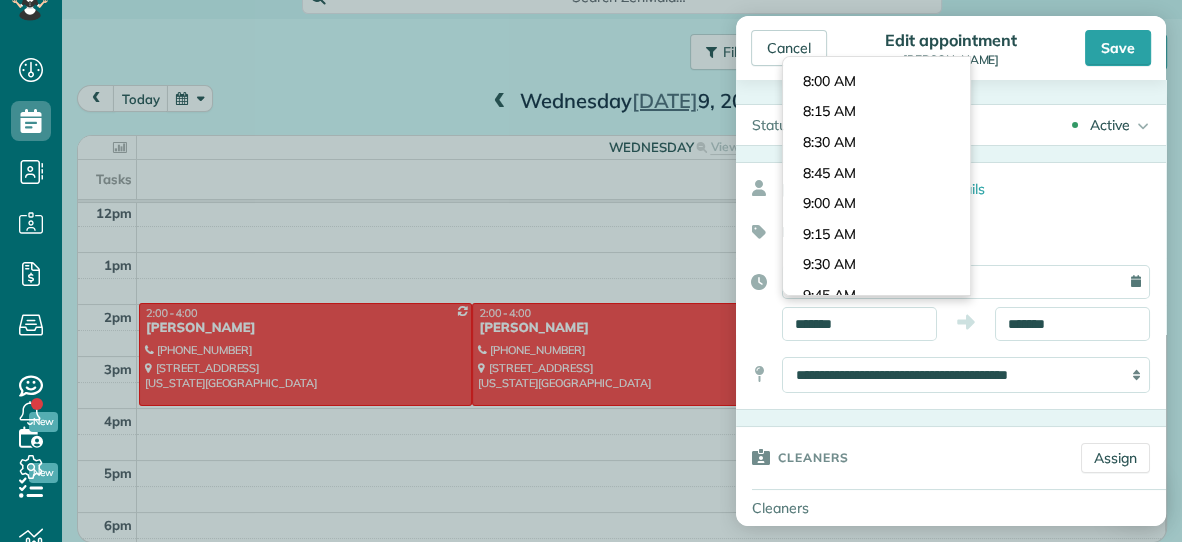 click on "Dashboard
Scheduling
Calendar View
List View
Dispatch View - Weekly scheduling (Beta)" at bounding box center (591, 271) 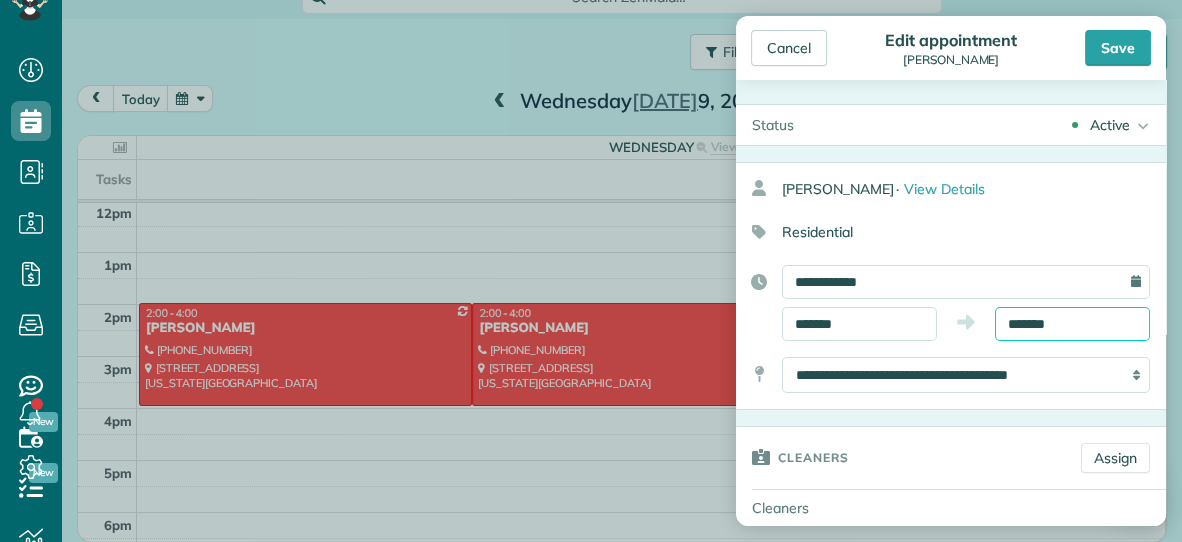 click on "*******" at bounding box center (1072, 324) 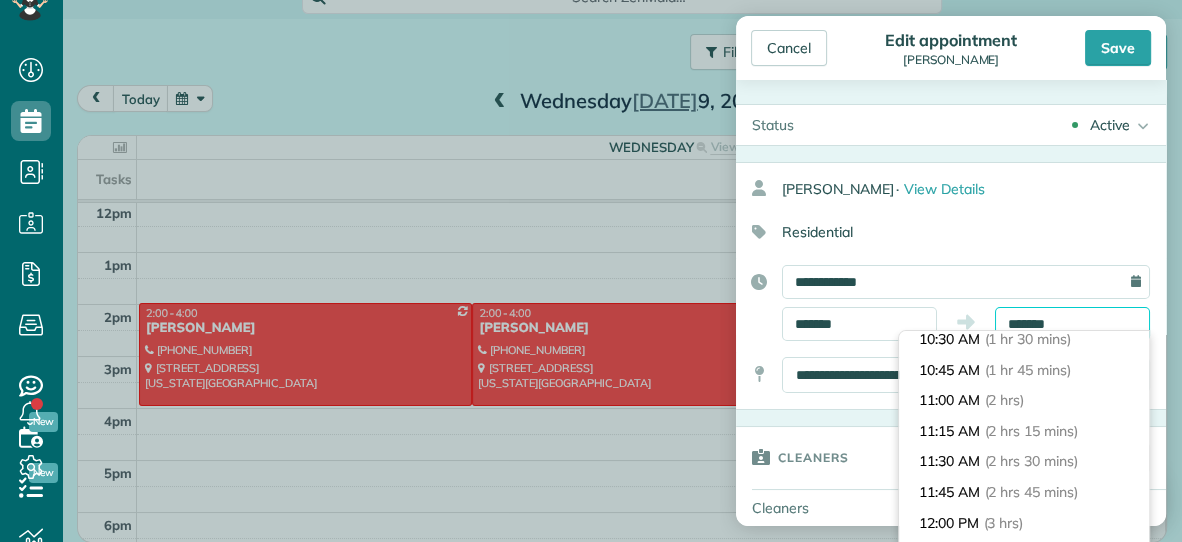 scroll, scrollTop: 159, scrollLeft: 0, axis: vertical 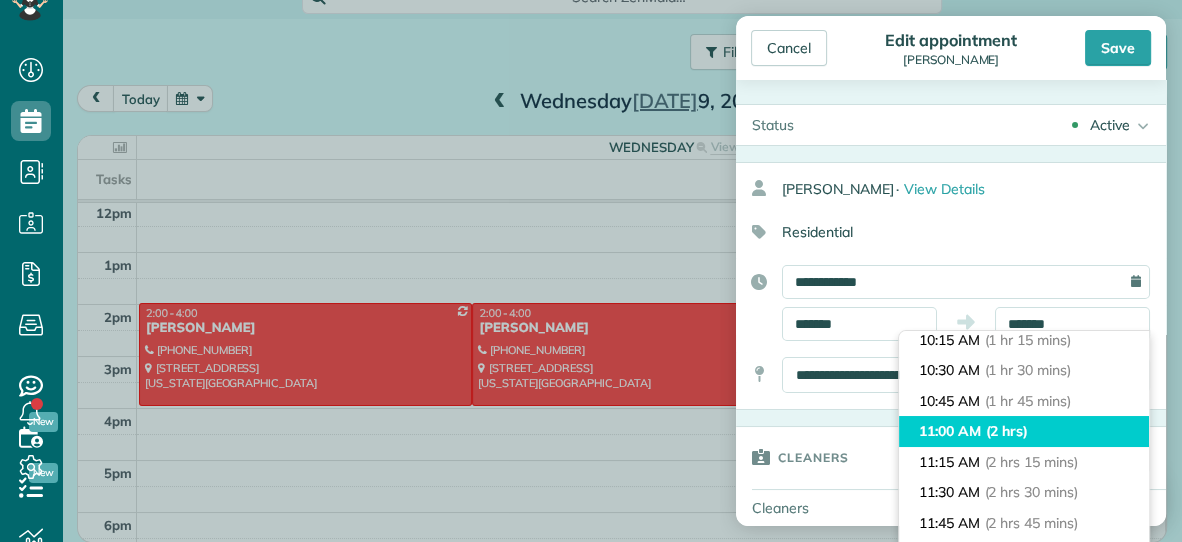 click on "11:00 AM  (2 hrs)" at bounding box center (1024, 431) 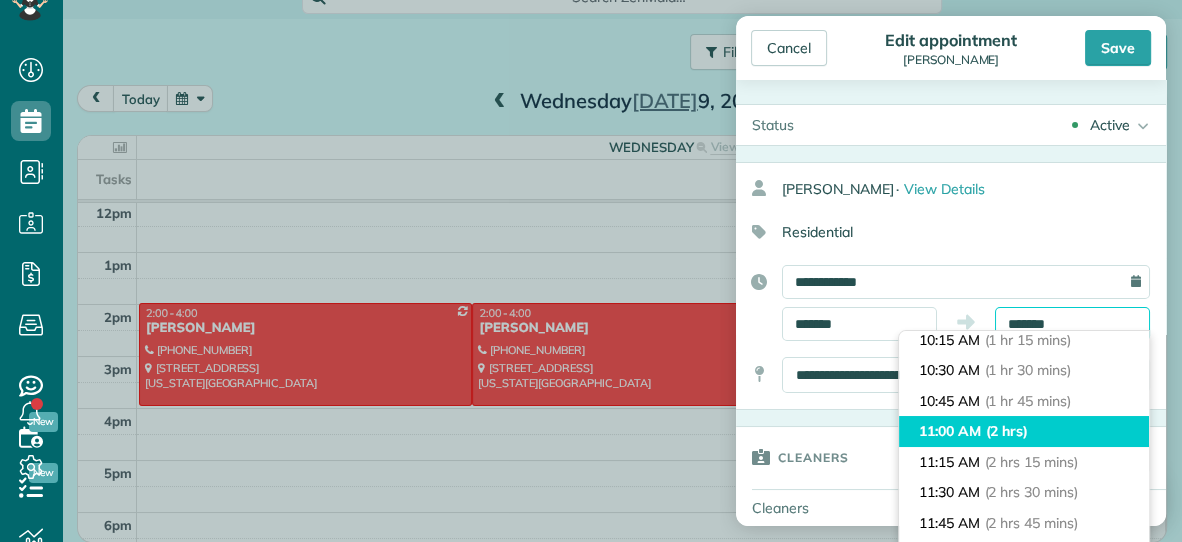 type on "********" 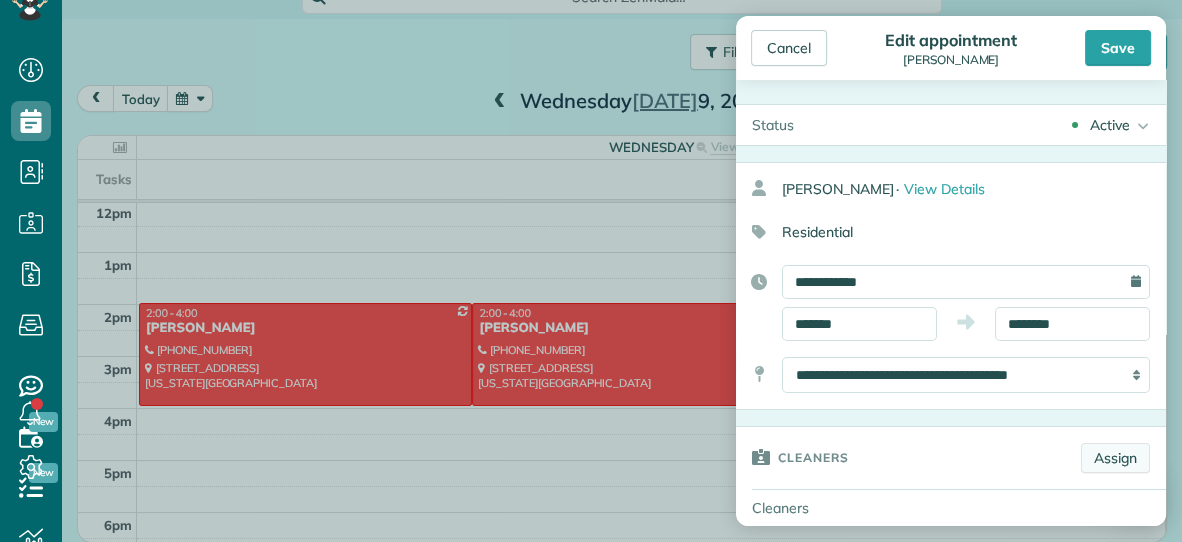 click on "Assign" at bounding box center [1115, 458] 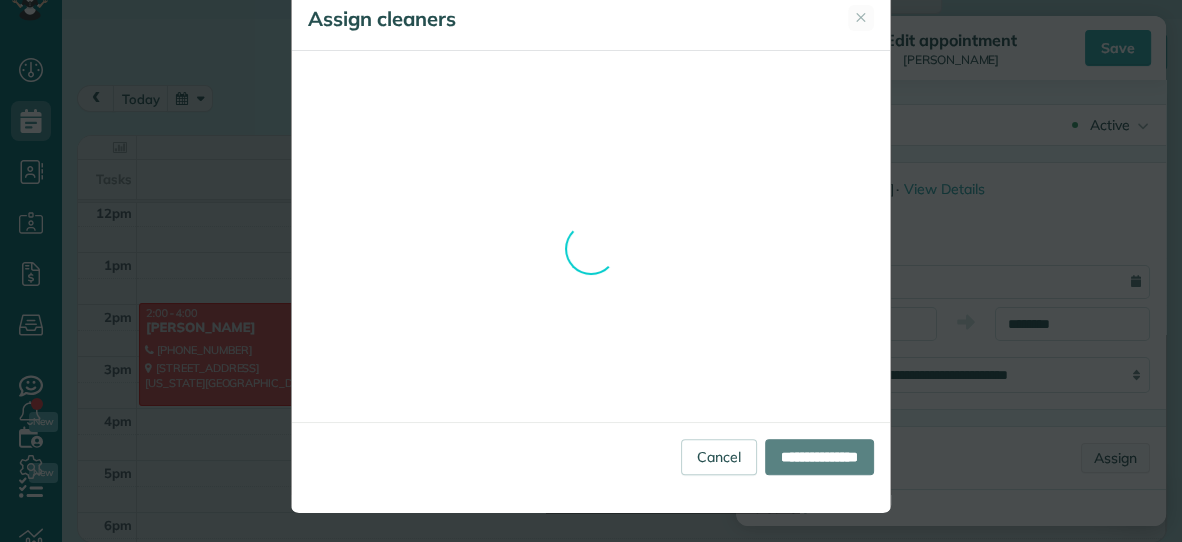 scroll, scrollTop: 0, scrollLeft: 0, axis: both 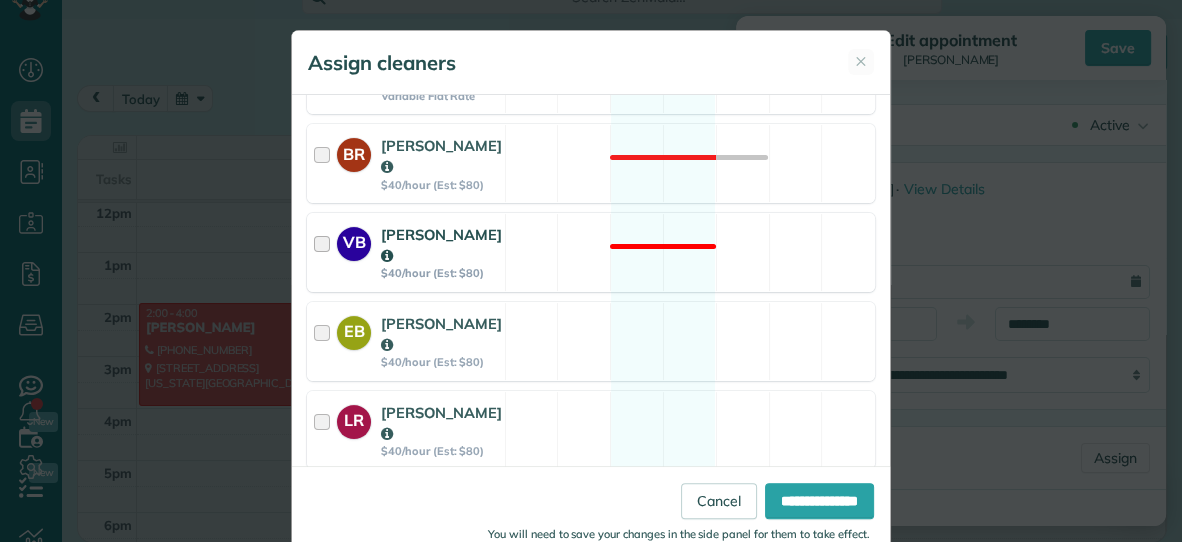 click on "VB
Vanessa Beason
$40/hour (Est: $80)
Not available" at bounding box center [591, 252] 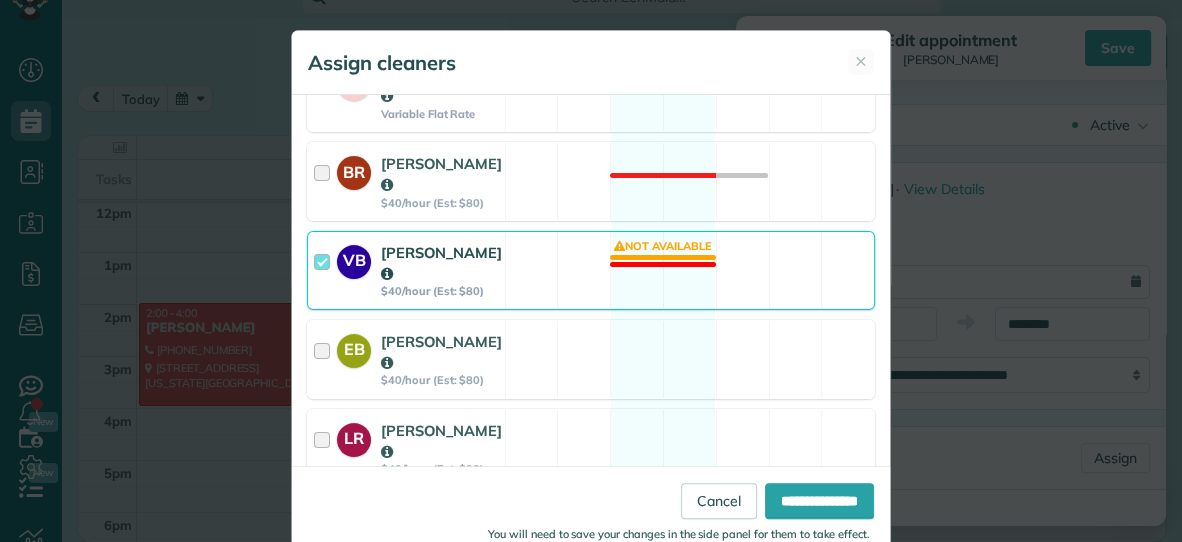 scroll, scrollTop: 483, scrollLeft: 0, axis: vertical 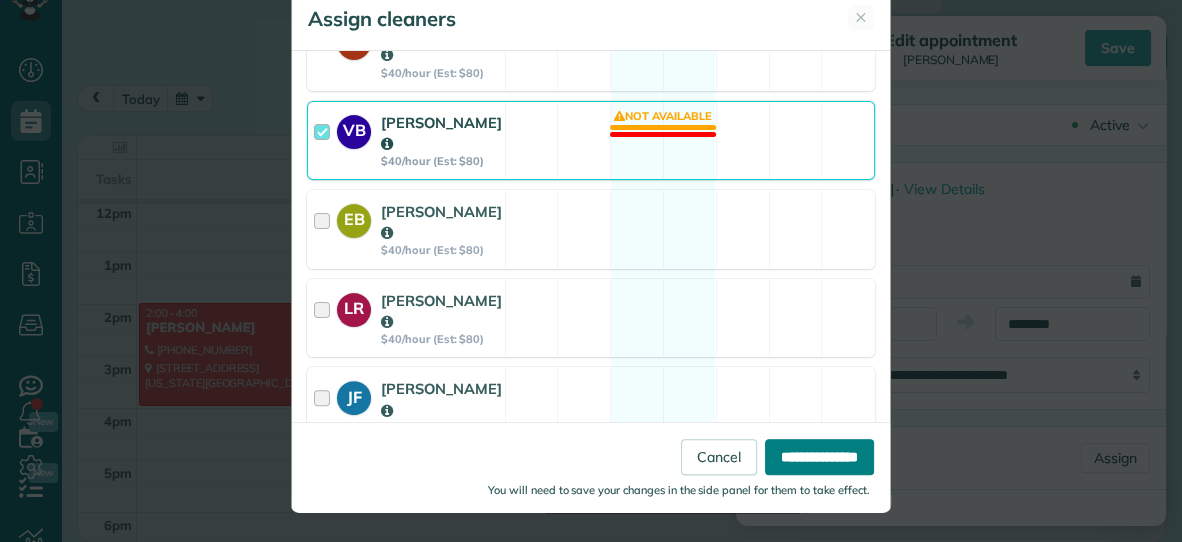 click on "**********" at bounding box center (819, 457) 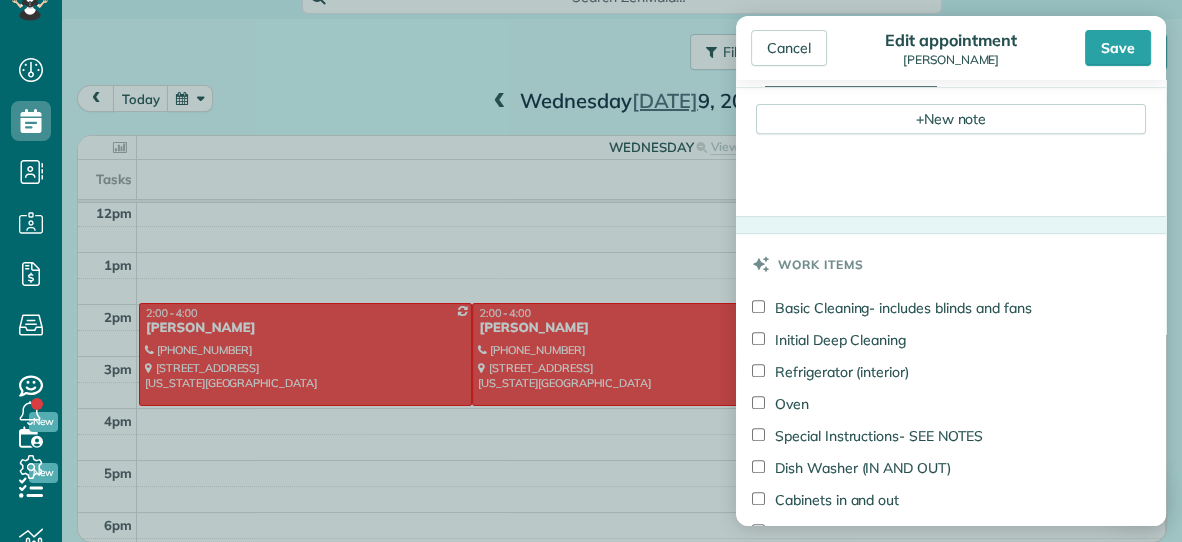 scroll, scrollTop: 781, scrollLeft: 0, axis: vertical 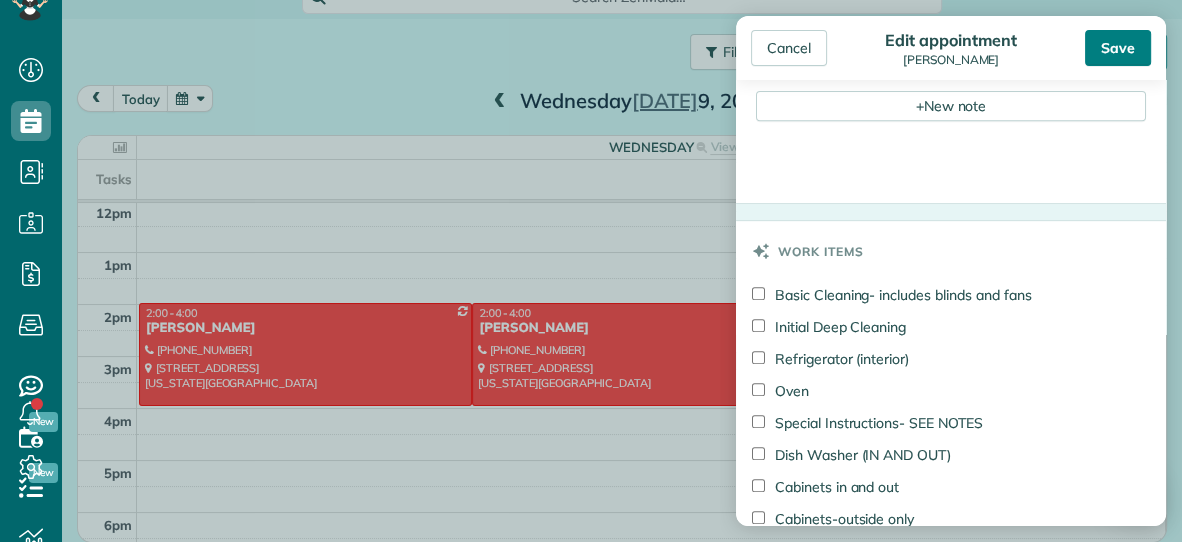 click on "Save" at bounding box center [1118, 48] 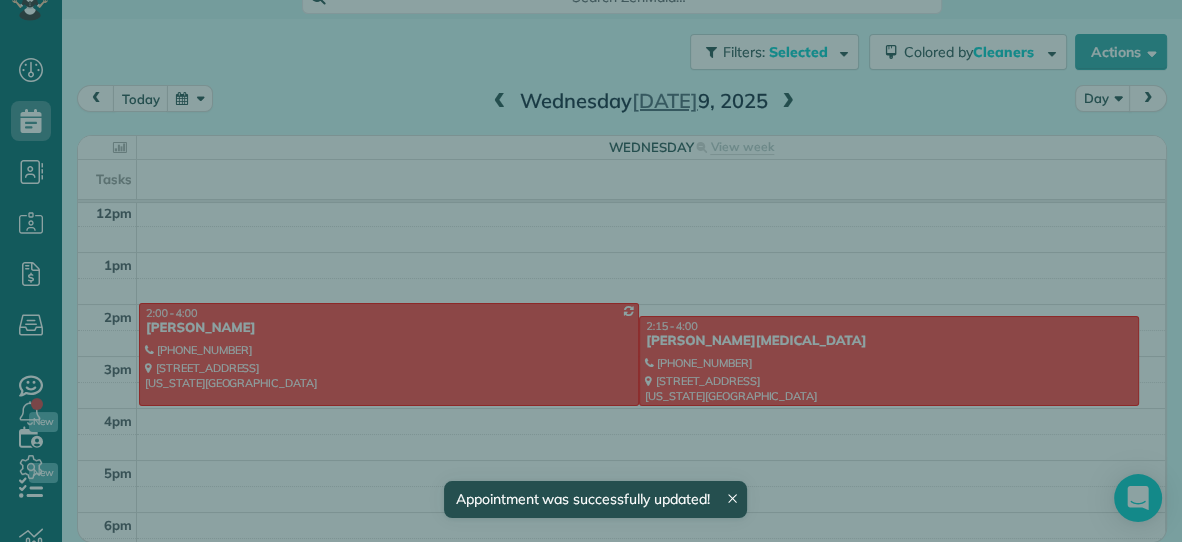 scroll, scrollTop: 96, scrollLeft: 0, axis: vertical 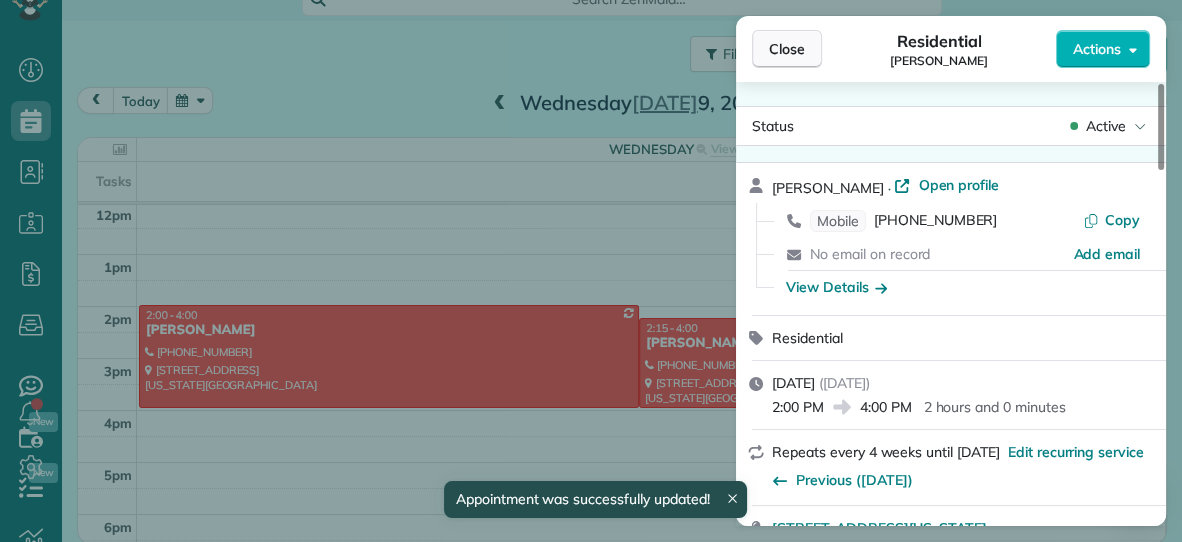 click on "Close" at bounding box center (787, 49) 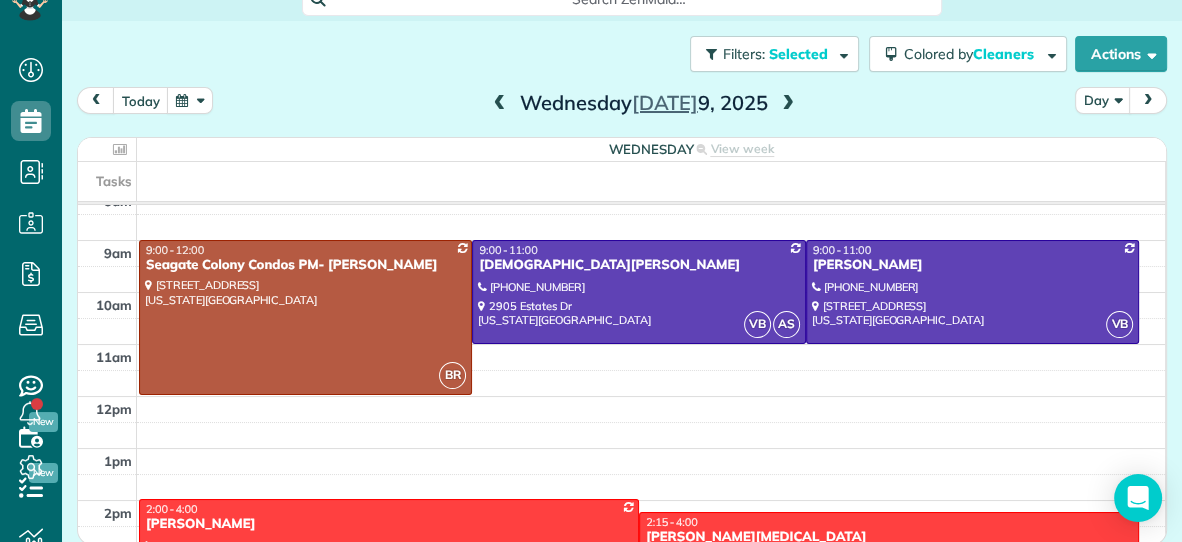 scroll, scrollTop: 70, scrollLeft: 0, axis: vertical 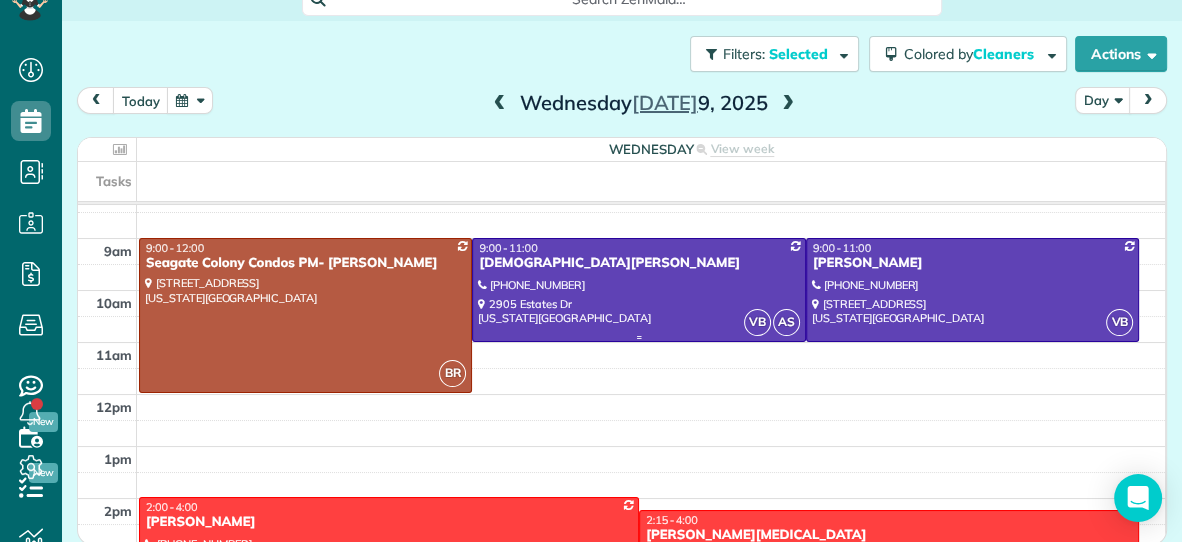 click at bounding box center [638, 289] 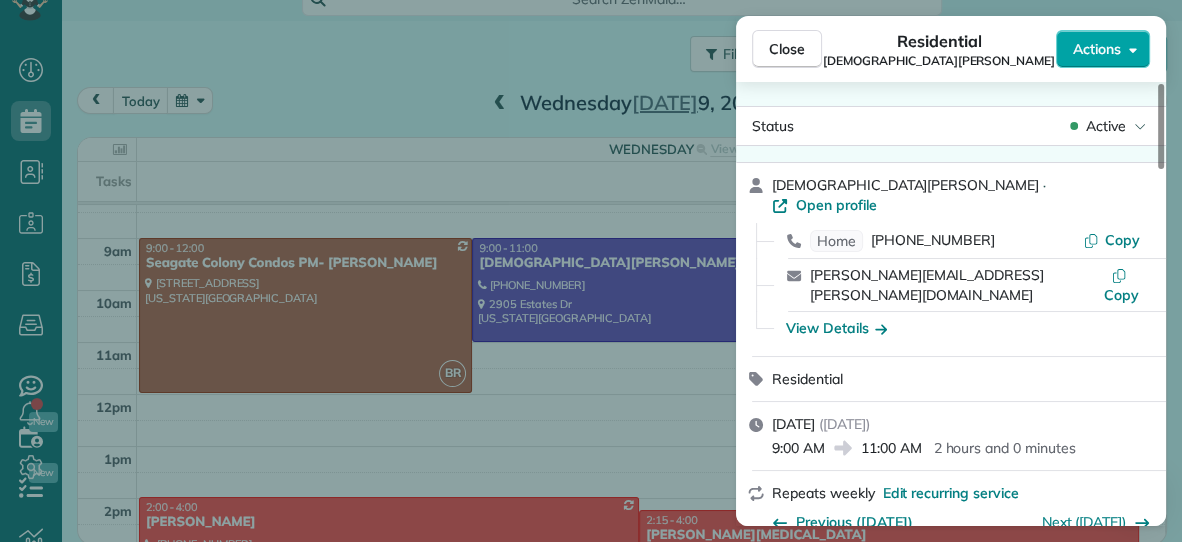 click on "Actions" at bounding box center [1097, 49] 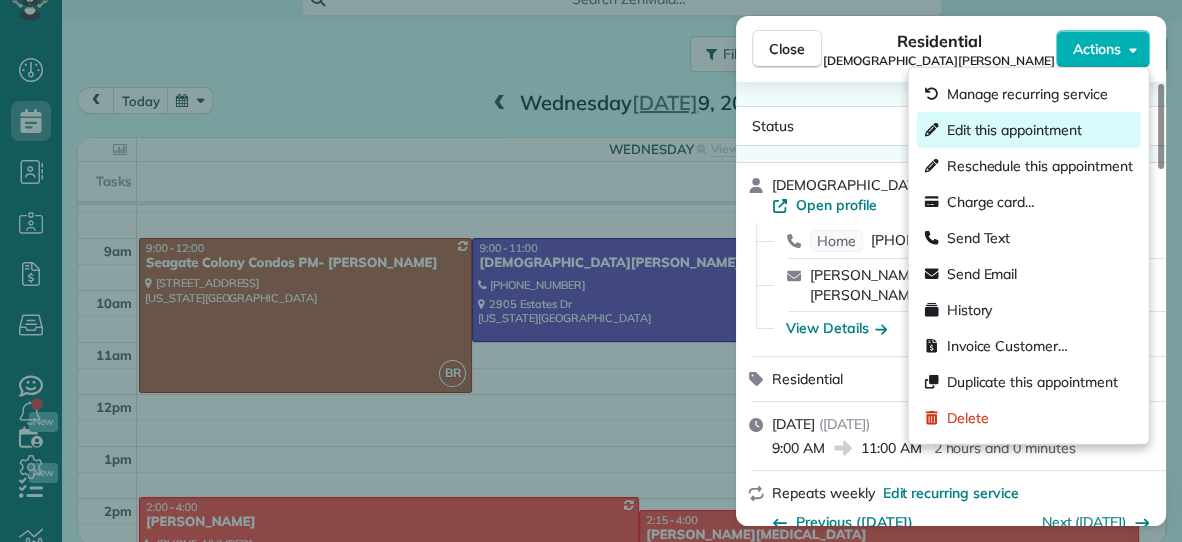 click on "Edit this appointment" at bounding box center [1014, 130] 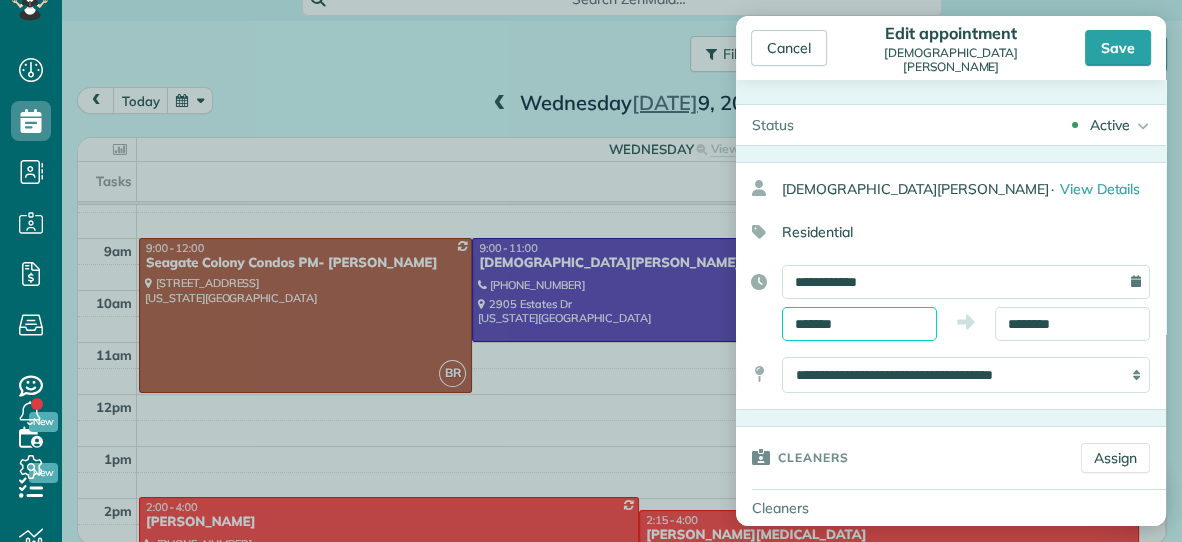 click on "*******" at bounding box center [859, 324] 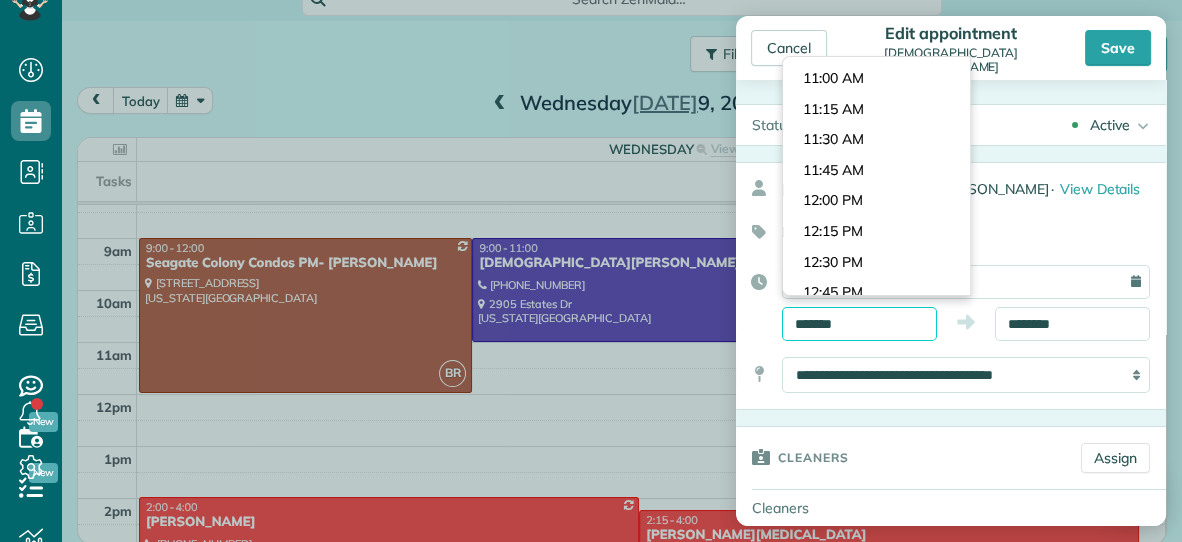 scroll, scrollTop: 1310, scrollLeft: 0, axis: vertical 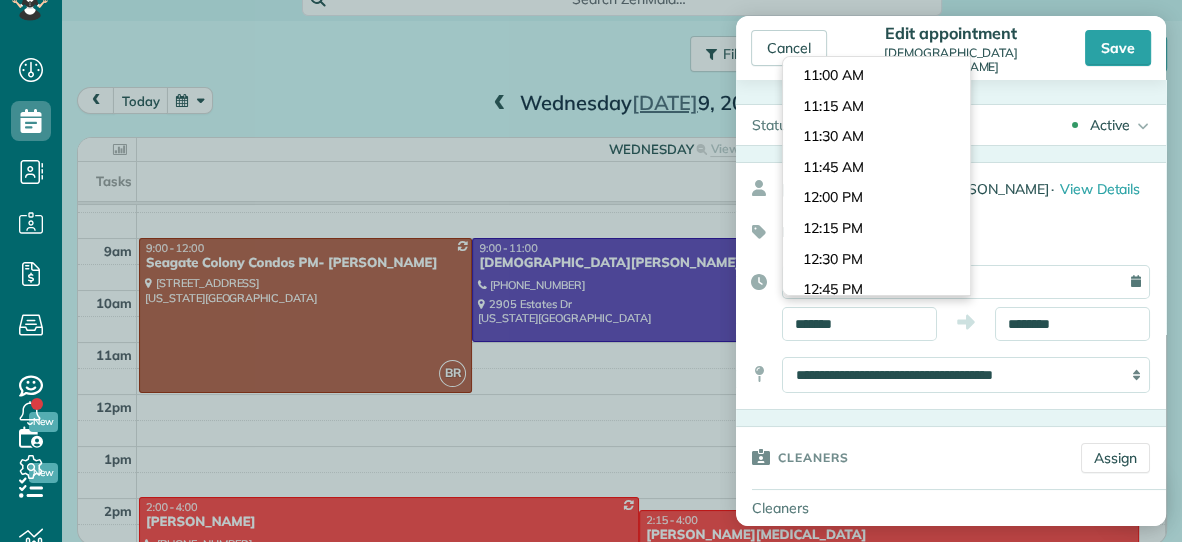 click on "Dashboard
Scheduling
Calendar View
List View
Dispatch View - Weekly scheduling (Beta)" at bounding box center (591, 271) 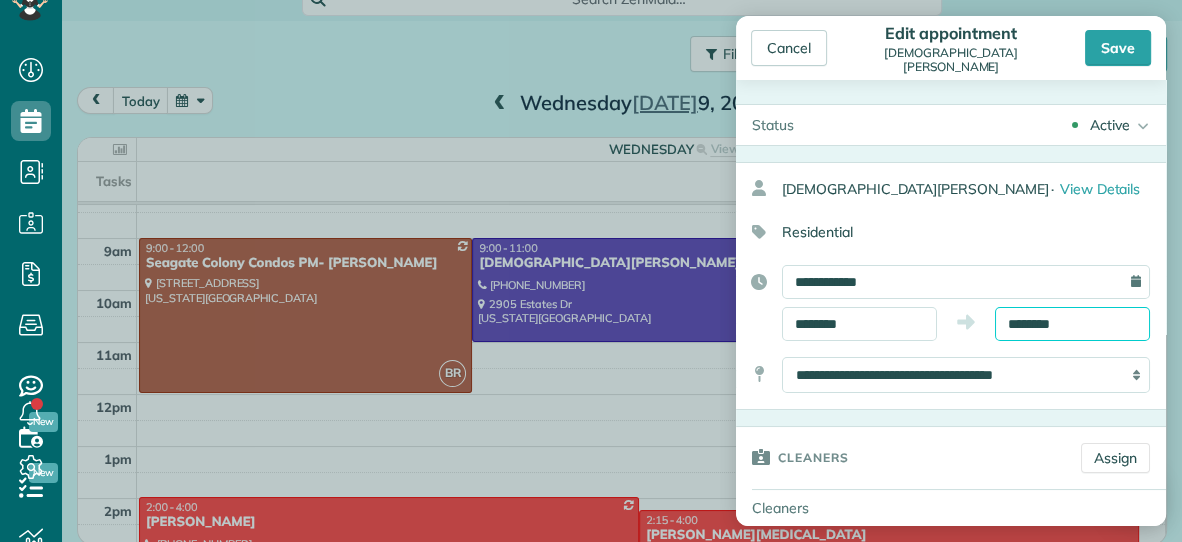 click on "********" at bounding box center (1072, 324) 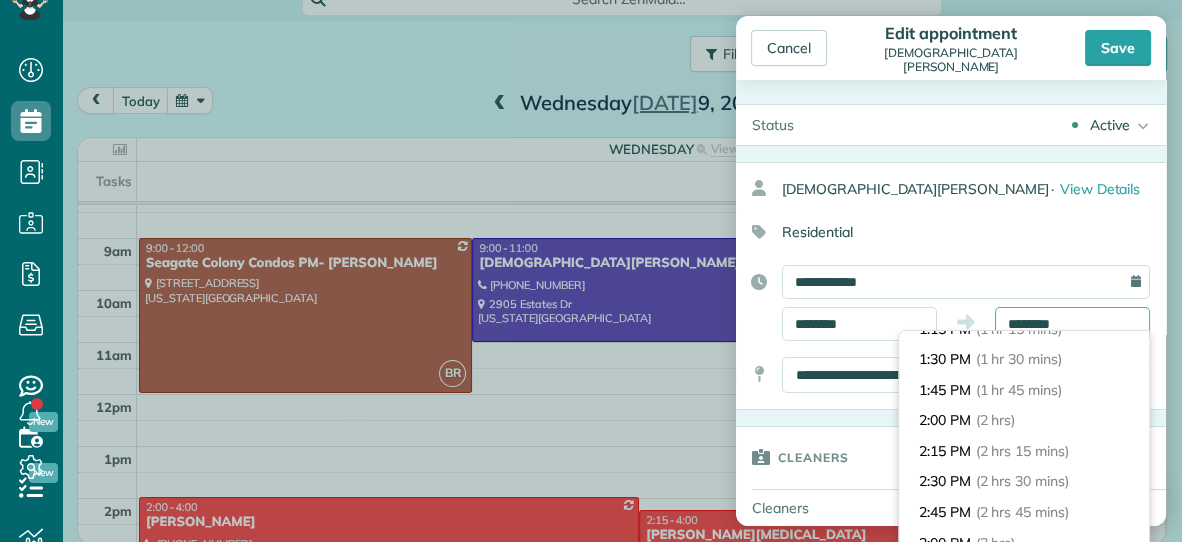scroll, scrollTop: 191, scrollLeft: 0, axis: vertical 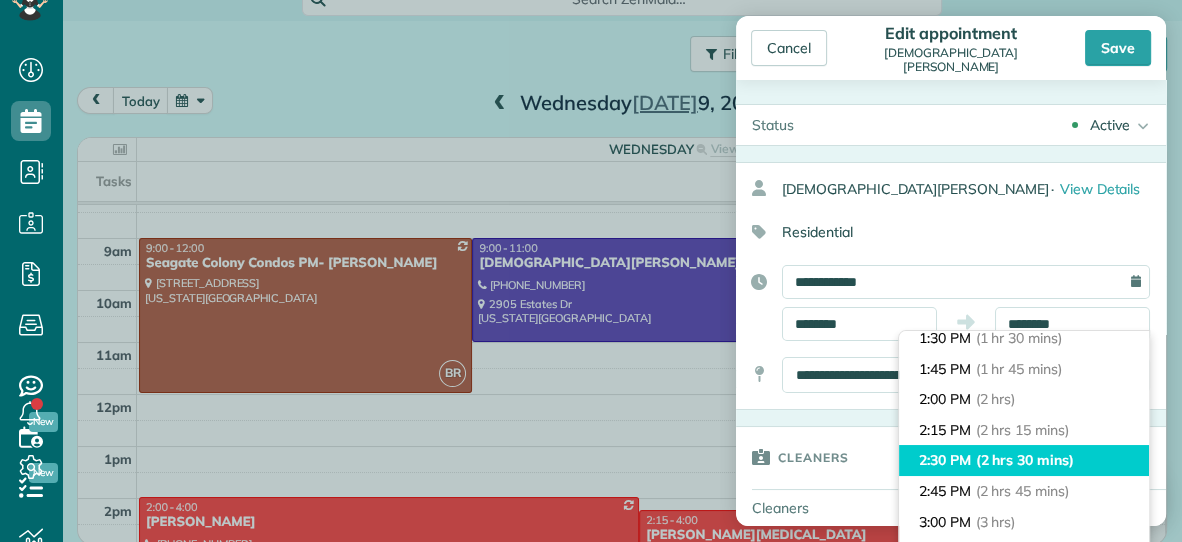 click on "(2 hrs 30 mins)" at bounding box center (1025, 460) 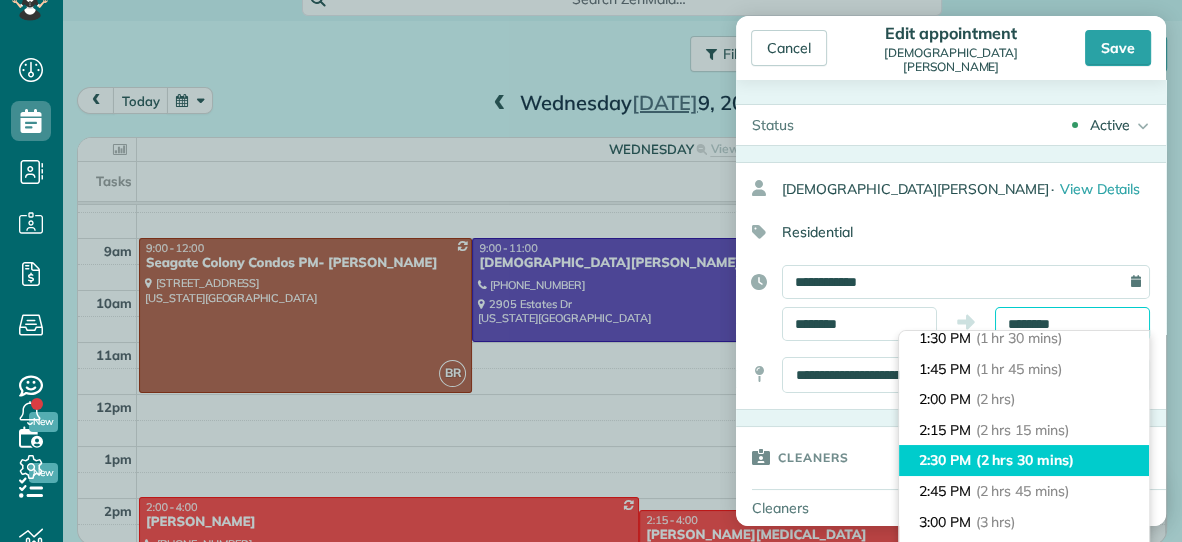 type on "*******" 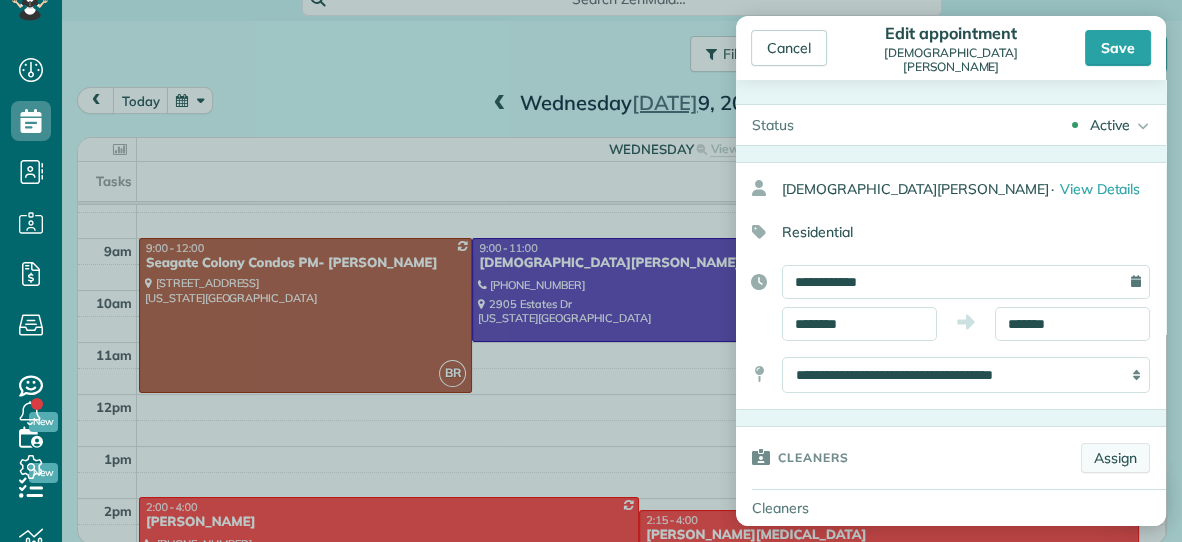 click on "Assign" at bounding box center (1115, 458) 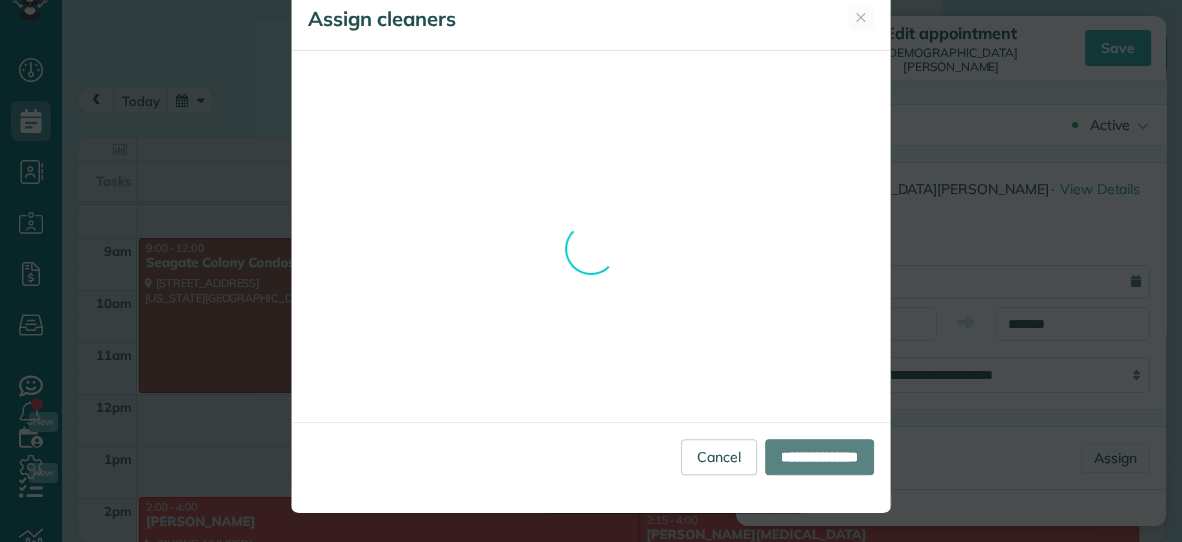 scroll, scrollTop: 0, scrollLeft: 0, axis: both 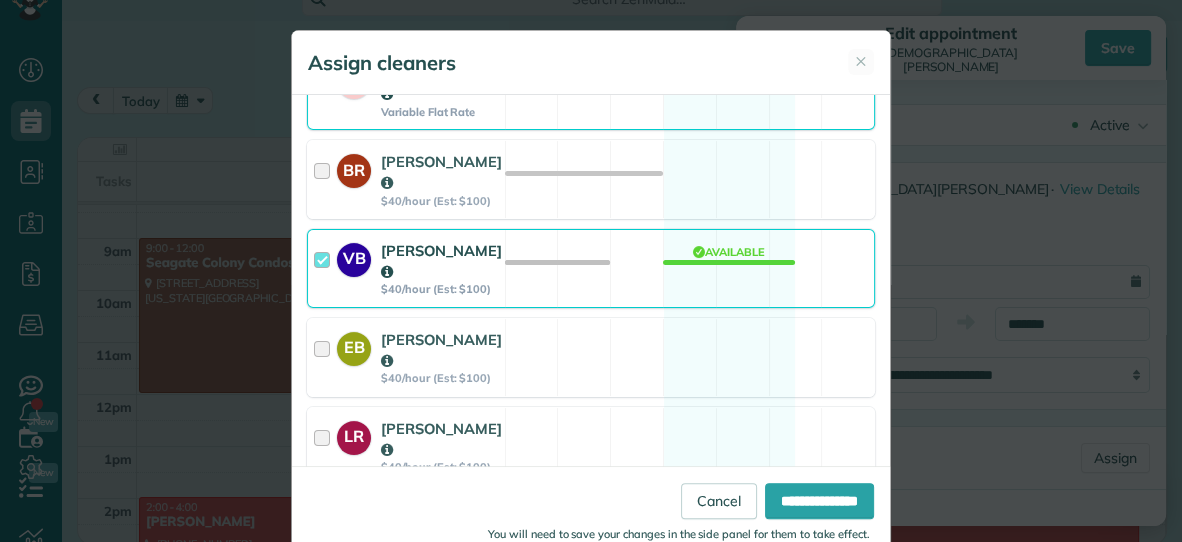 click on "Amanda Spivey
Variable Flat Rate
Available" at bounding box center (591, 90) 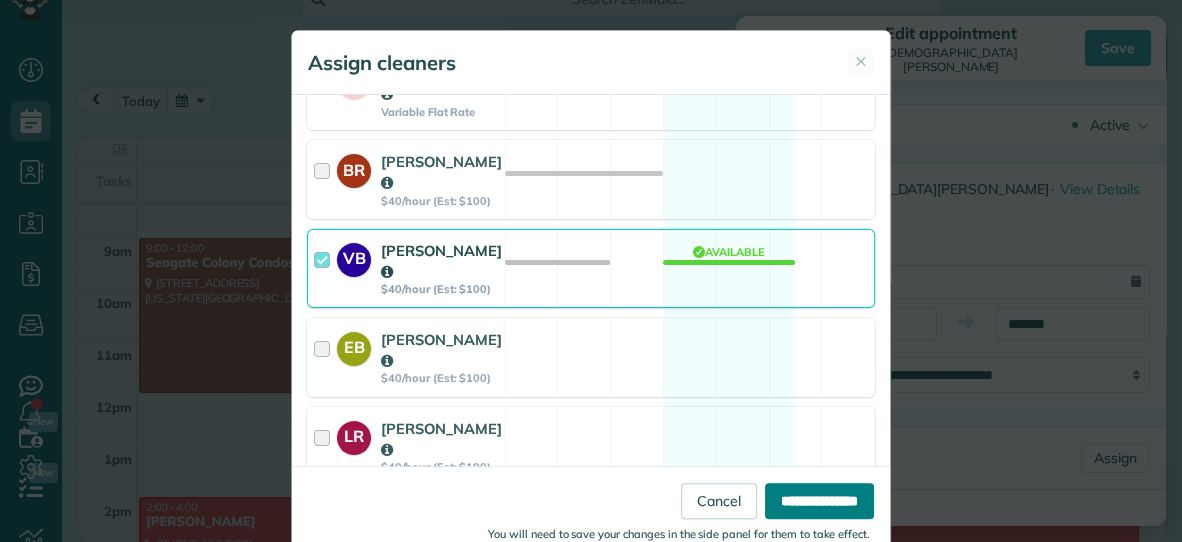 click on "**********" at bounding box center [819, 501] 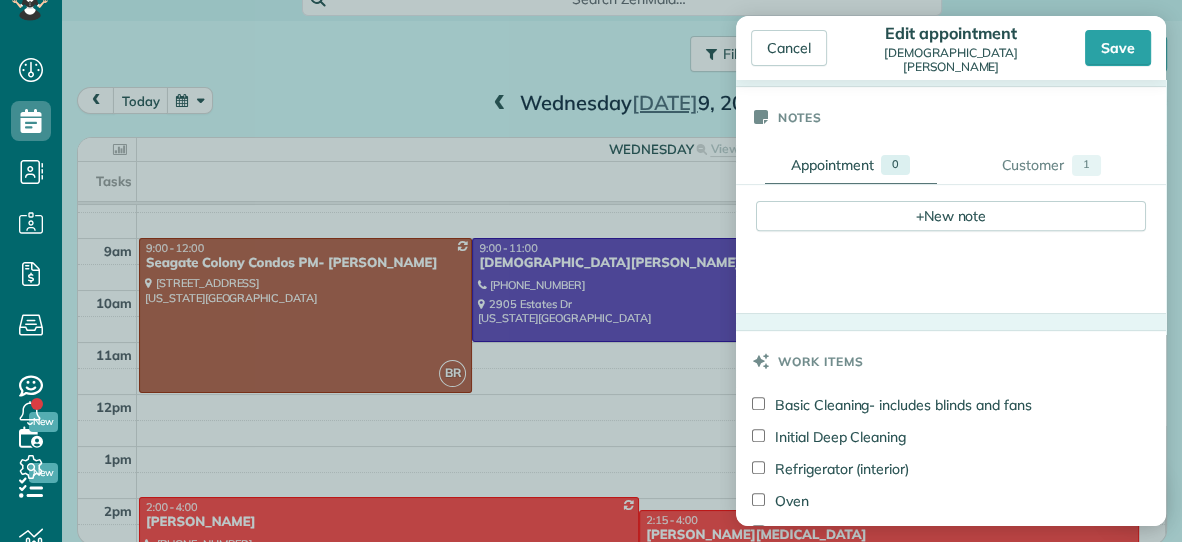 scroll, scrollTop: 698, scrollLeft: 0, axis: vertical 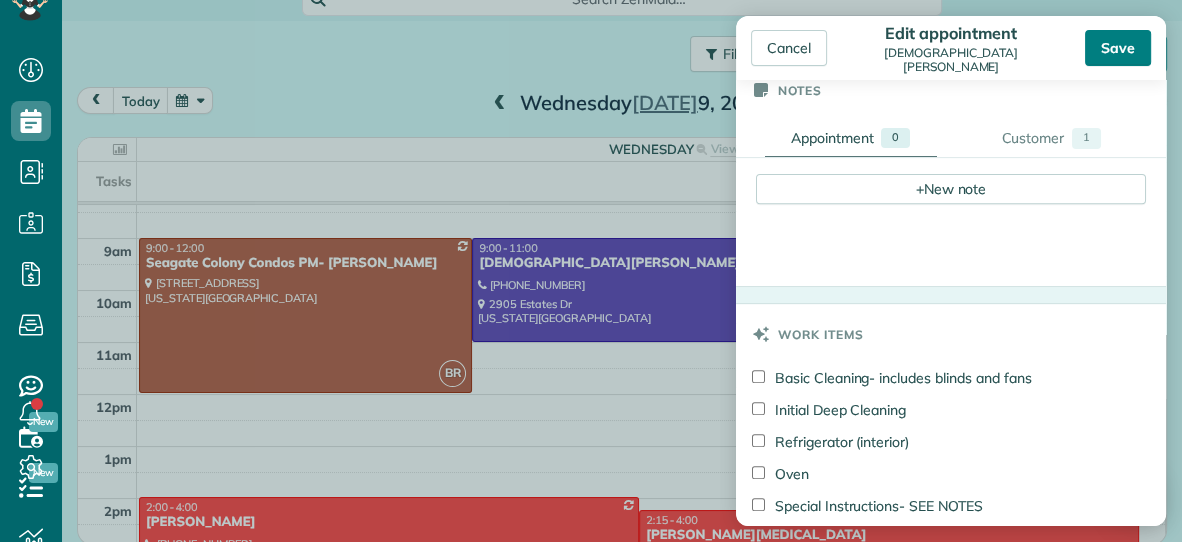 click on "Save" at bounding box center (1118, 48) 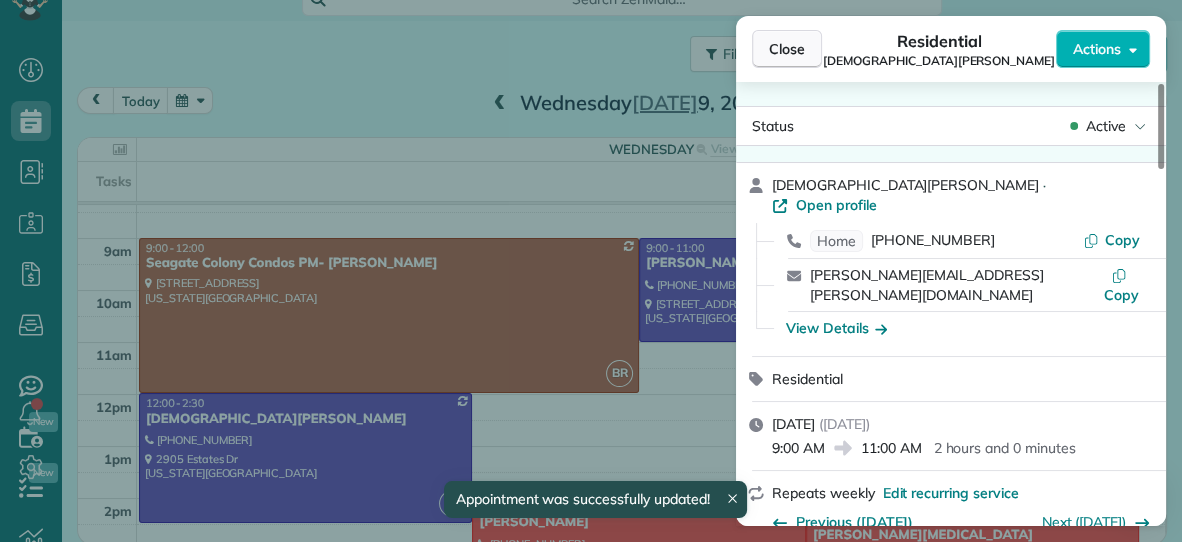click on "Close" at bounding box center [787, 49] 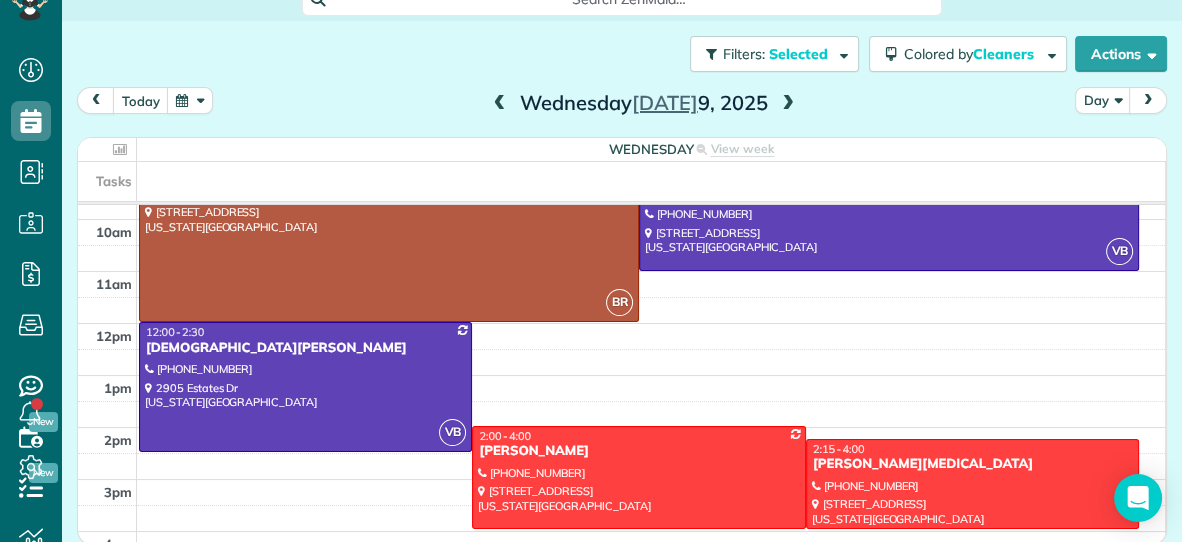 scroll, scrollTop: 146, scrollLeft: 0, axis: vertical 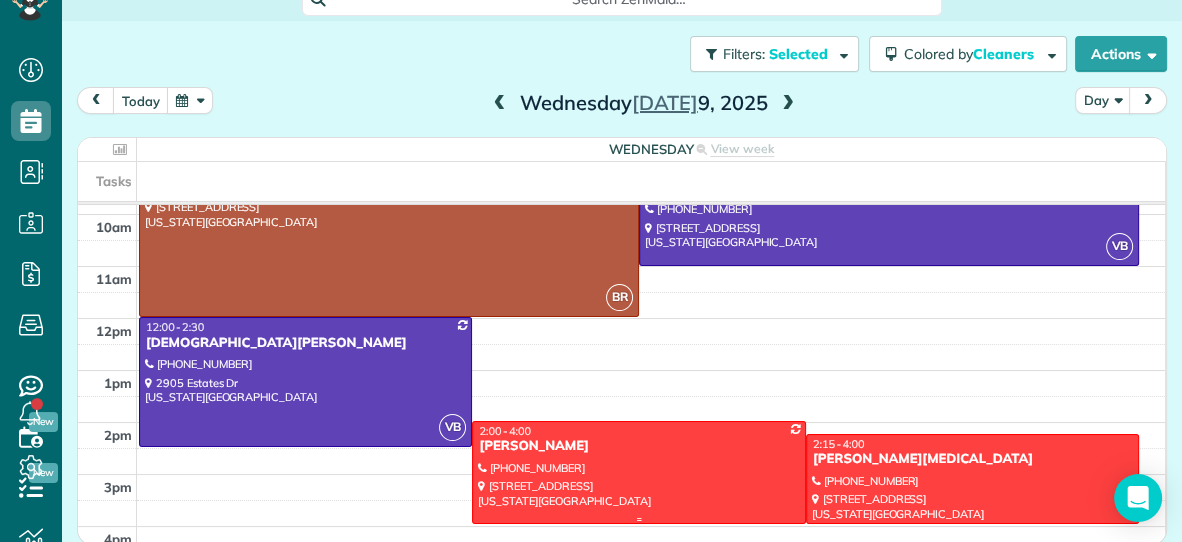 click on "[PERSON_NAME]" at bounding box center (638, 446) 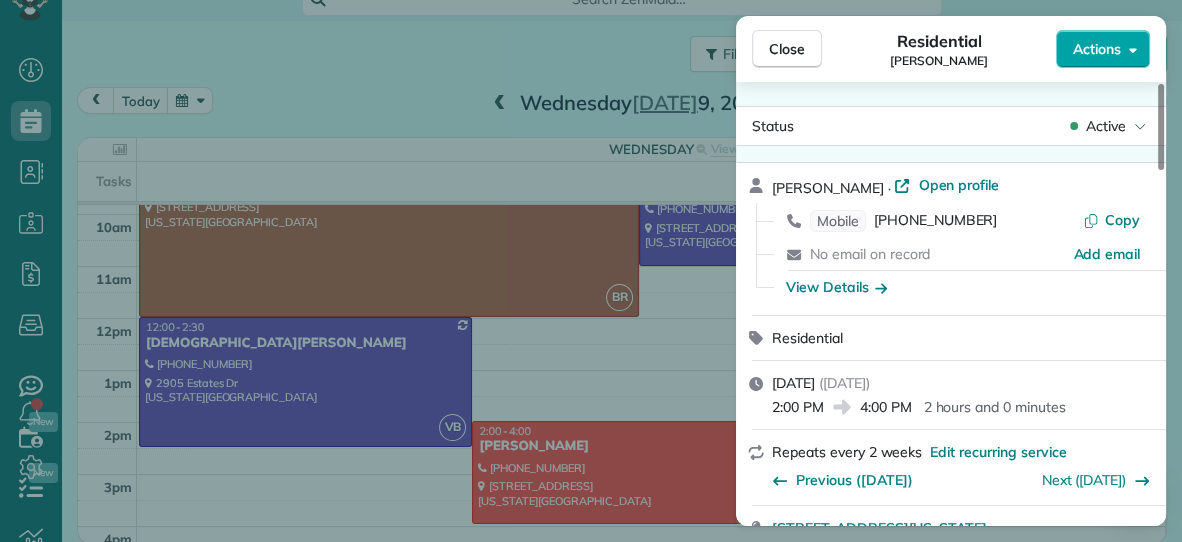click on "Actions" at bounding box center (1097, 49) 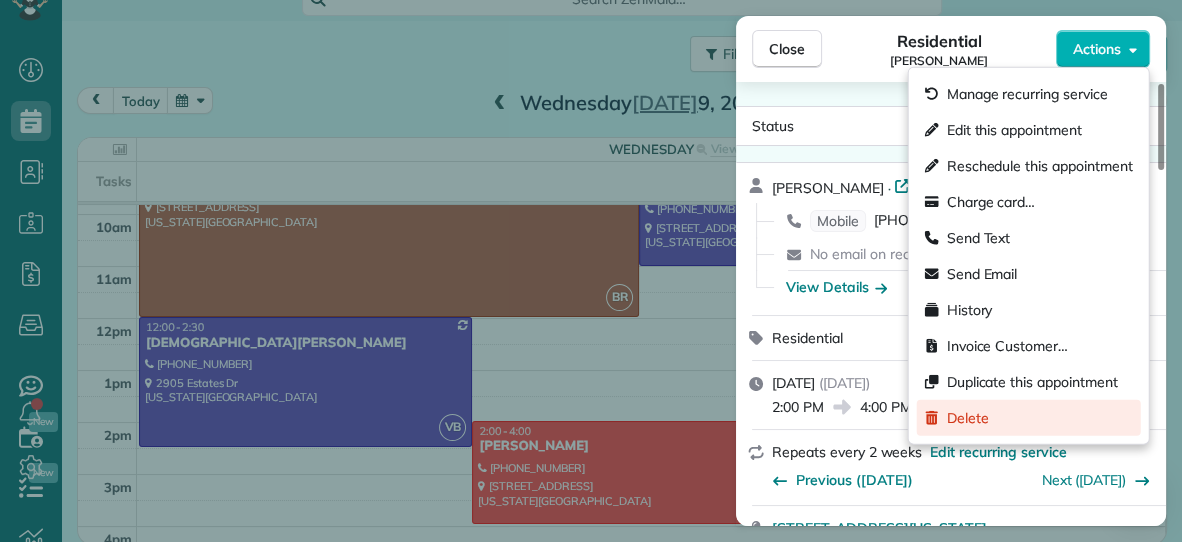 click on "Delete" at bounding box center [968, 418] 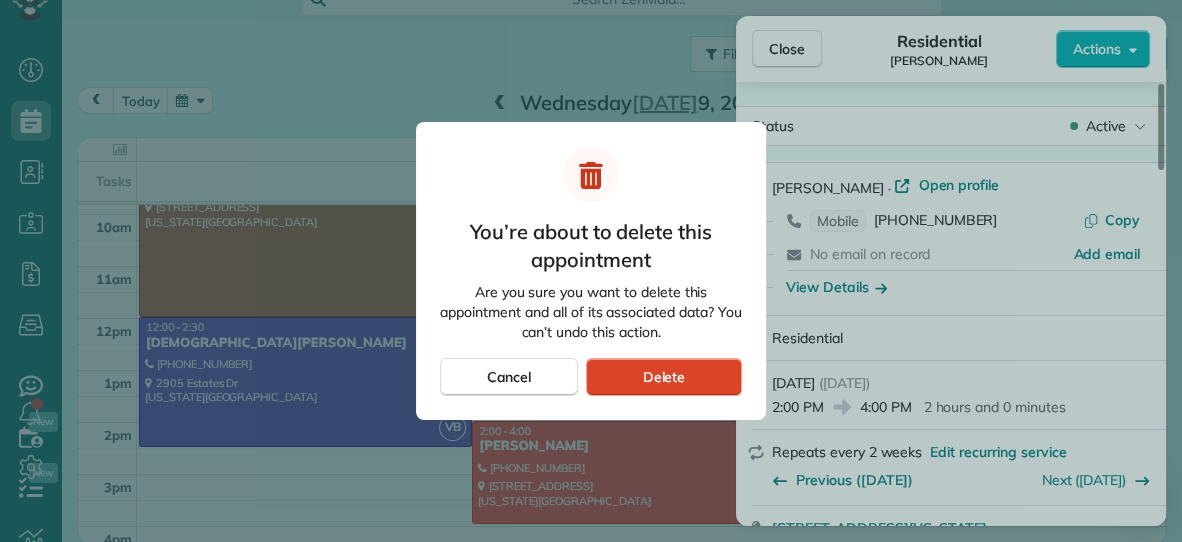 click on "Delete" at bounding box center (663, 377) 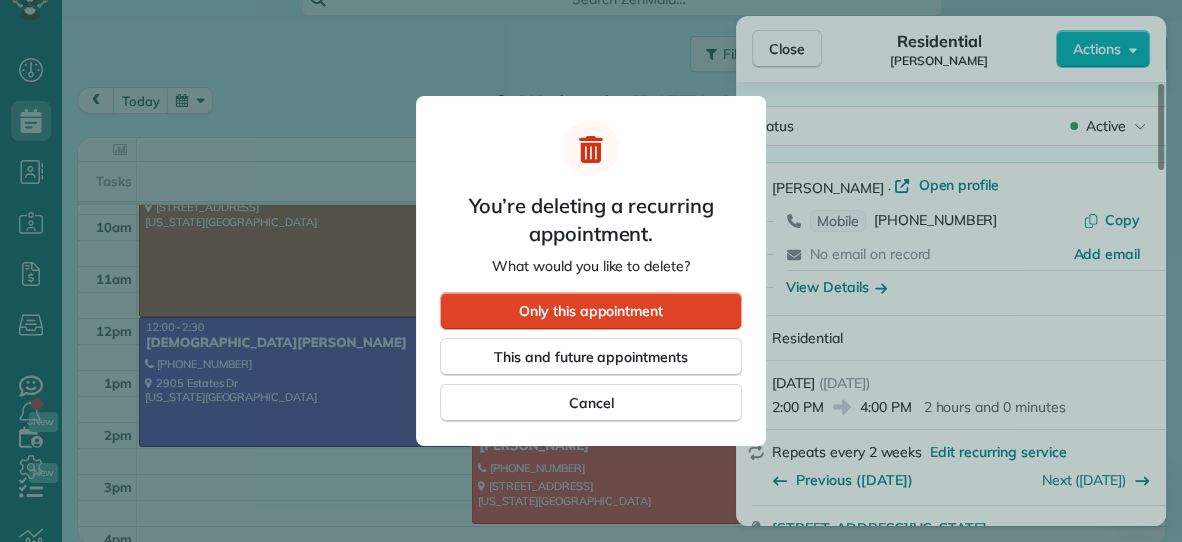 click on "Only this appointment" at bounding box center [591, 311] 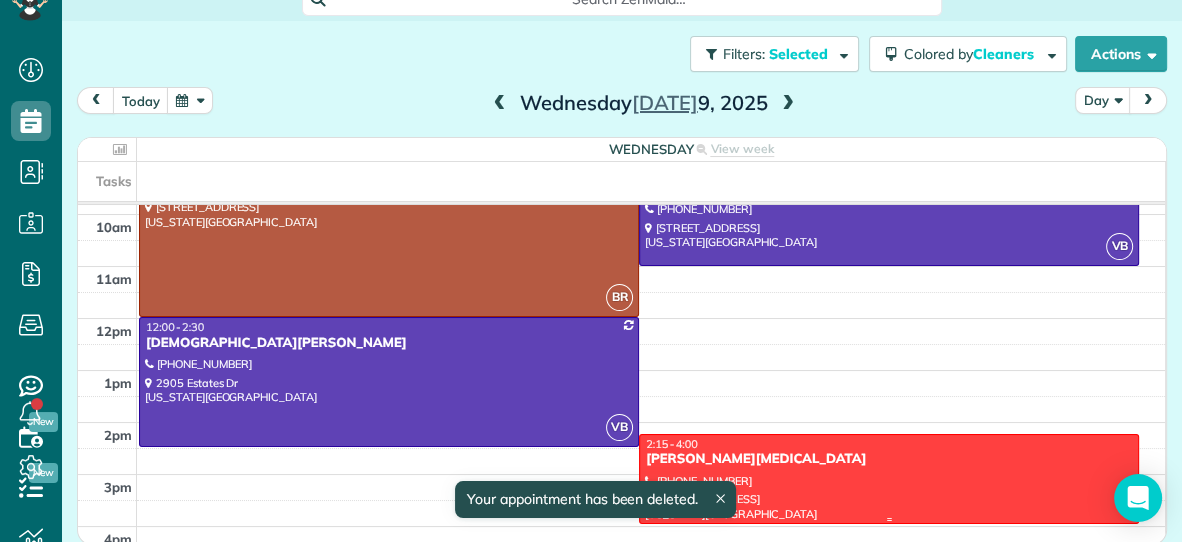 click at bounding box center (889, 479) 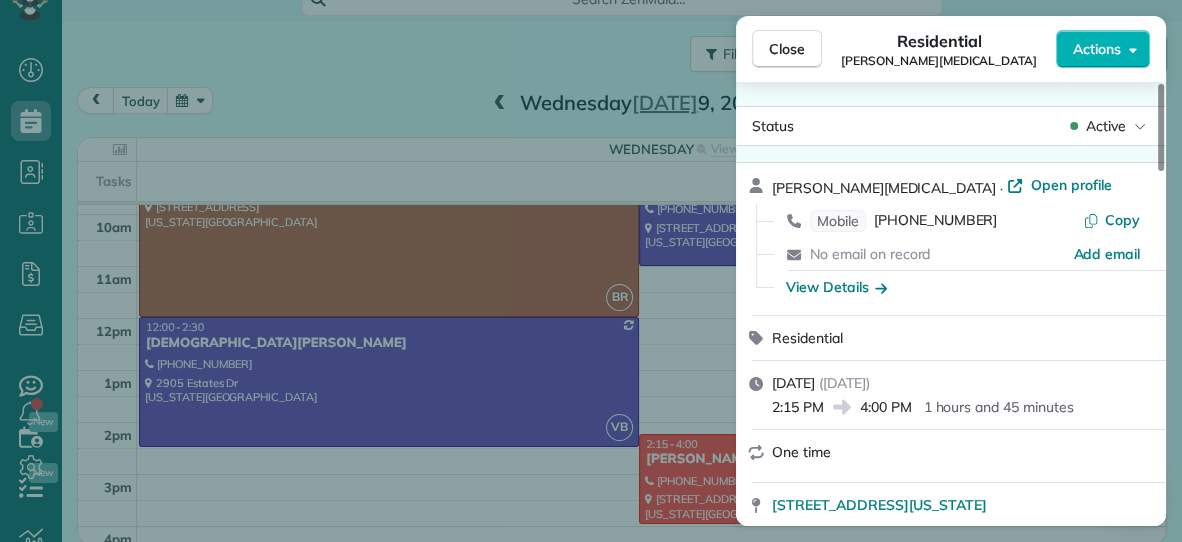 click on "Close Residential Nupur Bal Actions" at bounding box center [951, 49] 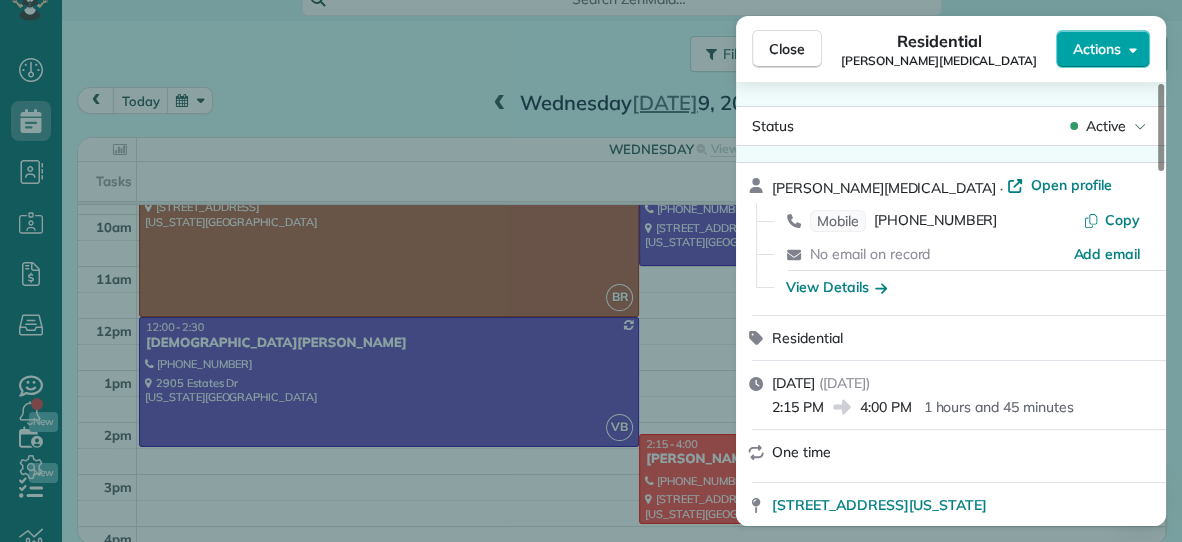 click on "Actions" at bounding box center [1097, 49] 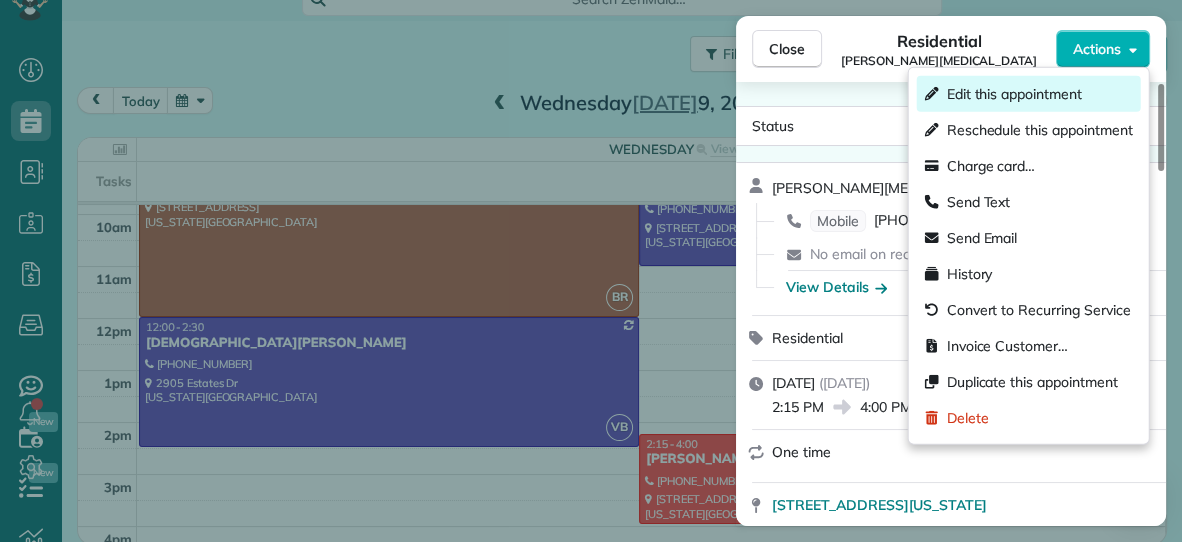 click on "Edit this appointment" at bounding box center [1014, 94] 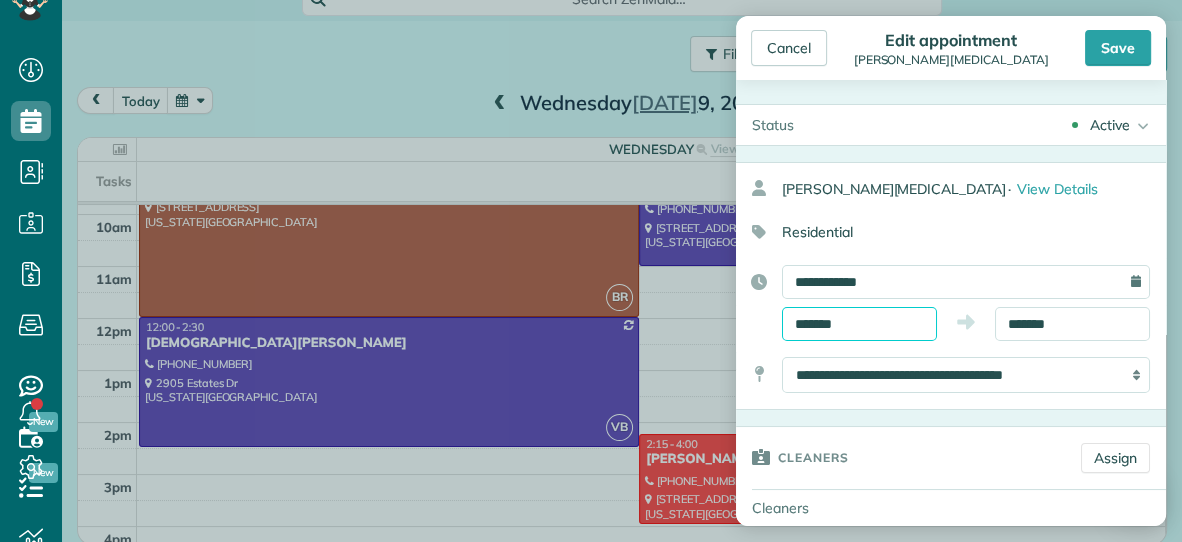 click on "*******" at bounding box center (859, 324) 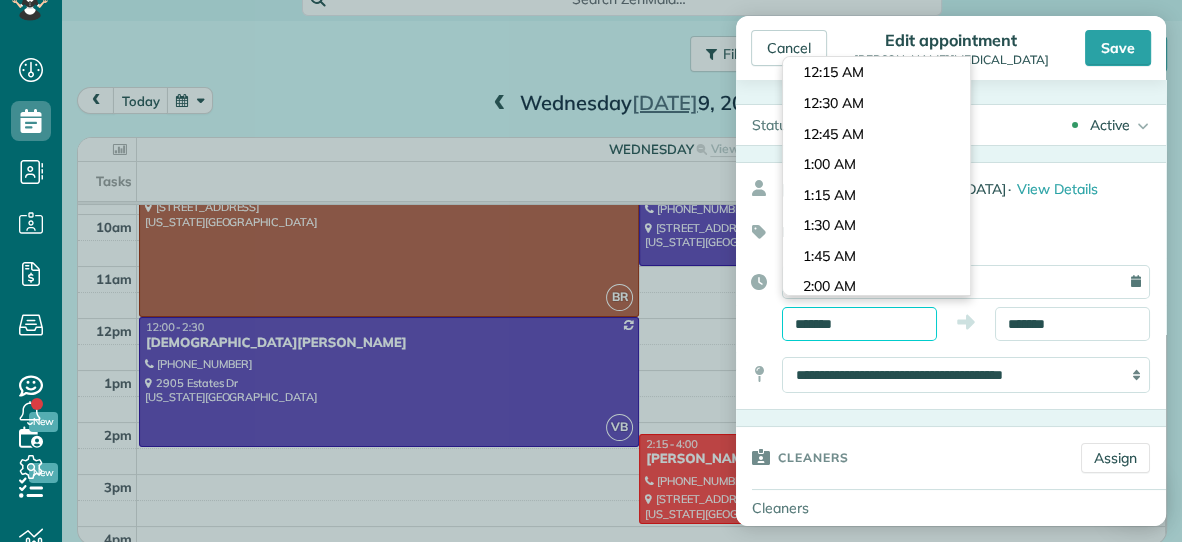 scroll, scrollTop: 1677, scrollLeft: 0, axis: vertical 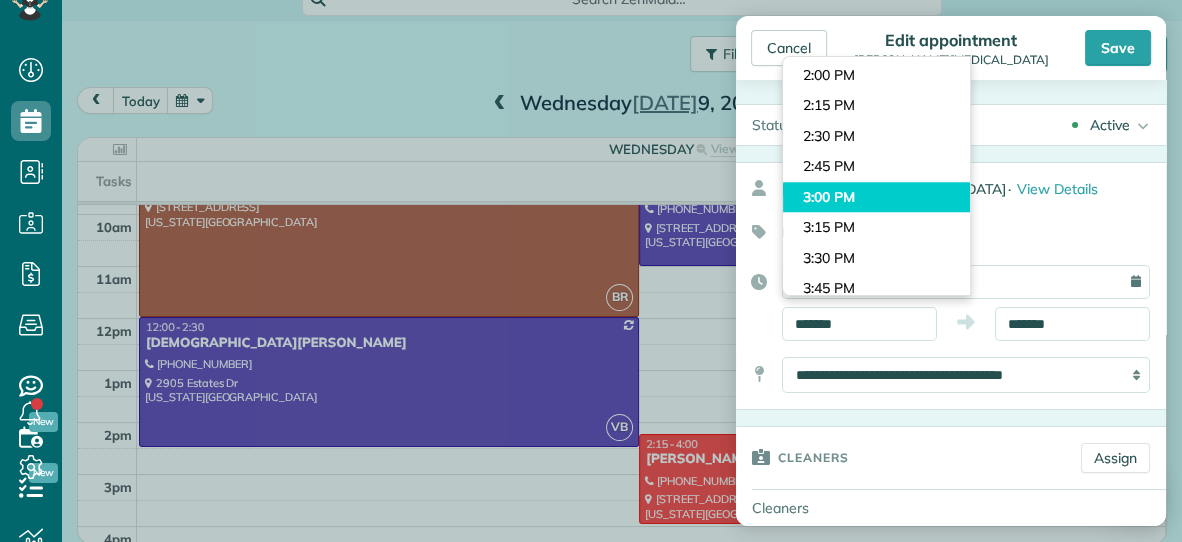 click on "Dashboard
Scheduling
Calendar View
List View
Dispatch View - Weekly scheduling (Beta)" at bounding box center (591, 271) 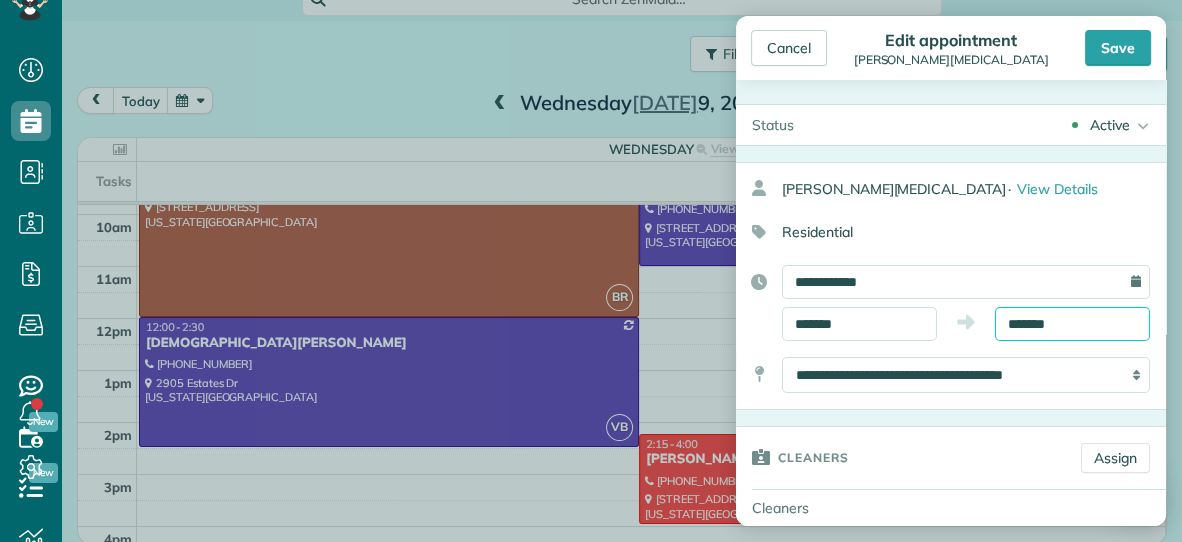 click on "*******" at bounding box center [1072, 324] 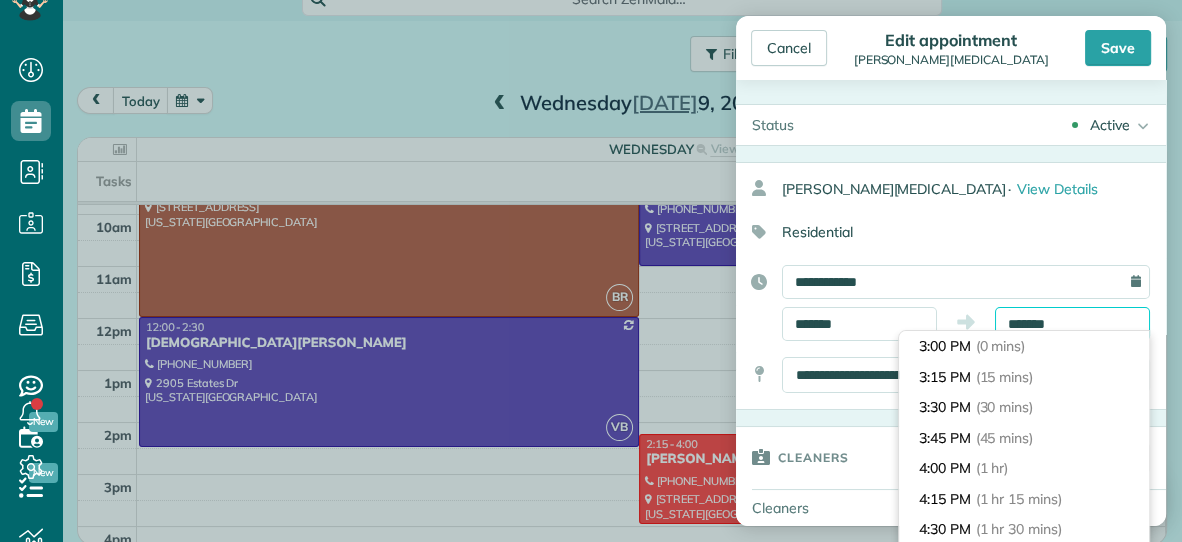 scroll, scrollTop: 90, scrollLeft: 0, axis: vertical 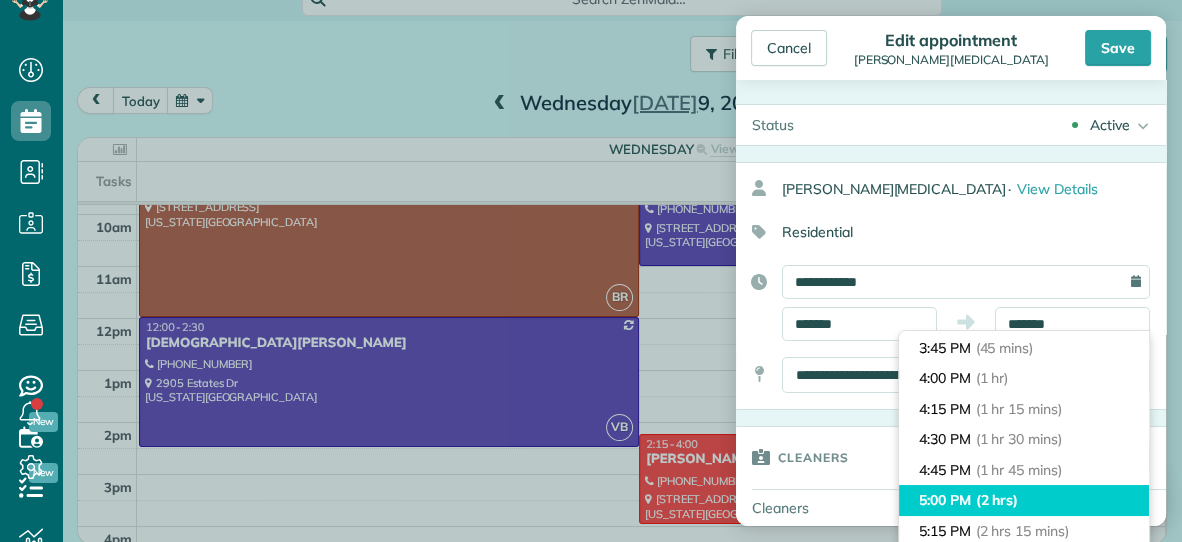 click on "5:00 PM  (2 hrs)" at bounding box center [1024, 500] 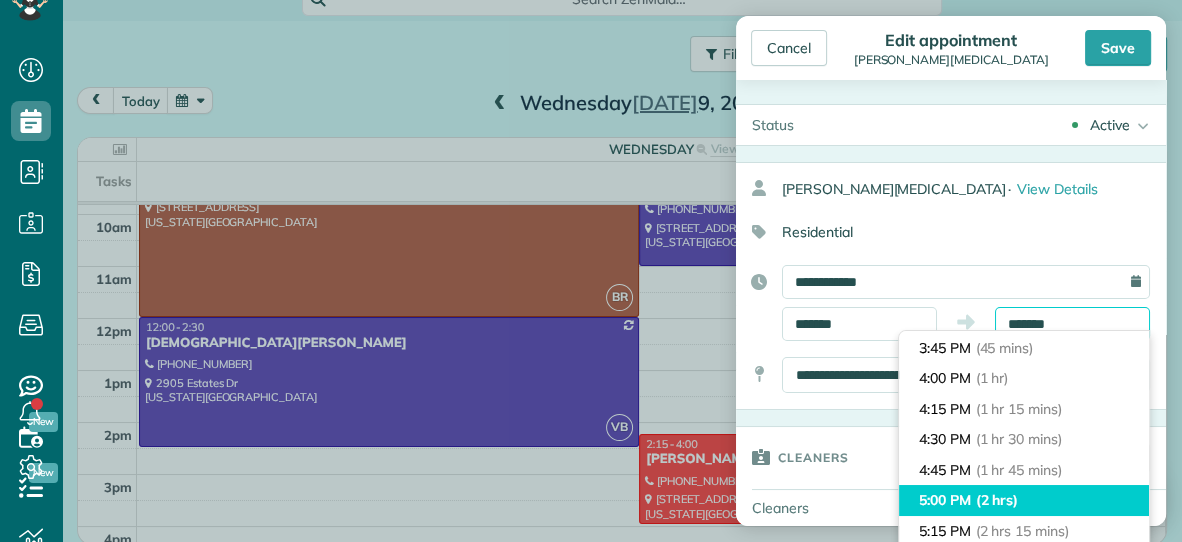 type on "*******" 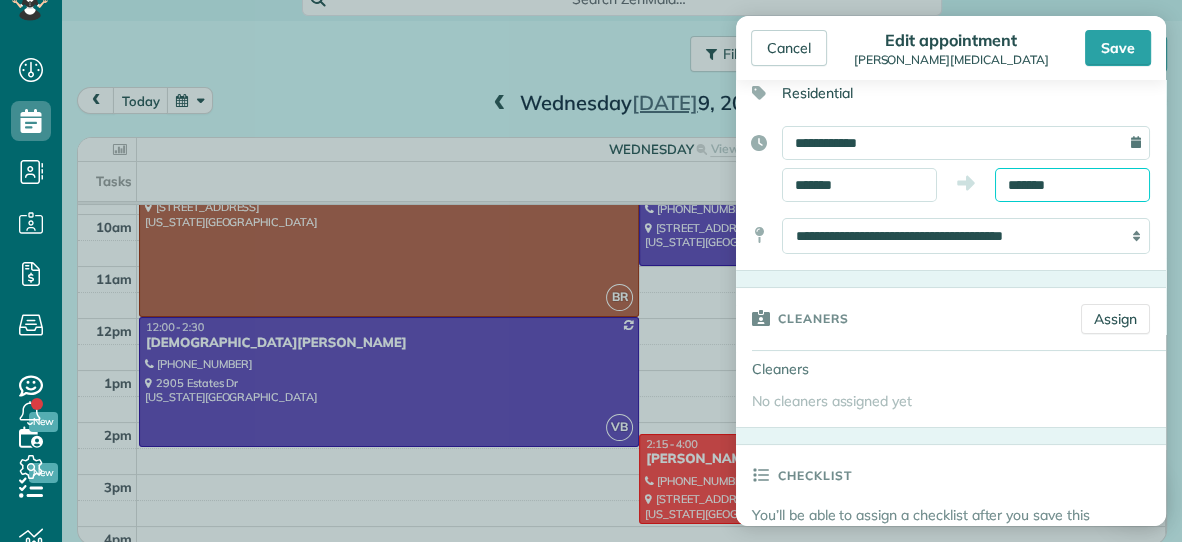 scroll, scrollTop: 138, scrollLeft: 0, axis: vertical 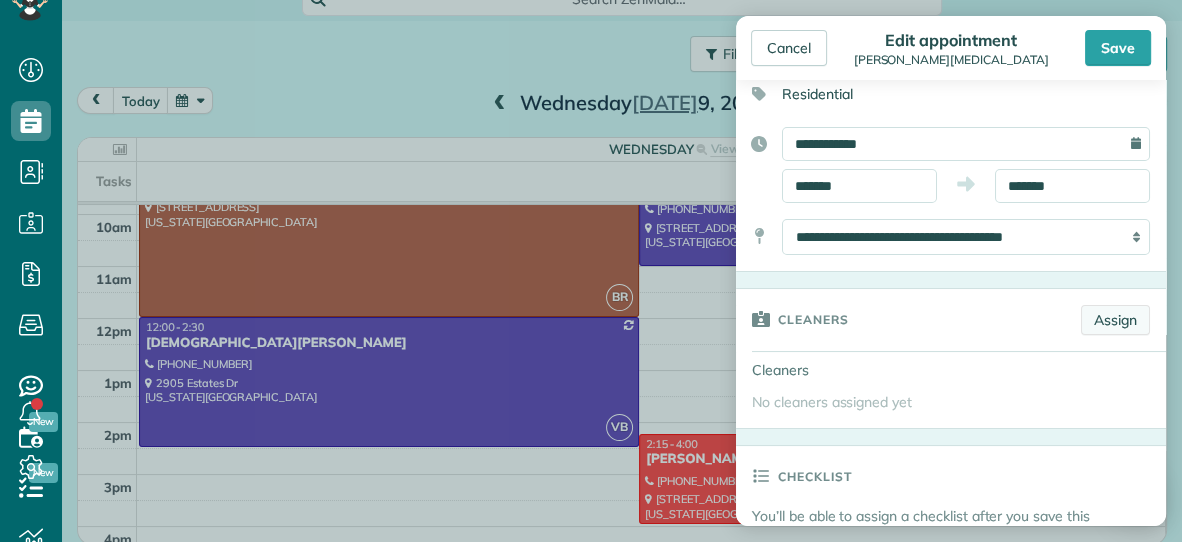 click on "Assign" at bounding box center [1115, 320] 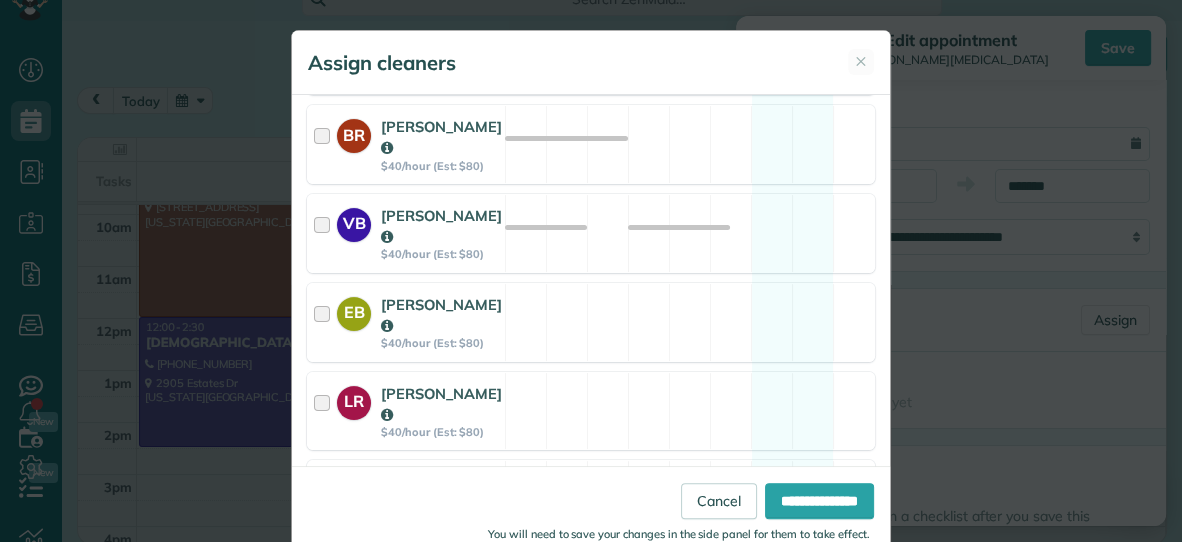 scroll, scrollTop: 444, scrollLeft: 0, axis: vertical 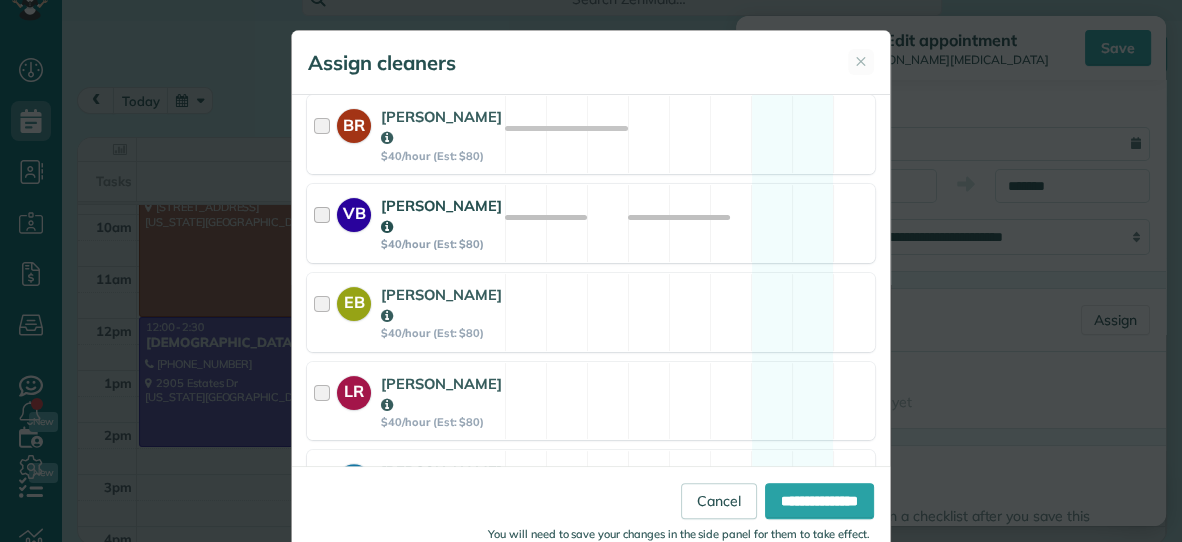 click on "VB
Vanessa Beason
$40/hour (Est: $80)
Available" at bounding box center [591, 223] 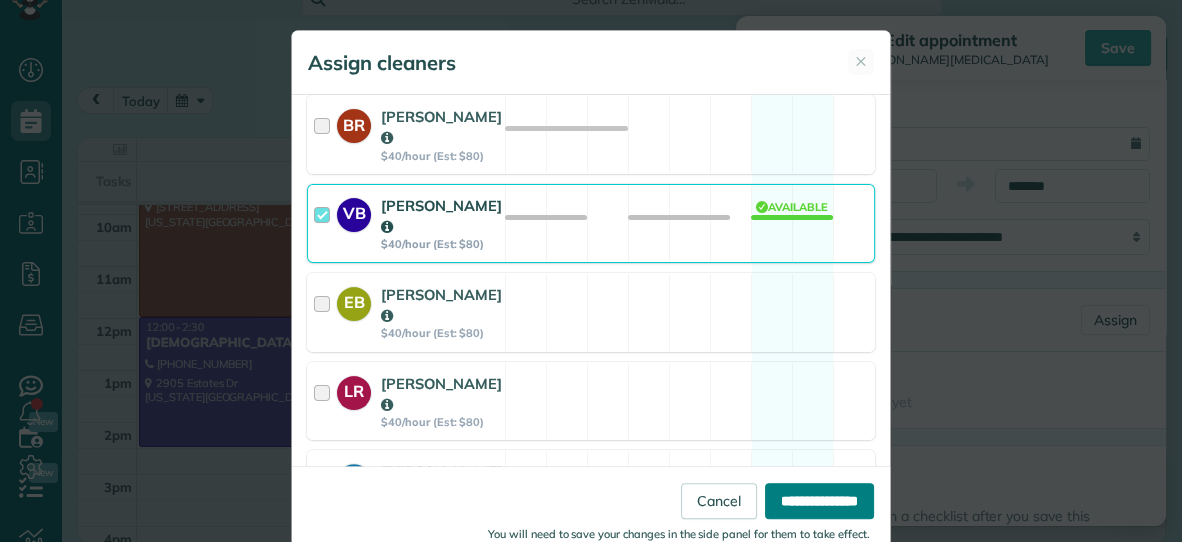 click on "**********" at bounding box center [819, 501] 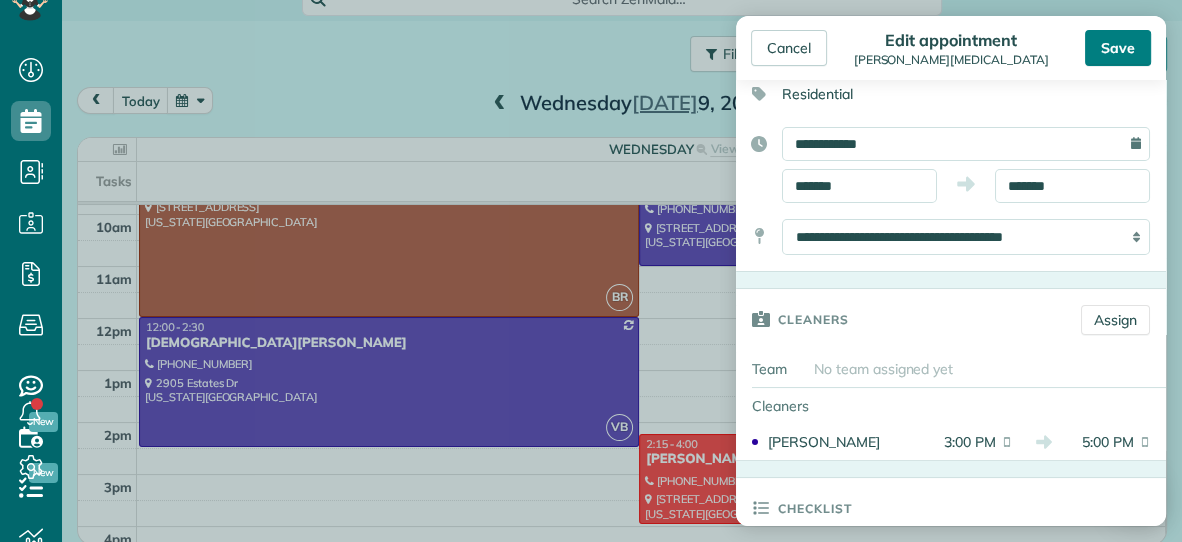 click on "Save" at bounding box center [1118, 48] 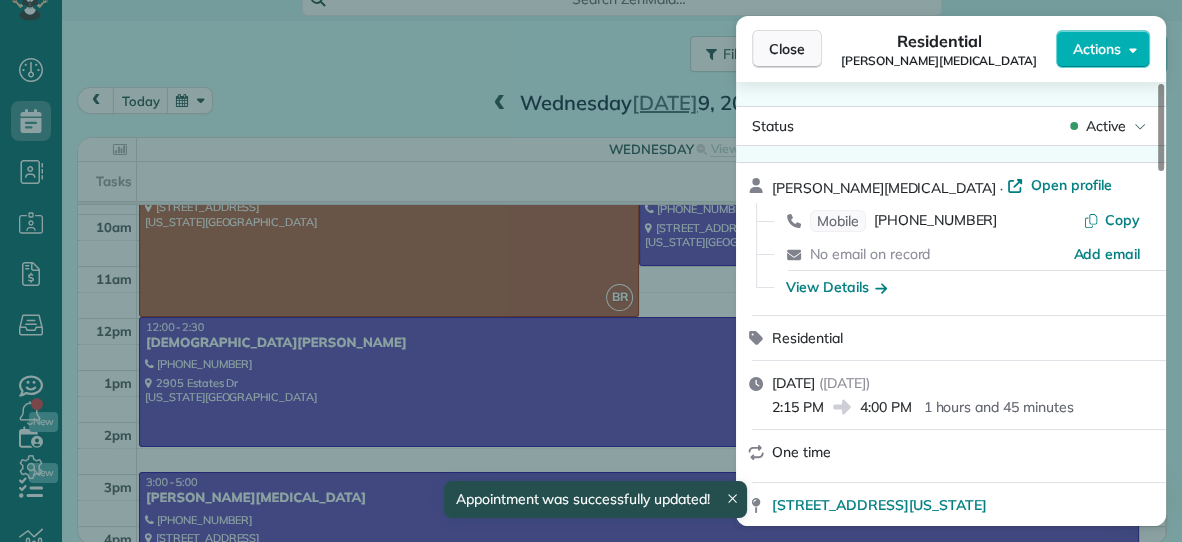 click on "Close" at bounding box center [787, 49] 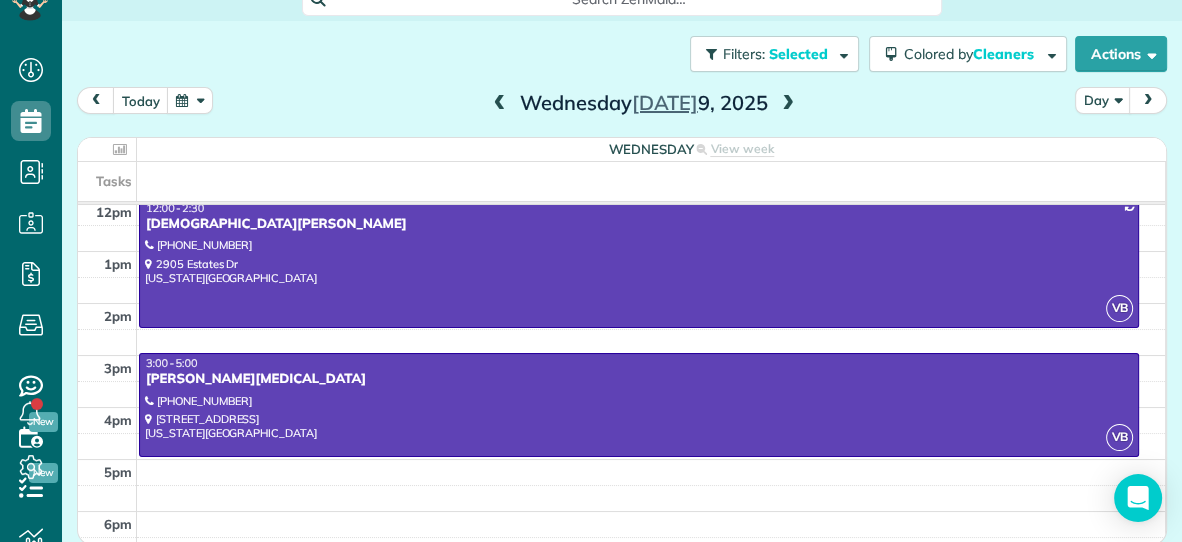 scroll, scrollTop: 279, scrollLeft: 0, axis: vertical 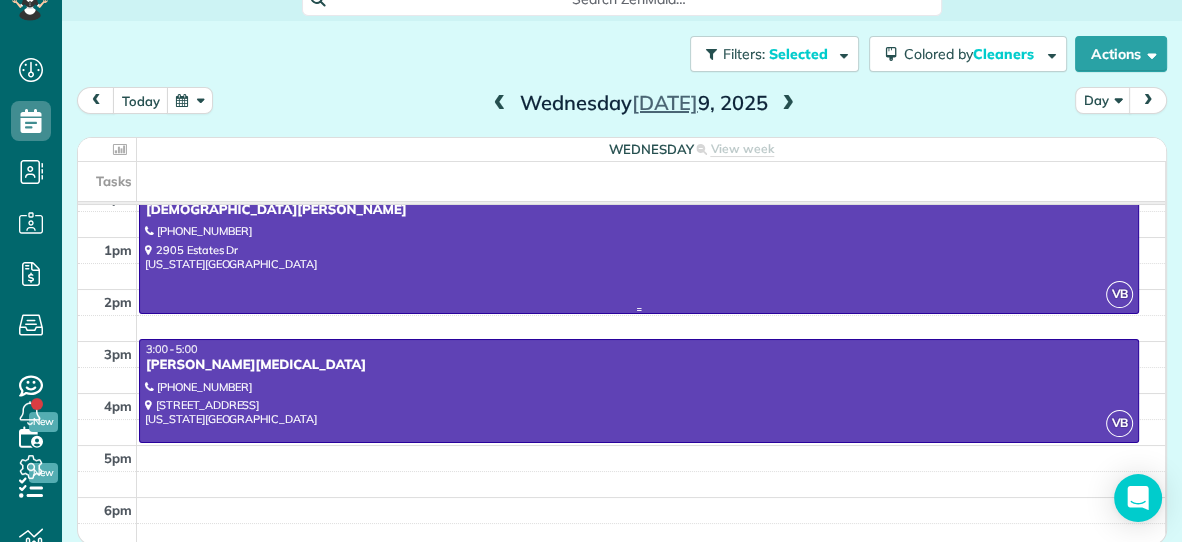 click at bounding box center [639, 248] 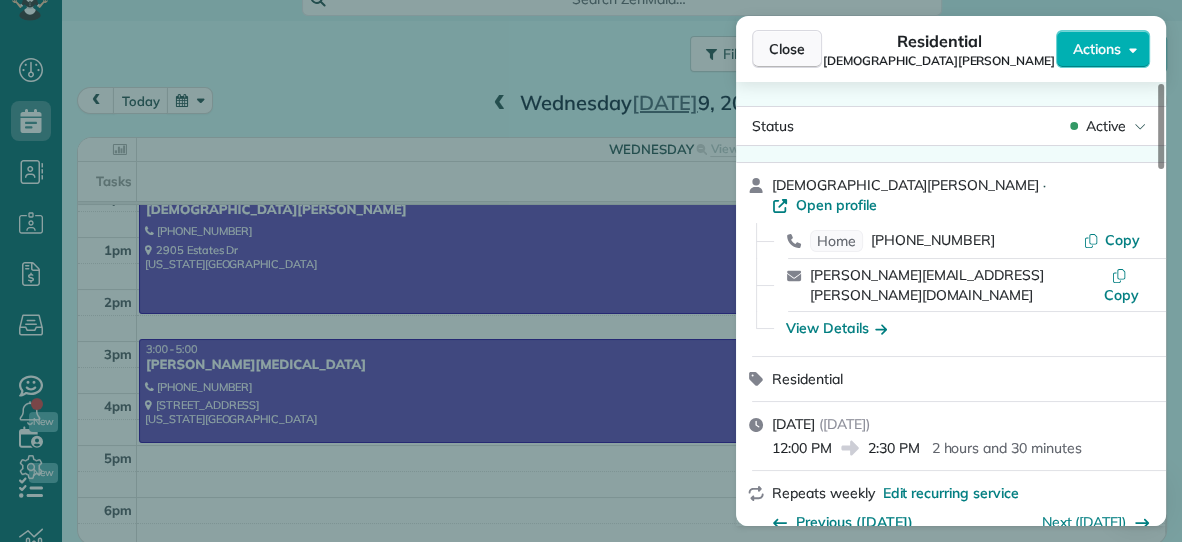 click on "Close" at bounding box center [787, 49] 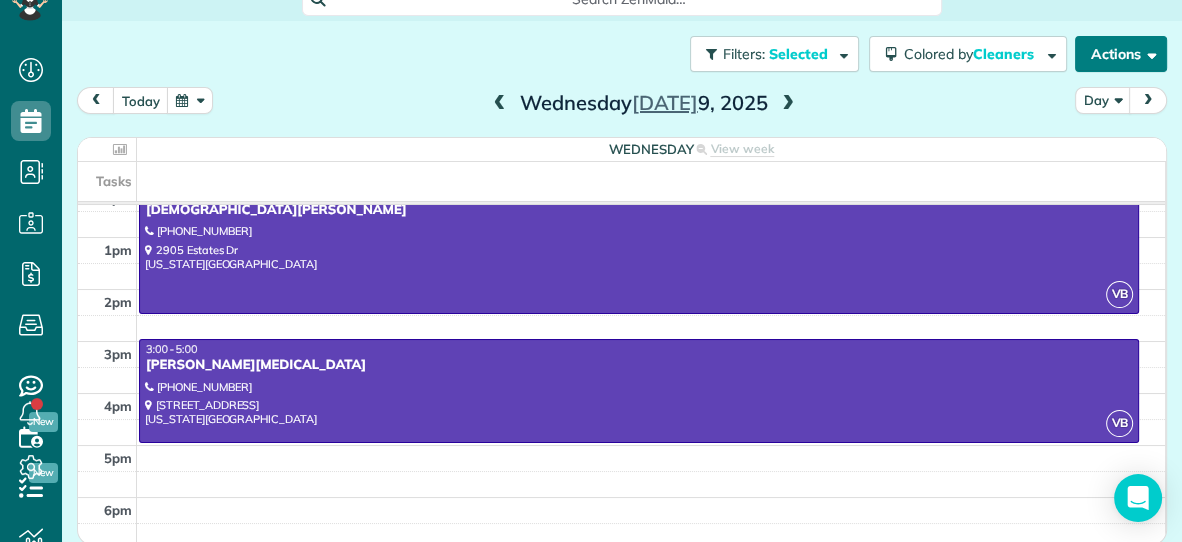 click on "Actions" at bounding box center [1121, 54] 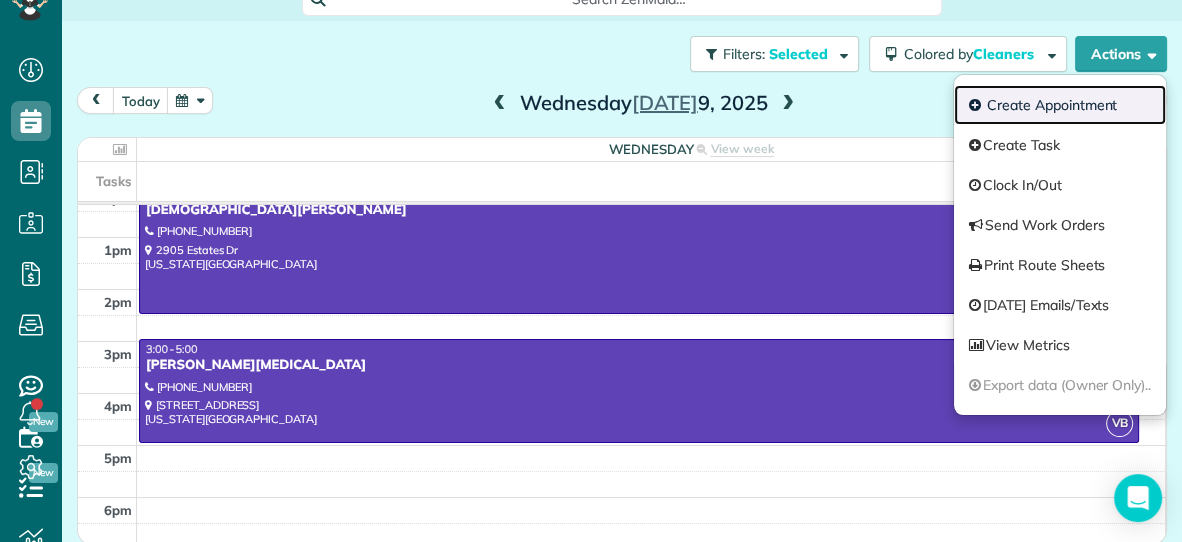 click on "Create Appointment" at bounding box center (1060, 105) 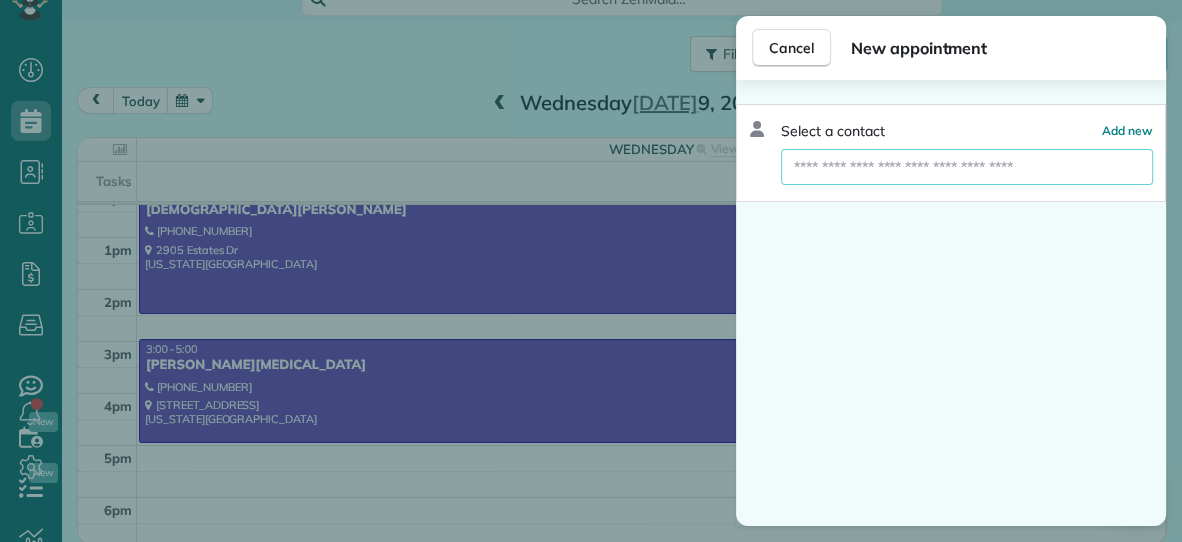 click at bounding box center (967, 167) 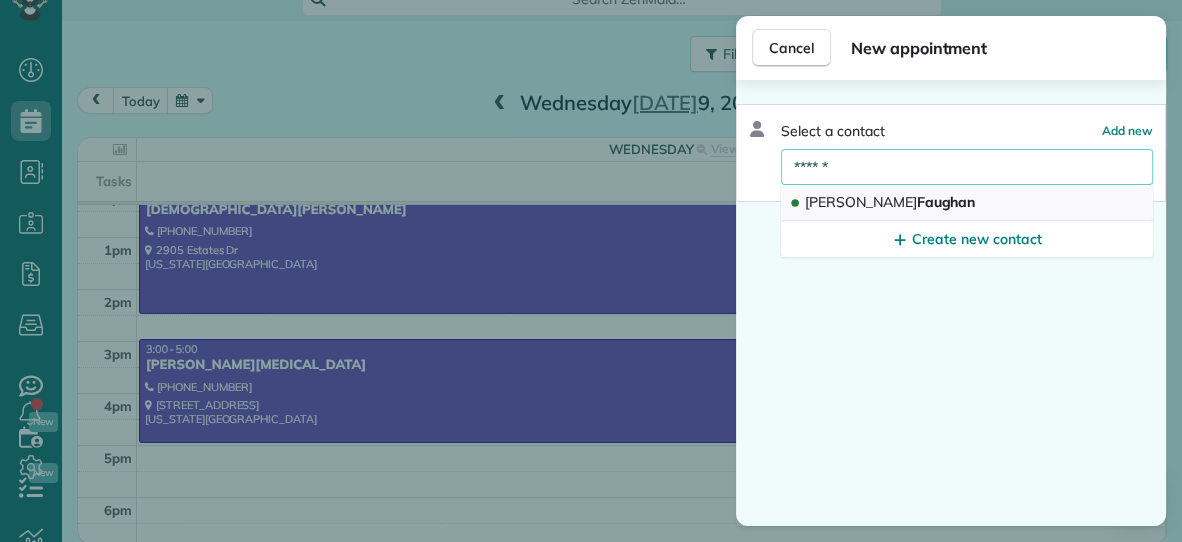 type on "******" 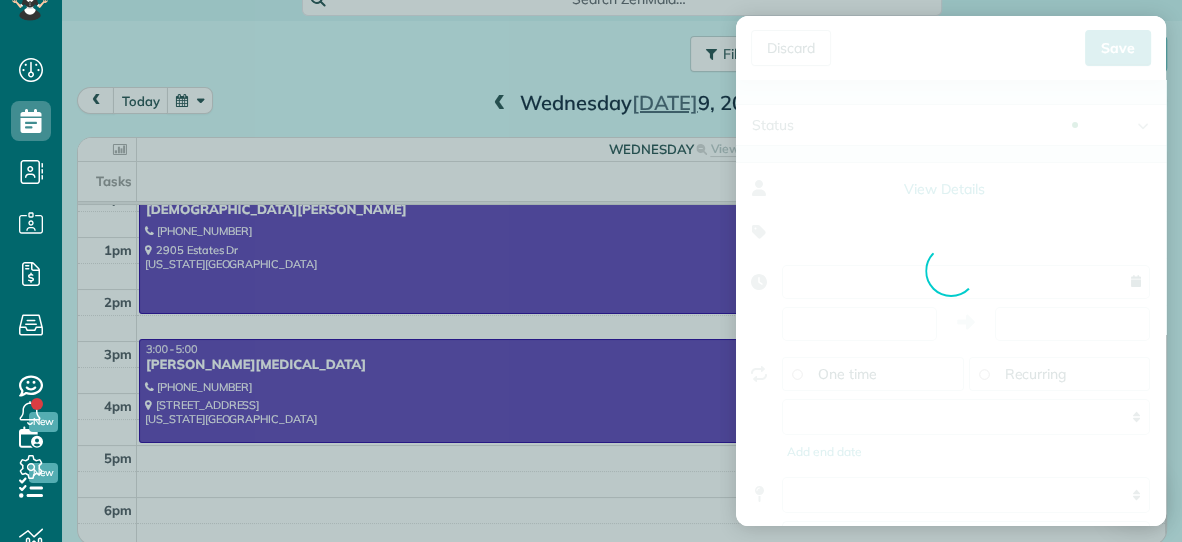type on "**********" 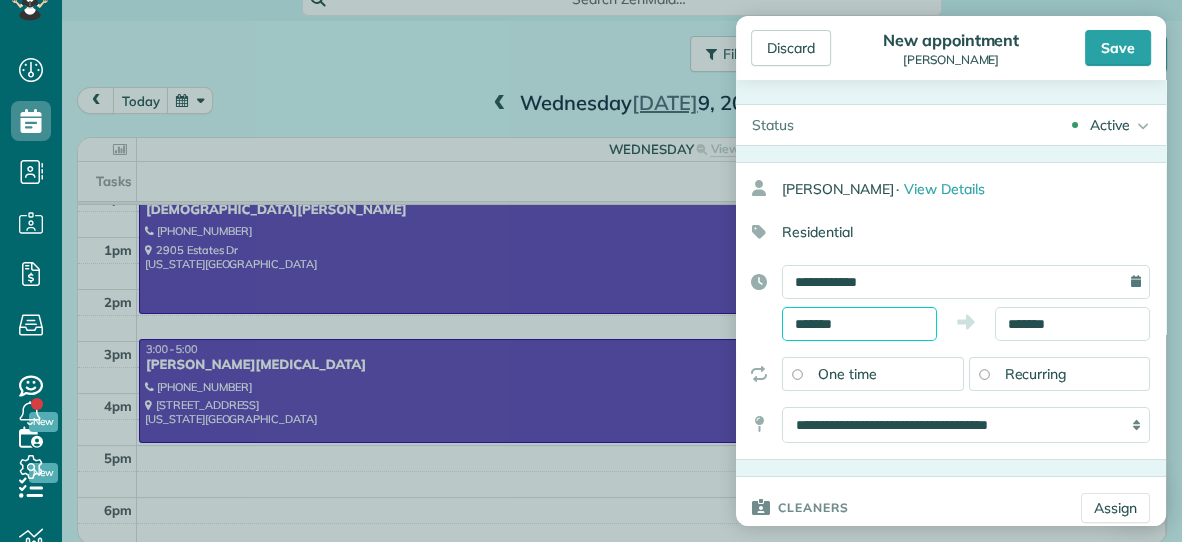 click on "*******" at bounding box center (859, 324) 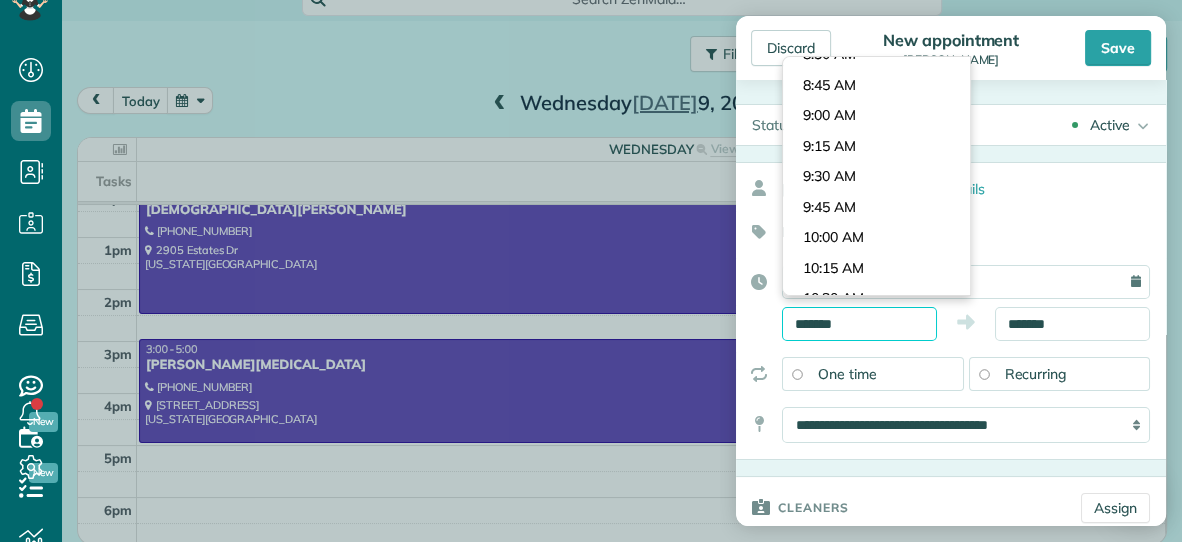 scroll, scrollTop: 1017, scrollLeft: 0, axis: vertical 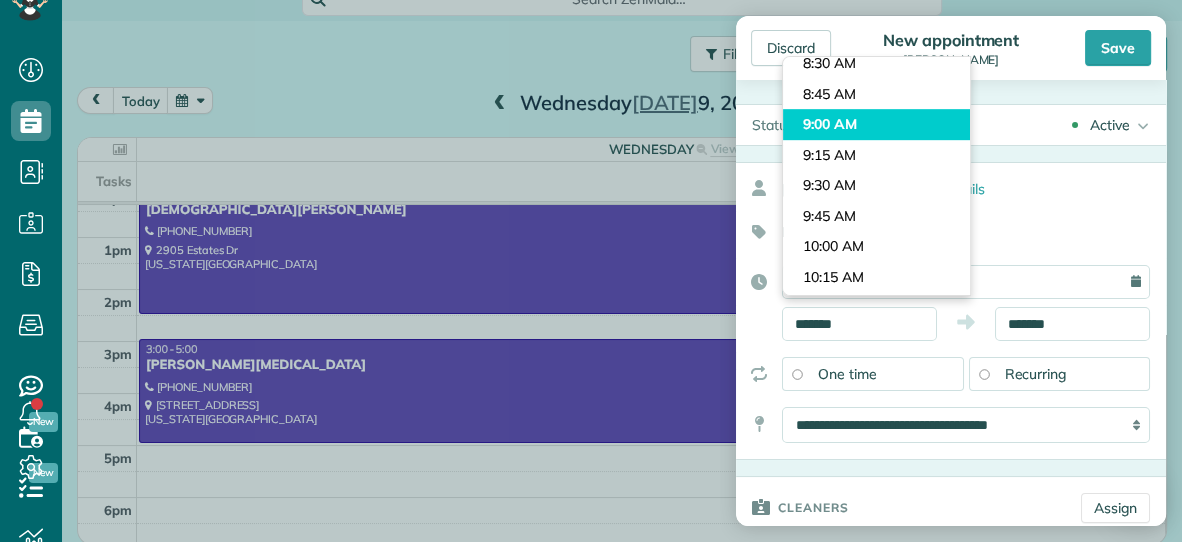 click on "Dashboard
Scheduling
Calendar View
List View
Dispatch View - Weekly scheduling (Beta)" at bounding box center [591, 271] 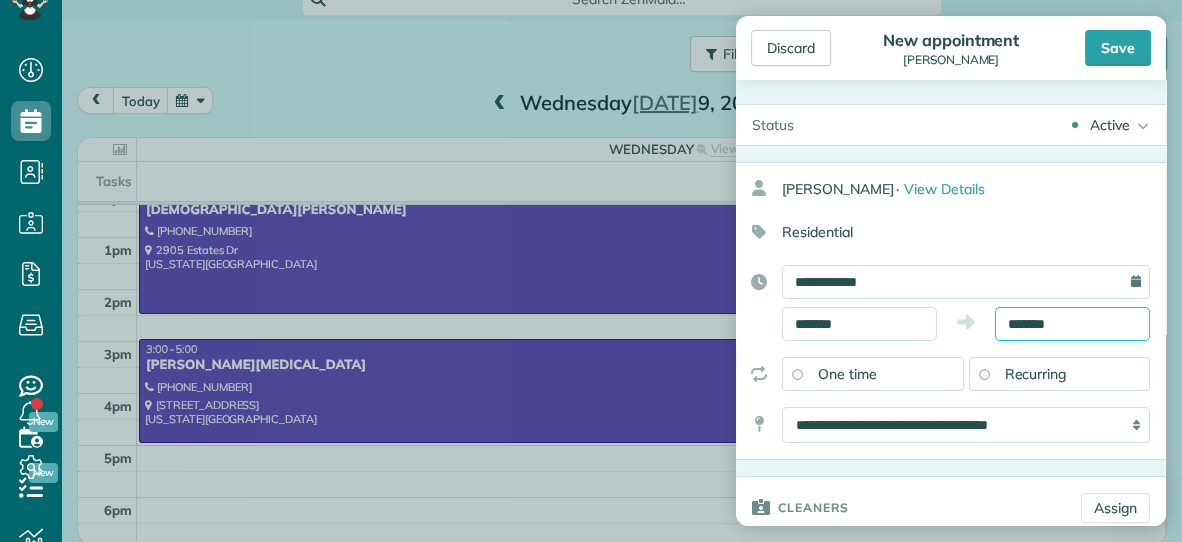 click on "*******" at bounding box center [1072, 324] 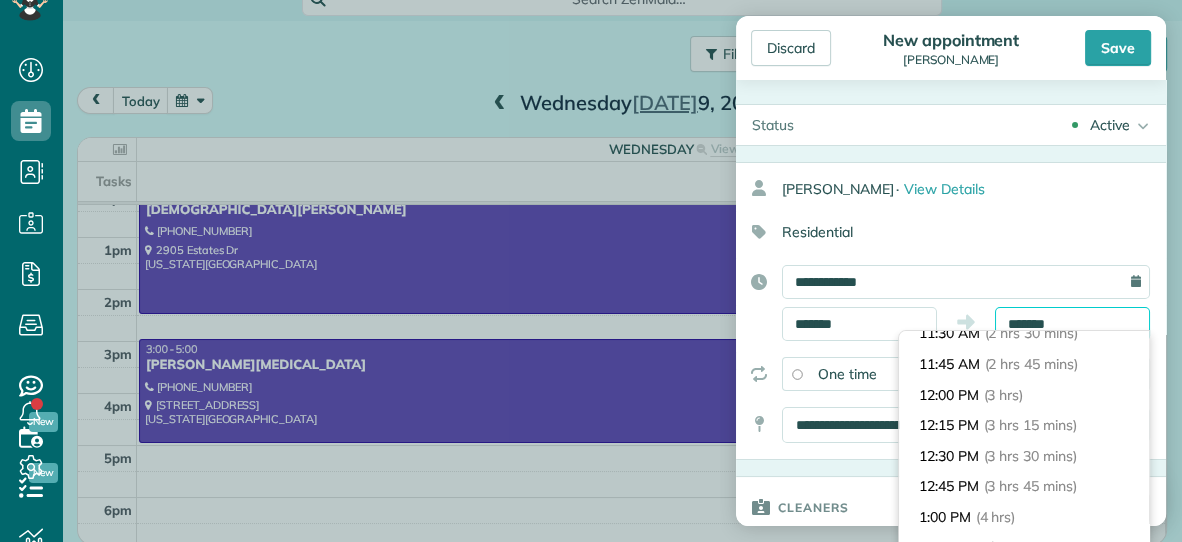 scroll, scrollTop: 317, scrollLeft: 0, axis: vertical 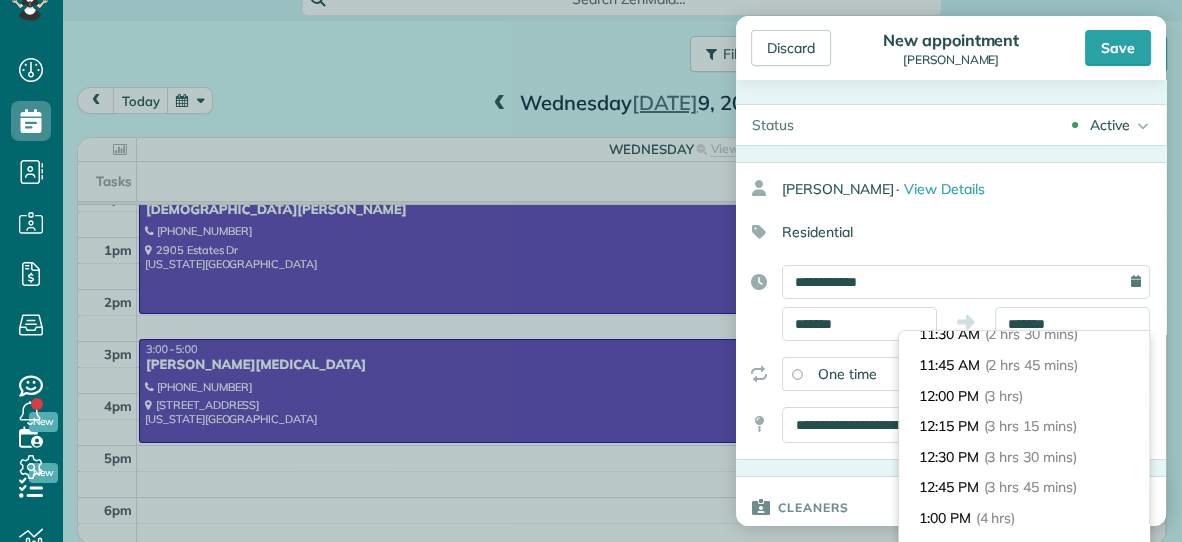 click on "12:00 PM  (3 hrs)" at bounding box center (1024, 396) 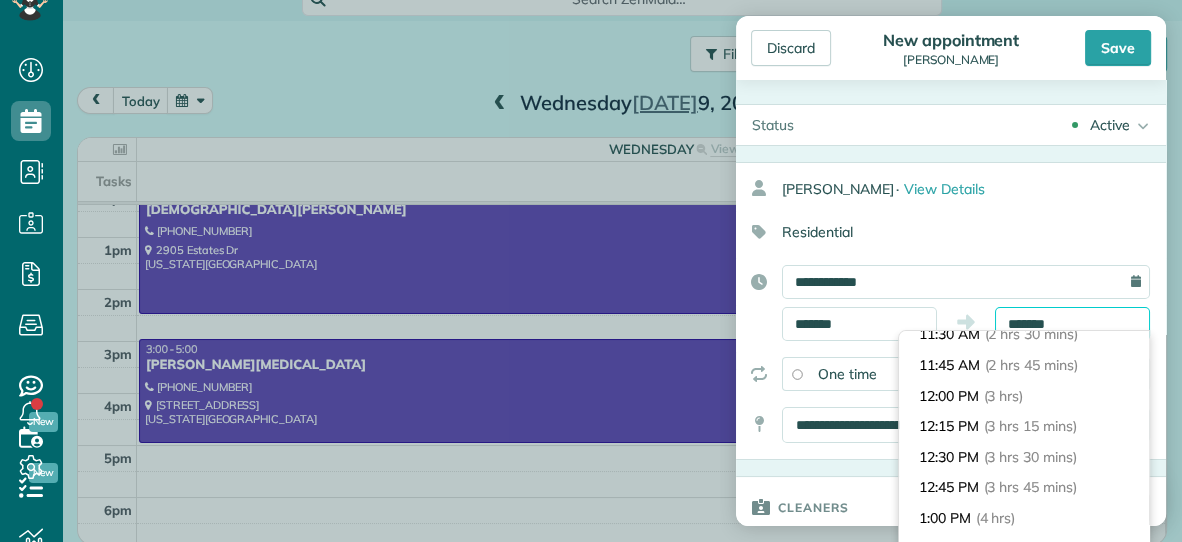 type on "********" 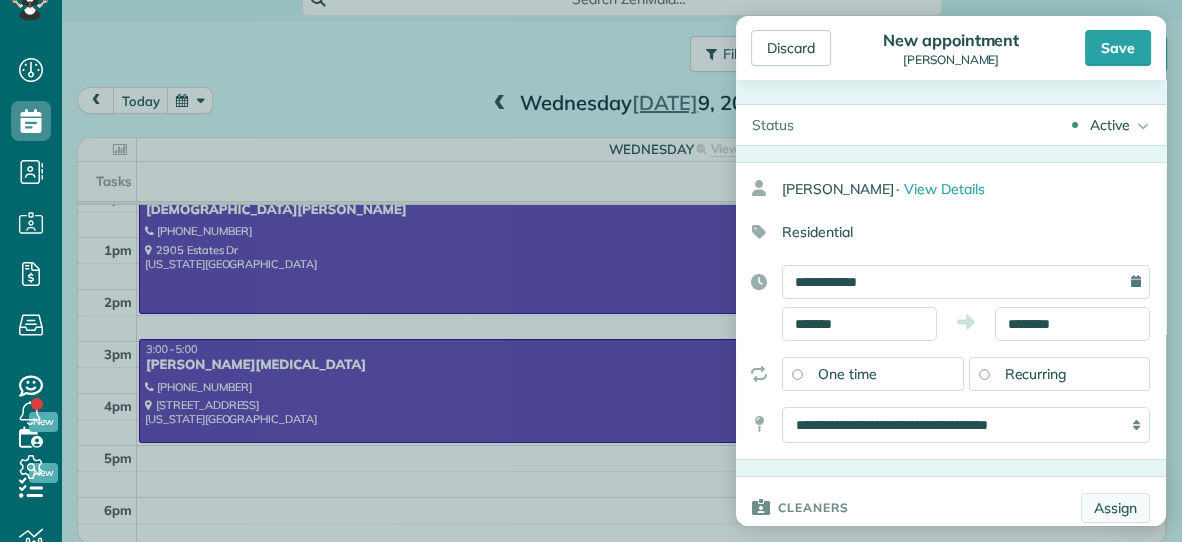 click on "Assign" at bounding box center (1115, 508) 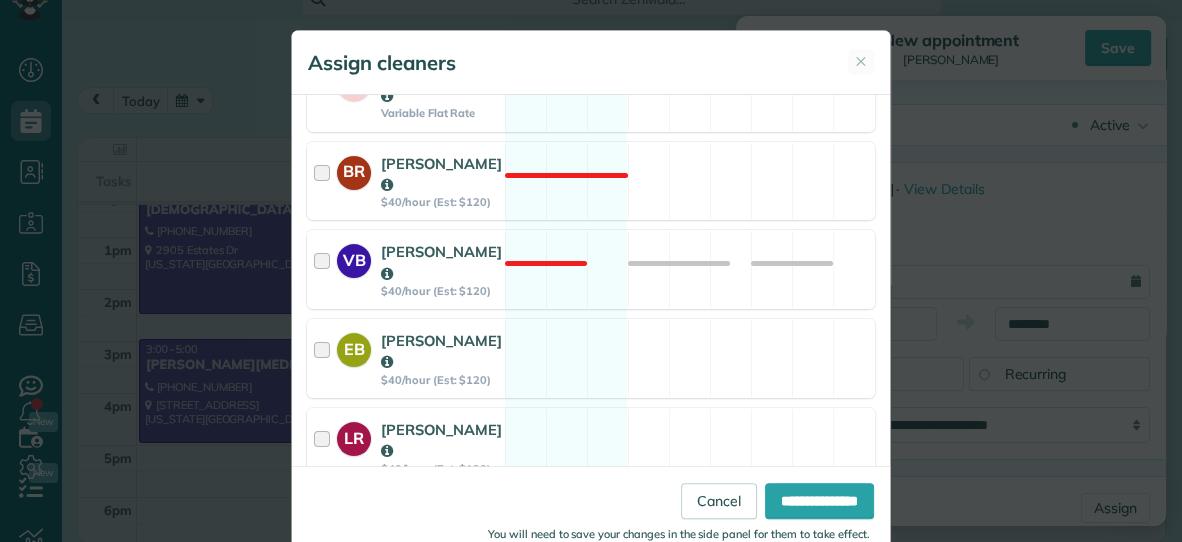scroll, scrollTop: 422, scrollLeft: 0, axis: vertical 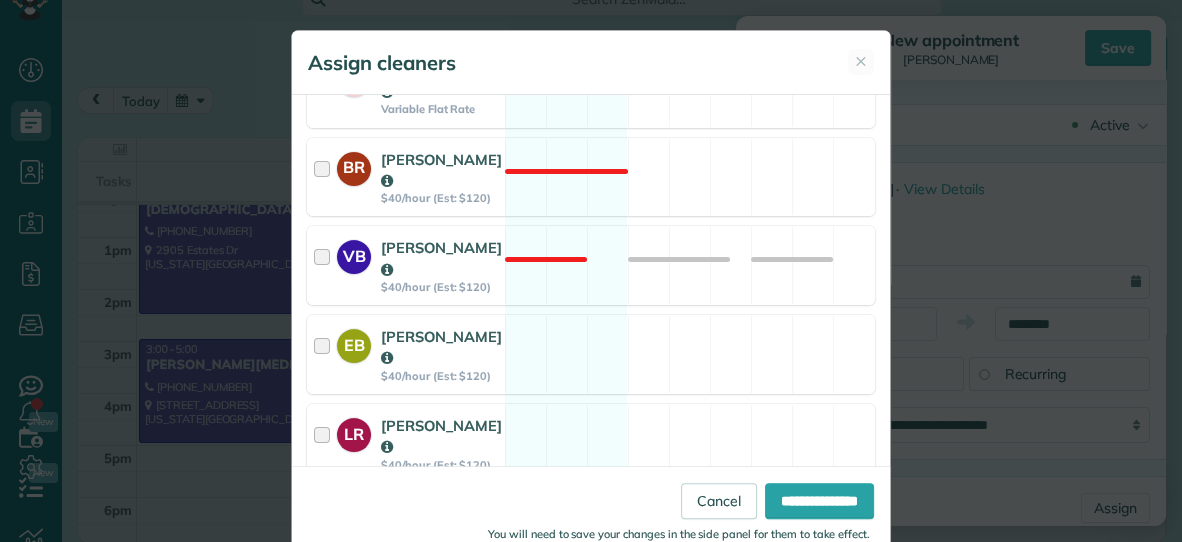 click on "LR
Lisa Ross
$40/hour (Est: $120)
Available" at bounding box center (591, 443) 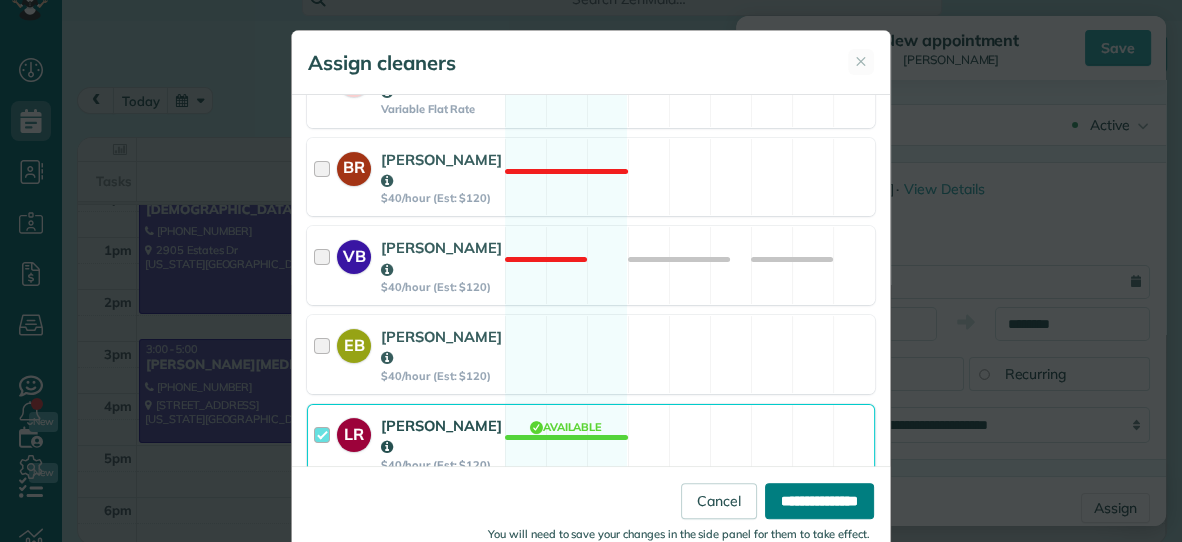 click on "**********" at bounding box center (819, 501) 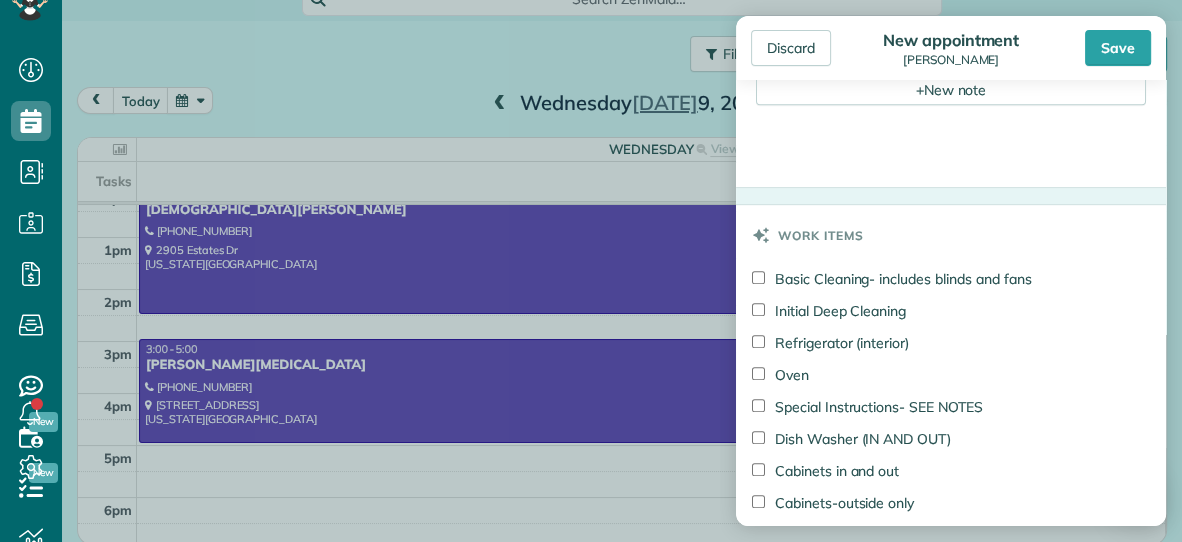 scroll, scrollTop: 913, scrollLeft: 0, axis: vertical 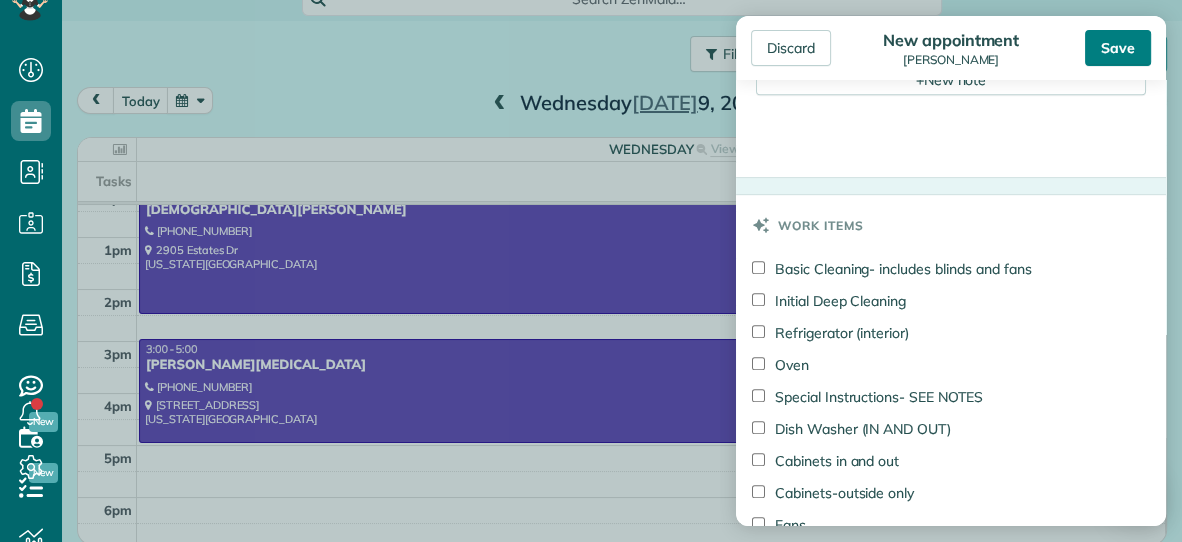 click on "Save" at bounding box center [1118, 48] 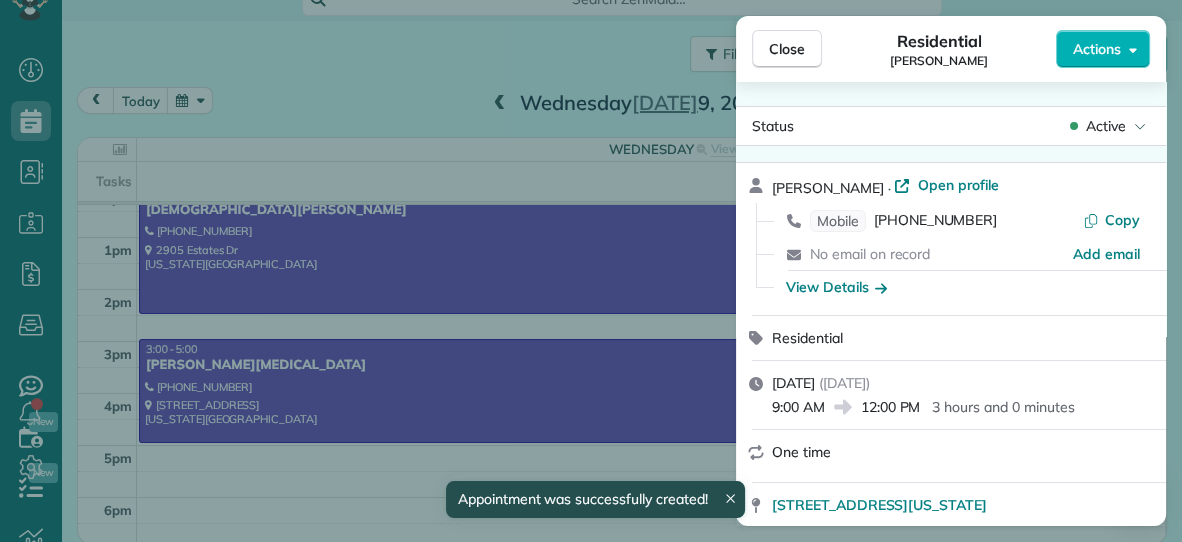 click on "Close" at bounding box center (787, 49) 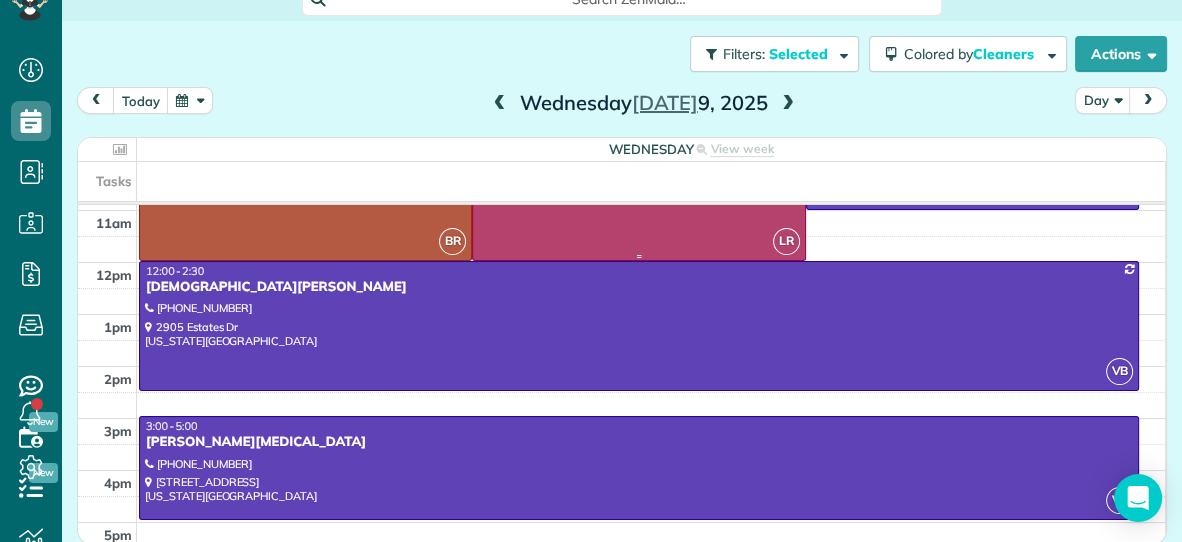 scroll, scrollTop: 208, scrollLeft: 0, axis: vertical 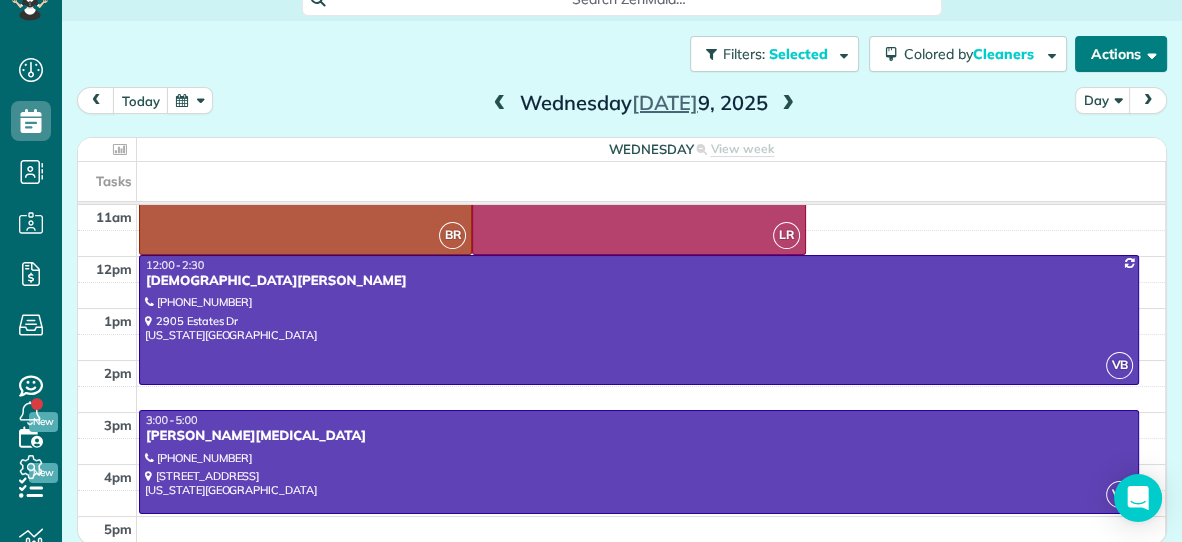 click on "Actions" at bounding box center (1121, 54) 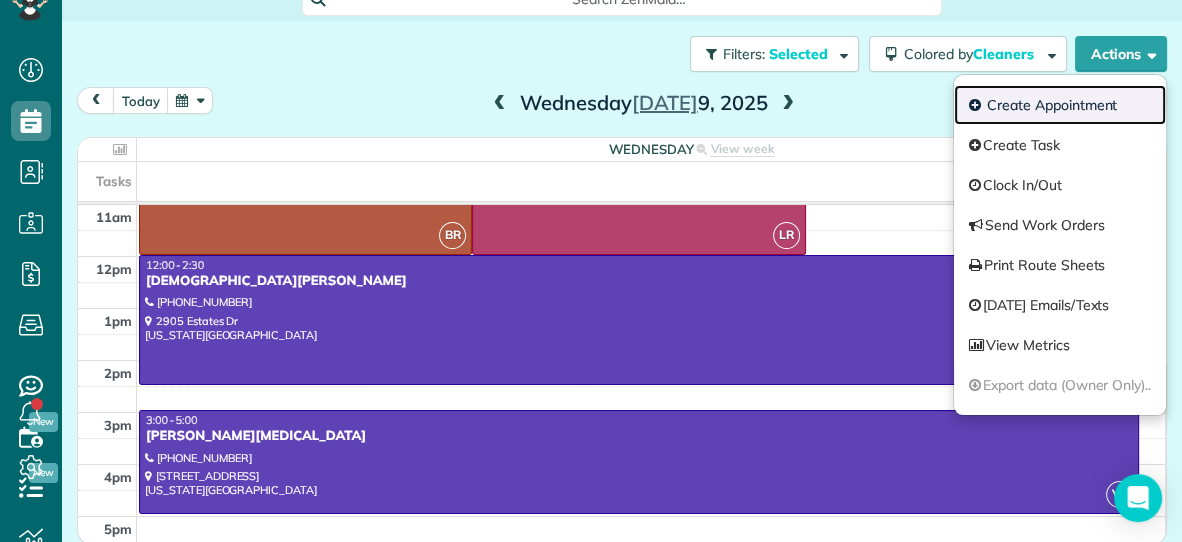 click on "Create Appointment" at bounding box center [1060, 105] 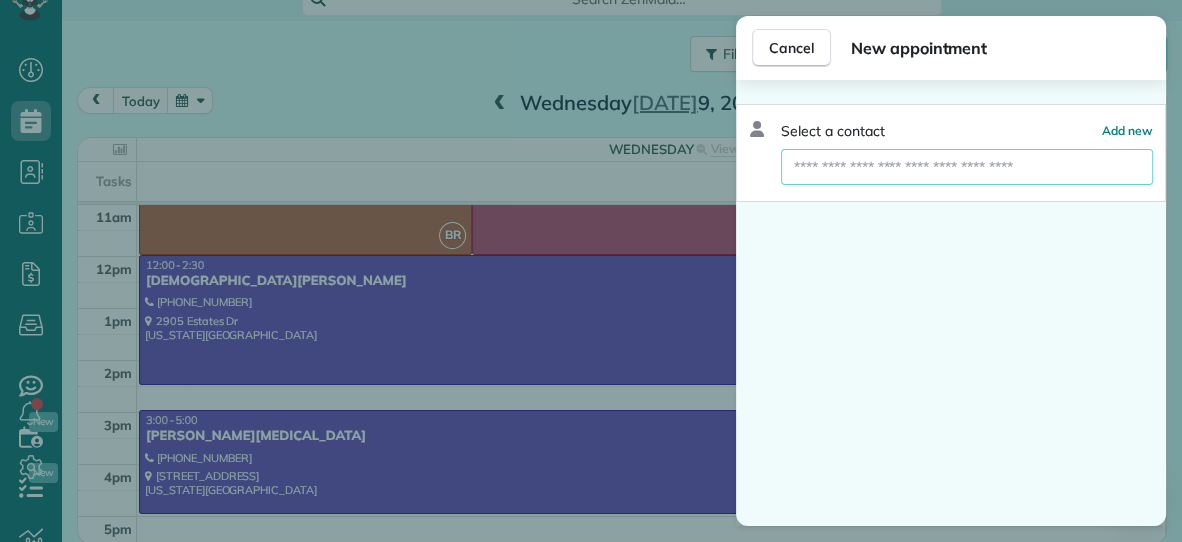 click at bounding box center [967, 167] 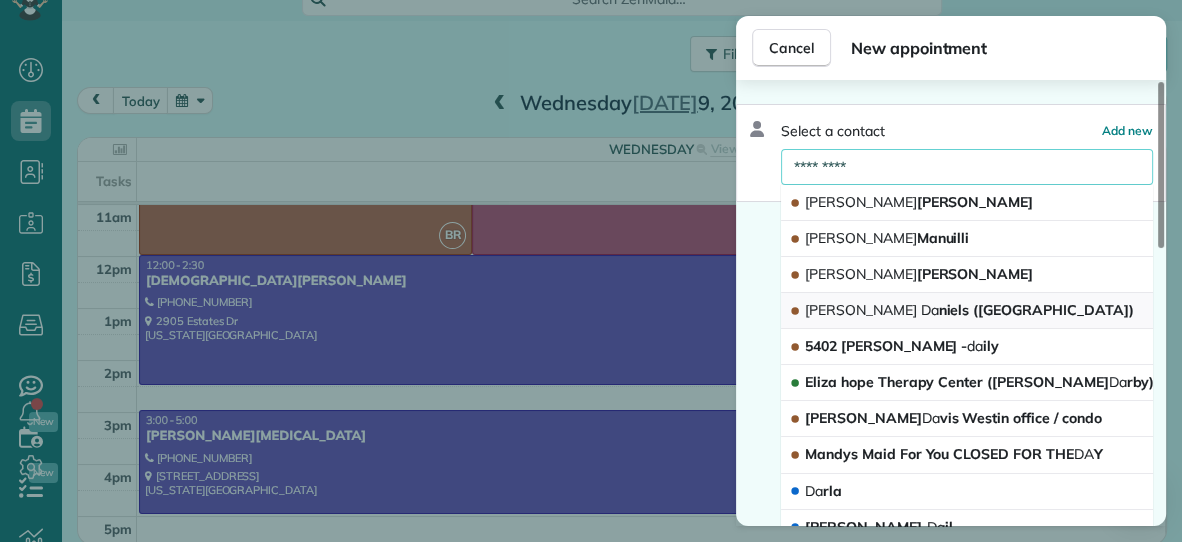 type on "*********" 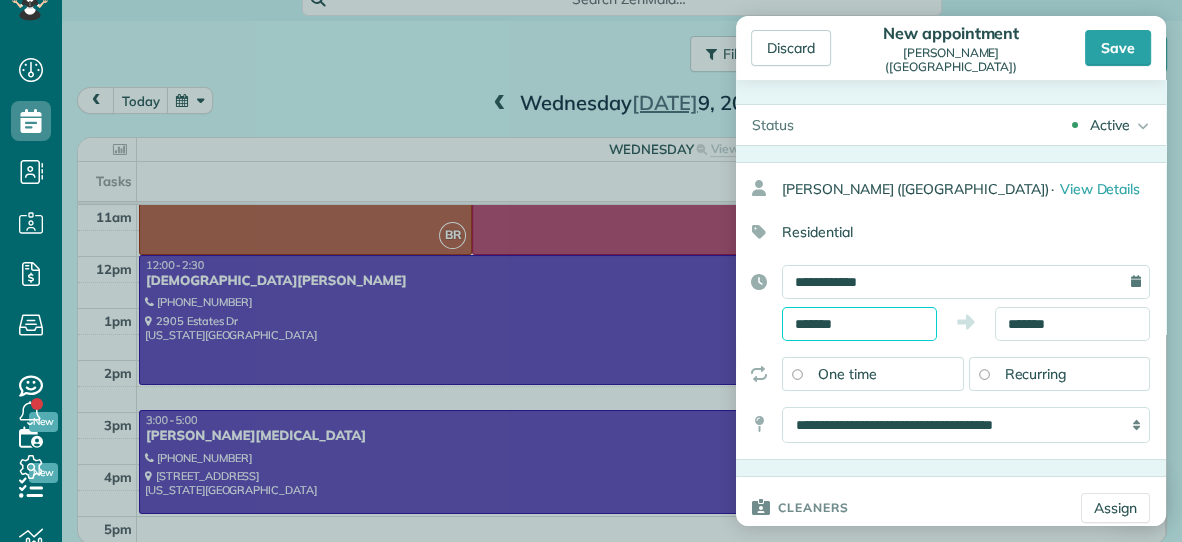 click on "*******" at bounding box center (859, 324) 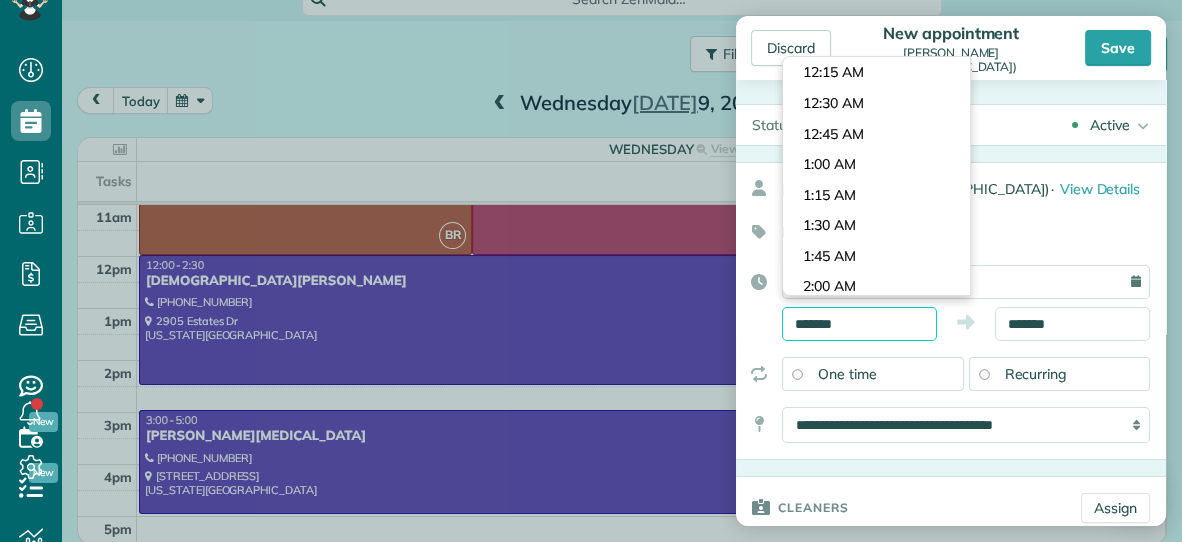 scroll, scrollTop: 1647, scrollLeft: 0, axis: vertical 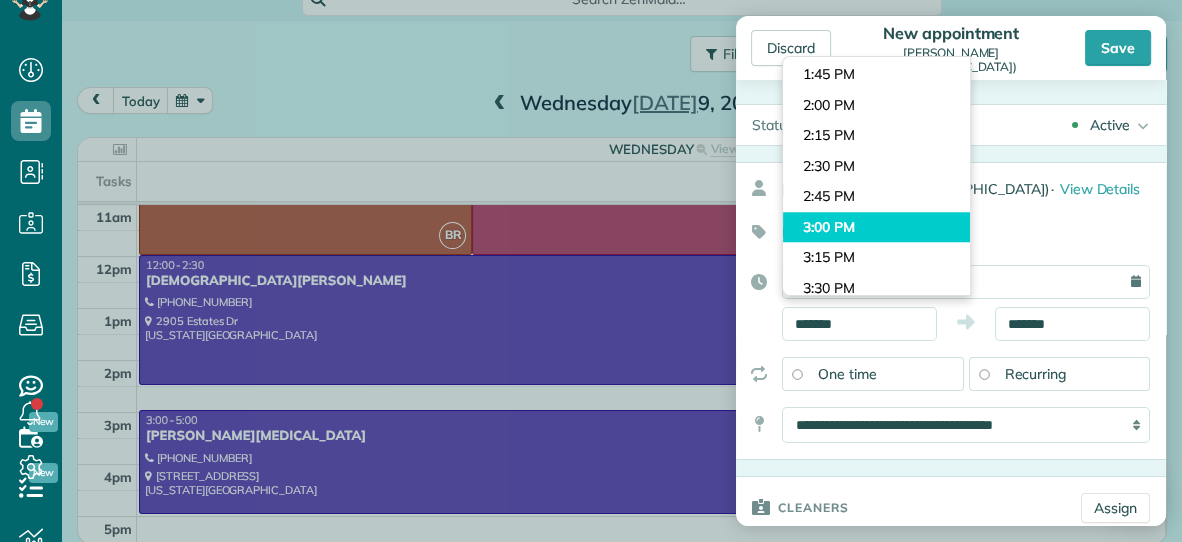 click on "Dashboard
Scheduling
Calendar View
List View
Dispatch View - Weekly scheduling (Beta)" at bounding box center [591, 271] 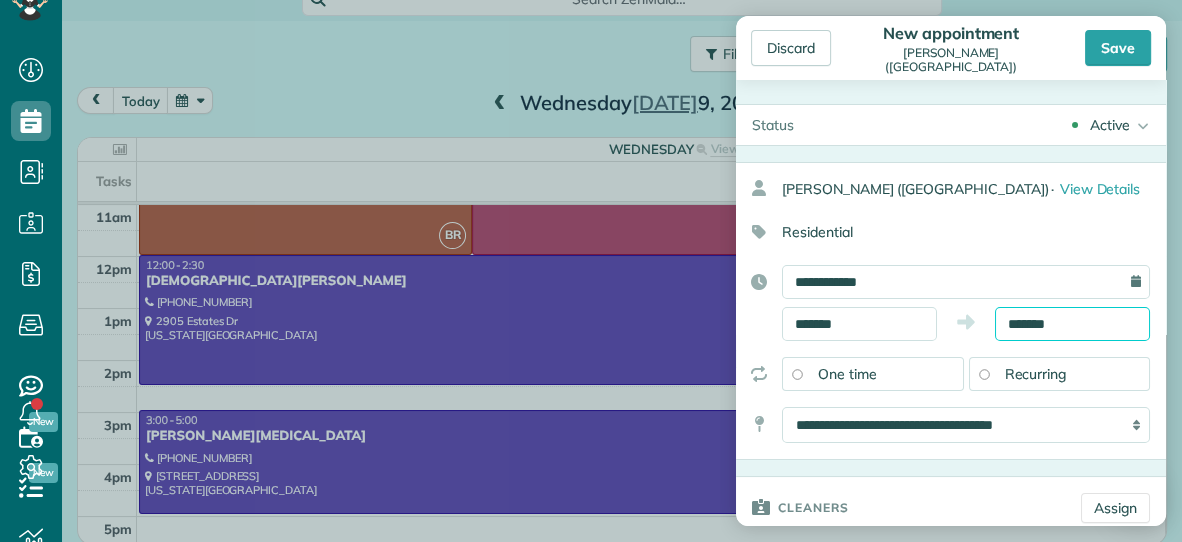 click on "Dashboard
Scheduling
Calendar View
List View
Dispatch View - Weekly scheduling (Beta)" at bounding box center [591, 271] 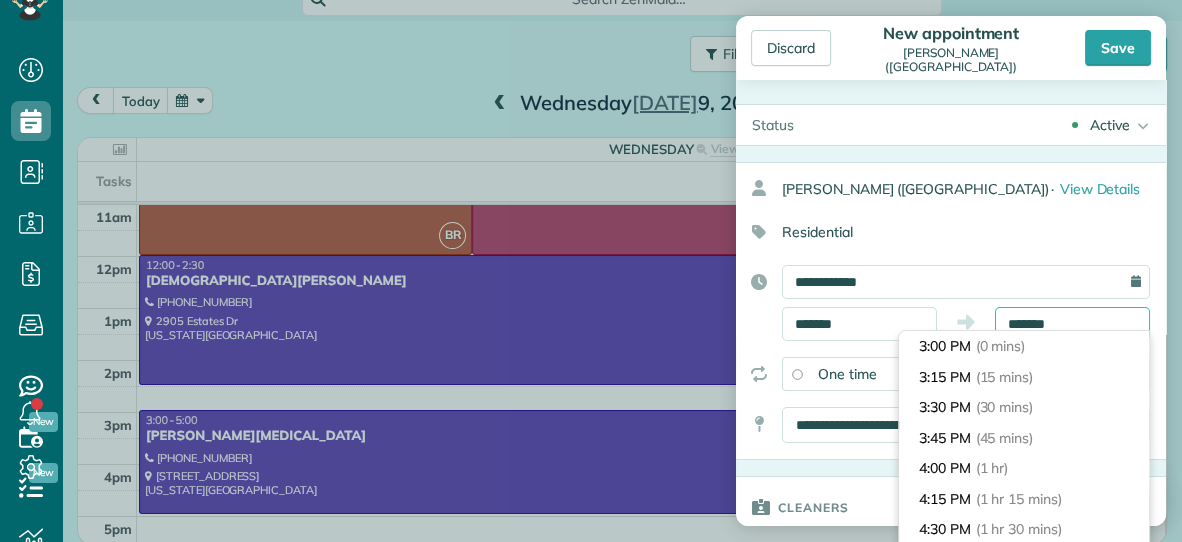 scroll, scrollTop: 90, scrollLeft: 0, axis: vertical 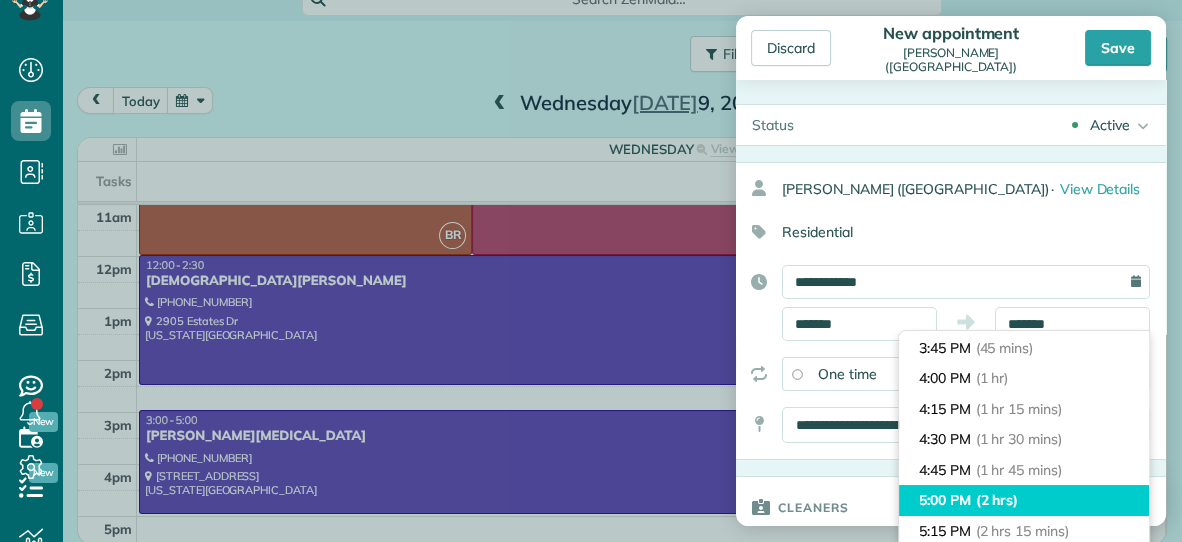 click on "(2 hrs)" at bounding box center (997, 500) 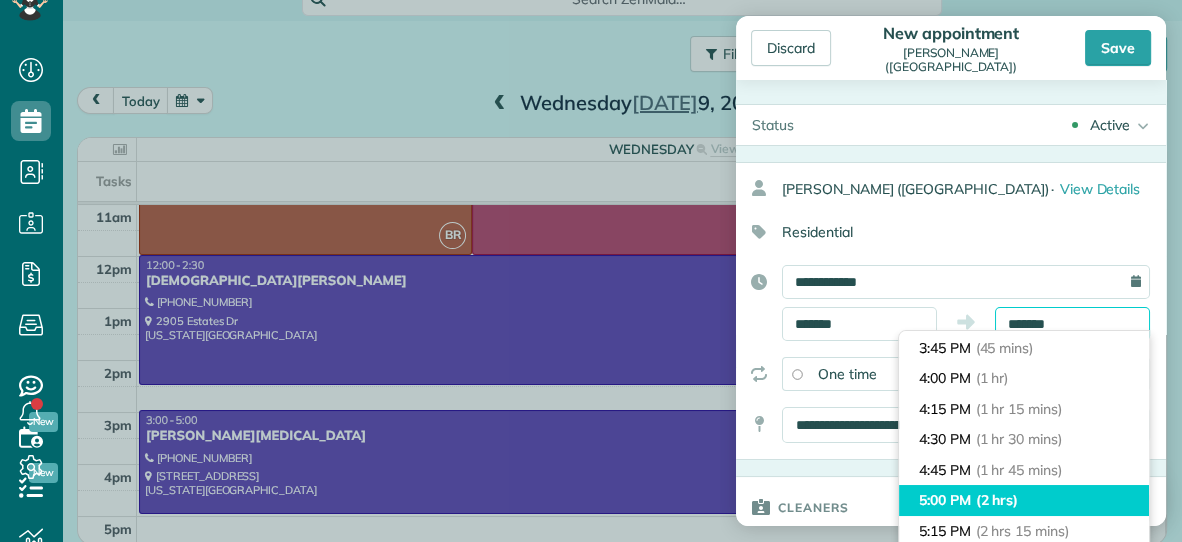 type on "*******" 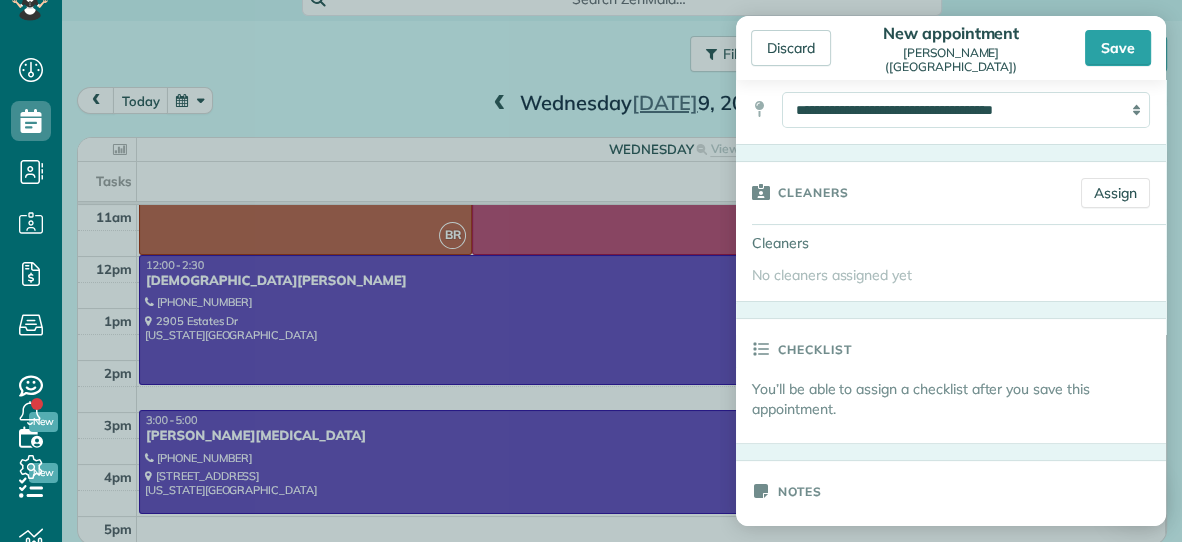 scroll, scrollTop: 317, scrollLeft: 0, axis: vertical 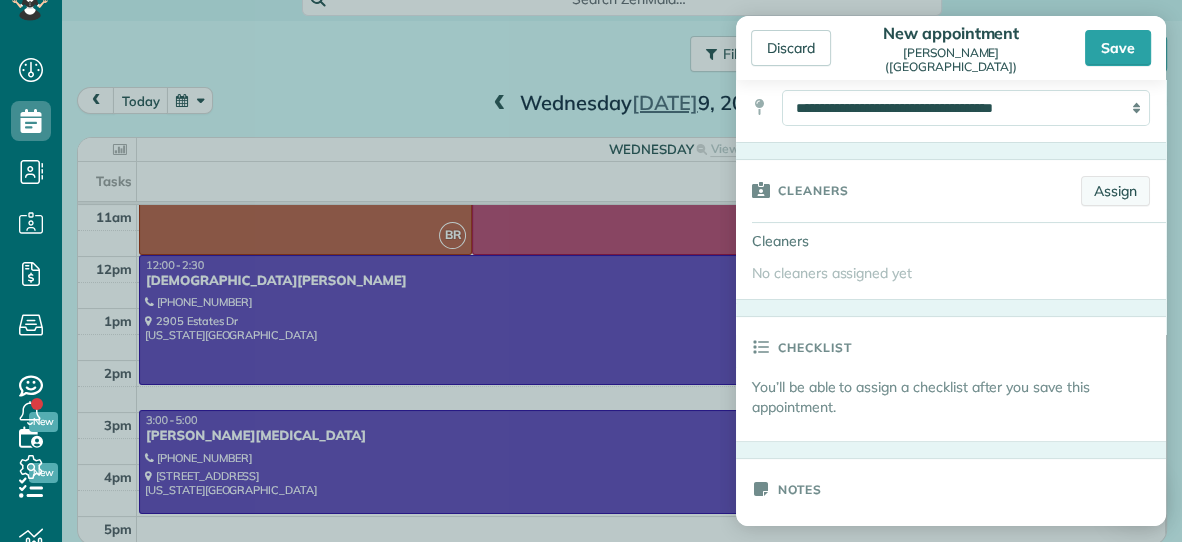 click on "Assign" at bounding box center (1115, 191) 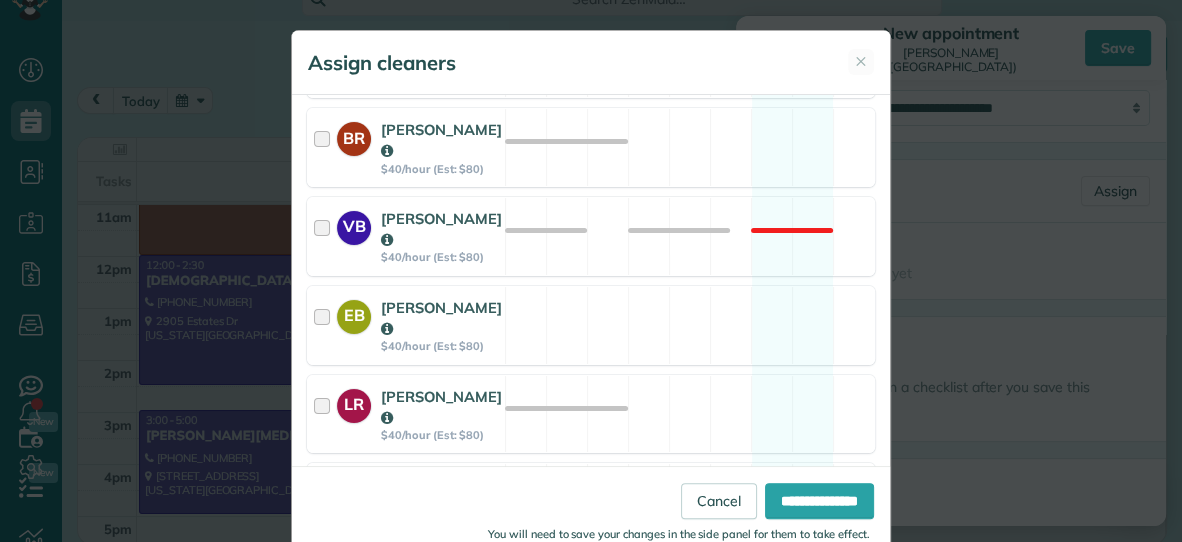 scroll, scrollTop: 483, scrollLeft: 0, axis: vertical 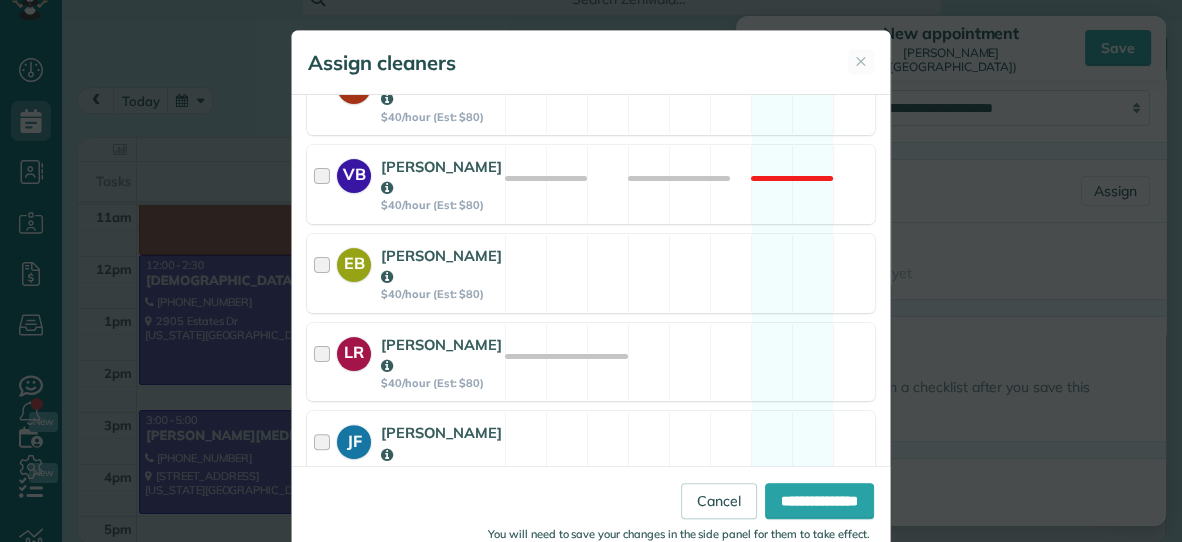 click on "DR
Dana Rhodes
$40/hour (Est: $80)
Available" at bounding box center [591, 539] 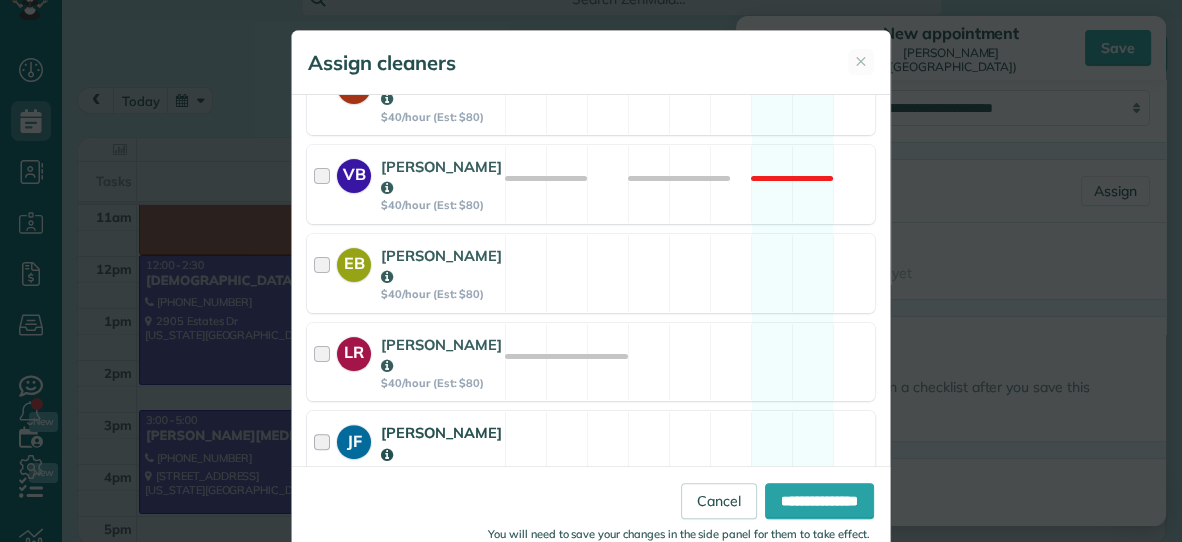 scroll, scrollTop: 44, scrollLeft: 0, axis: vertical 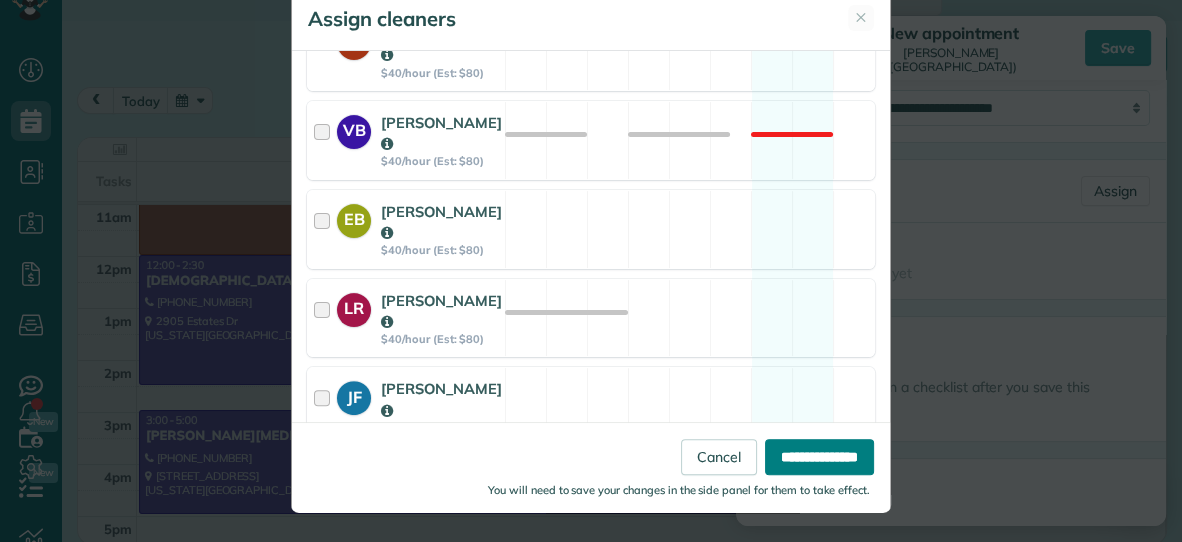 click on "**********" at bounding box center (819, 457) 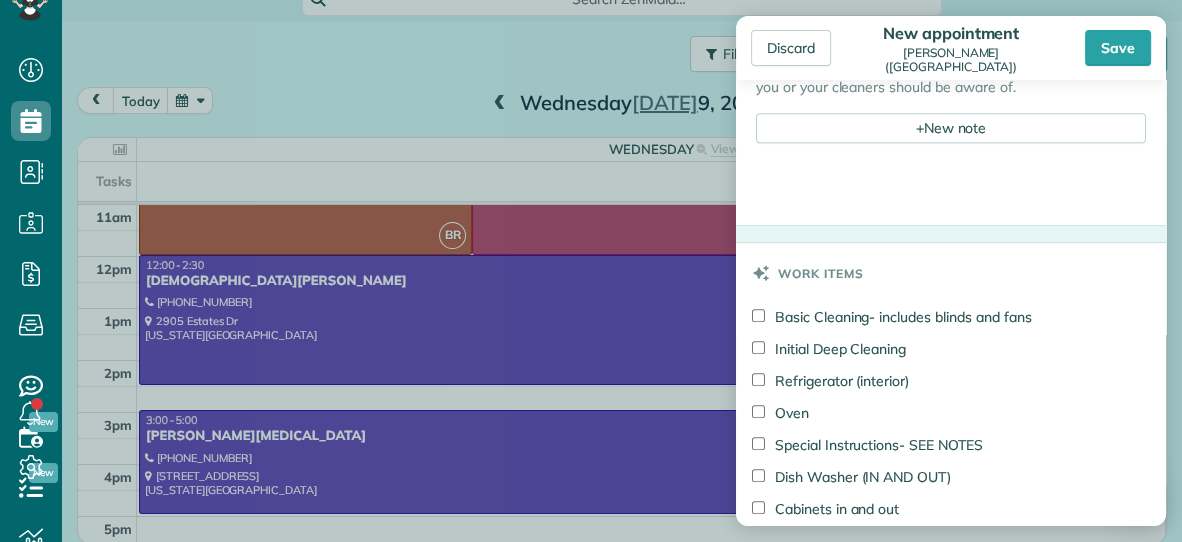 scroll, scrollTop: 871, scrollLeft: 0, axis: vertical 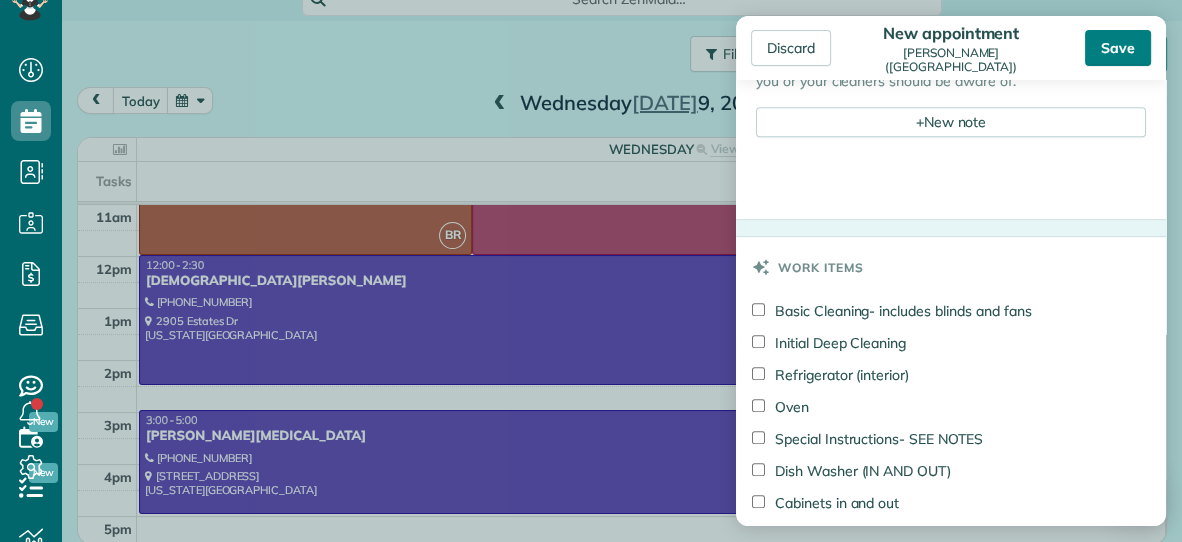 click on "Save" at bounding box center [1118, 48] 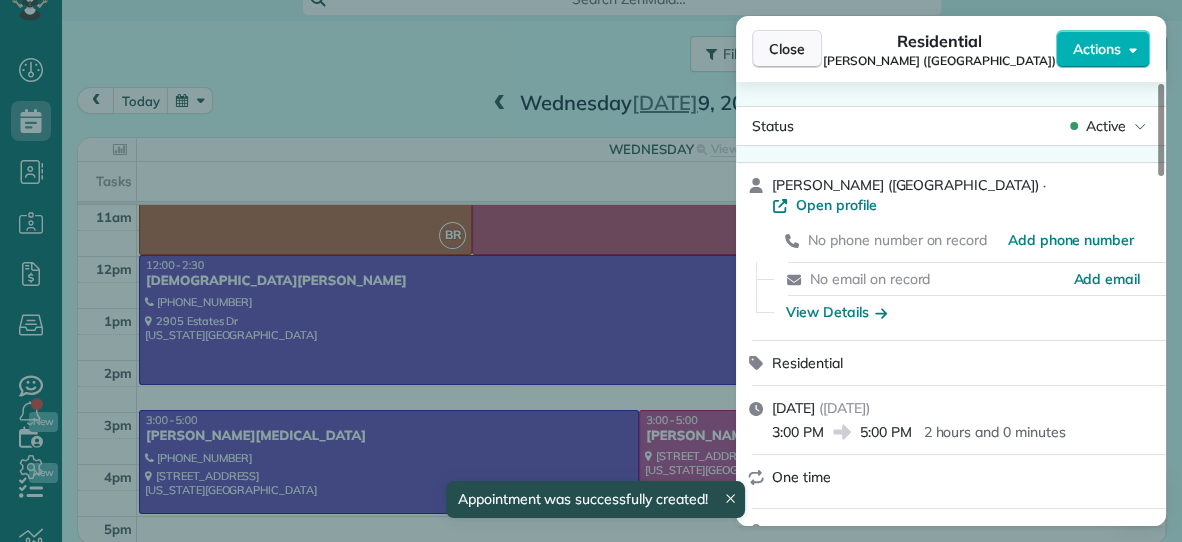 click on "Close" at bounding box center [787, 49] 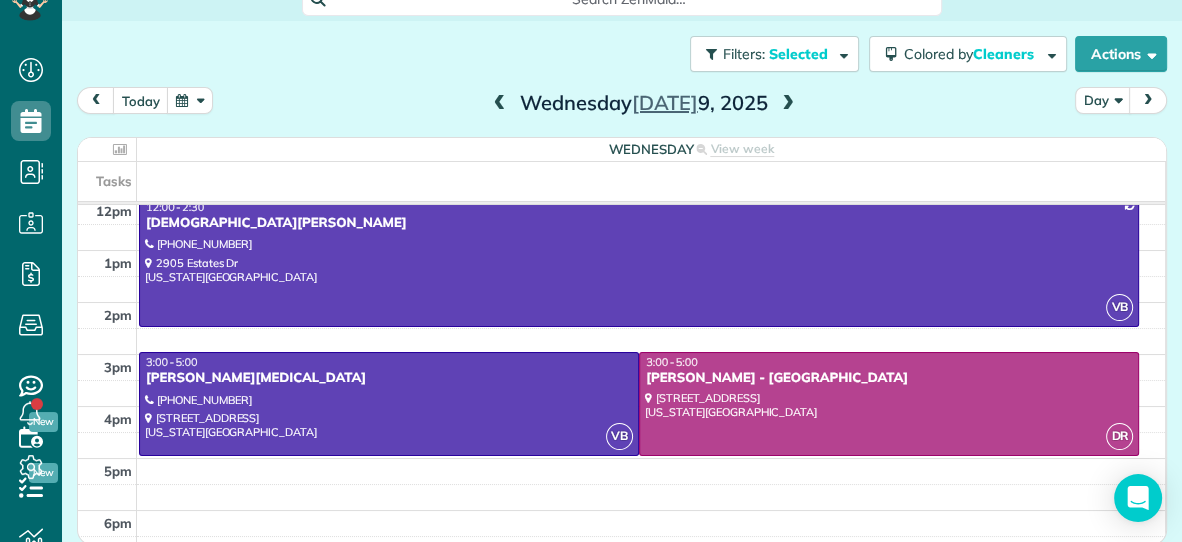 scroll, scrollTop: 279, scrollLeft: 0, axis: vertical 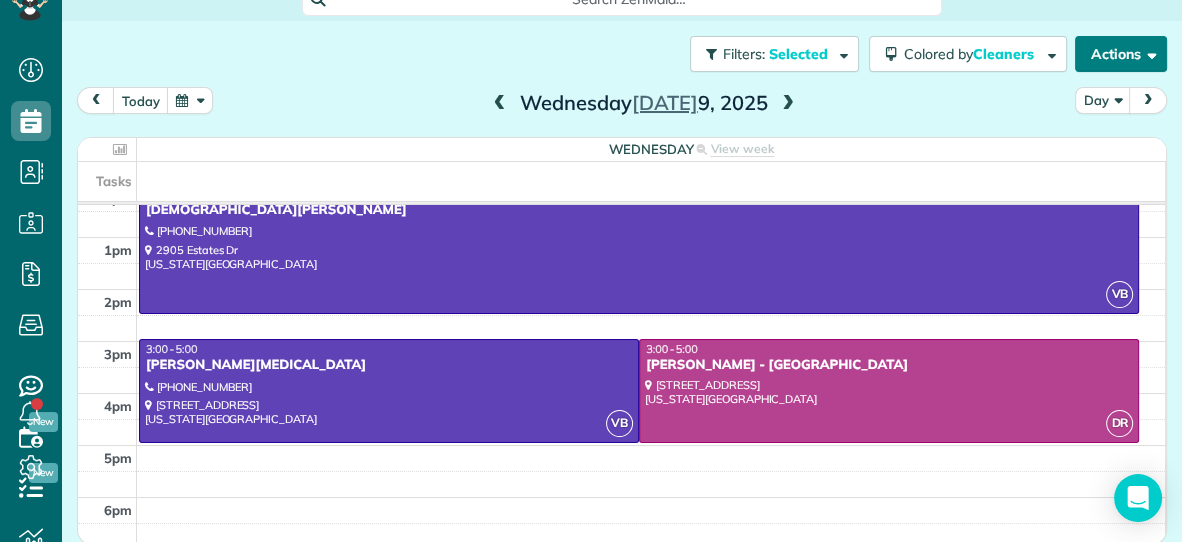 click on "Actions" at bounding box center (1121, 54) 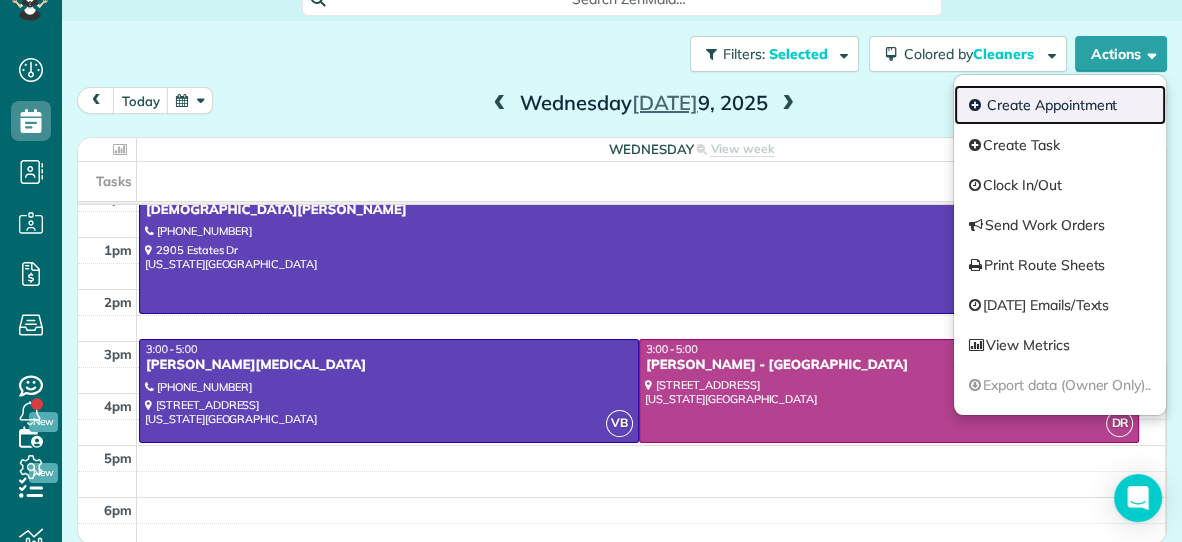 click on "Create Appointment" at bounding box center [1060, 105] 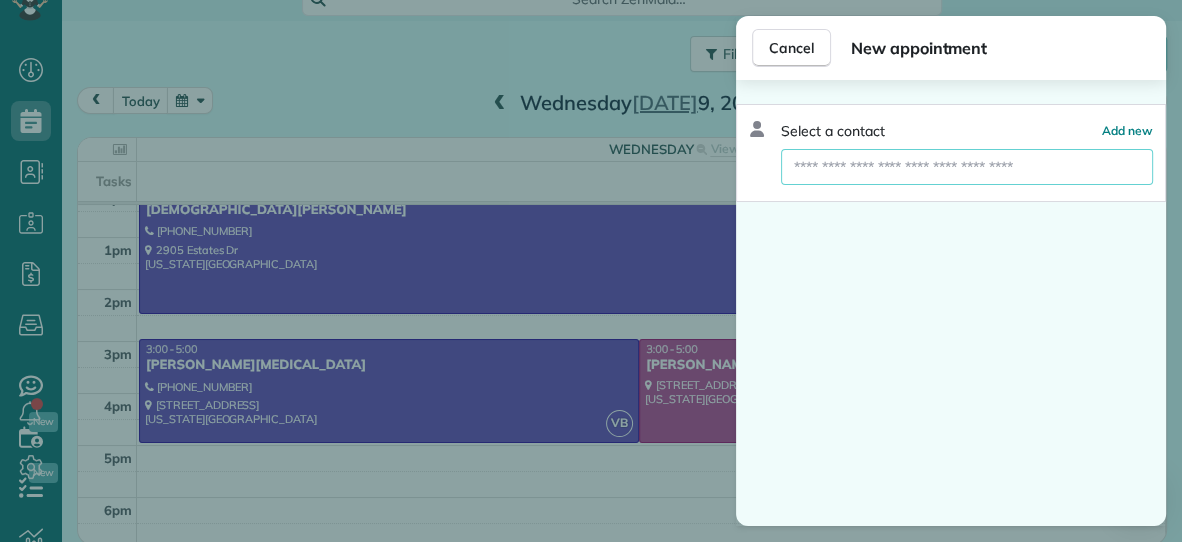 click at bounding box center [967, 167] 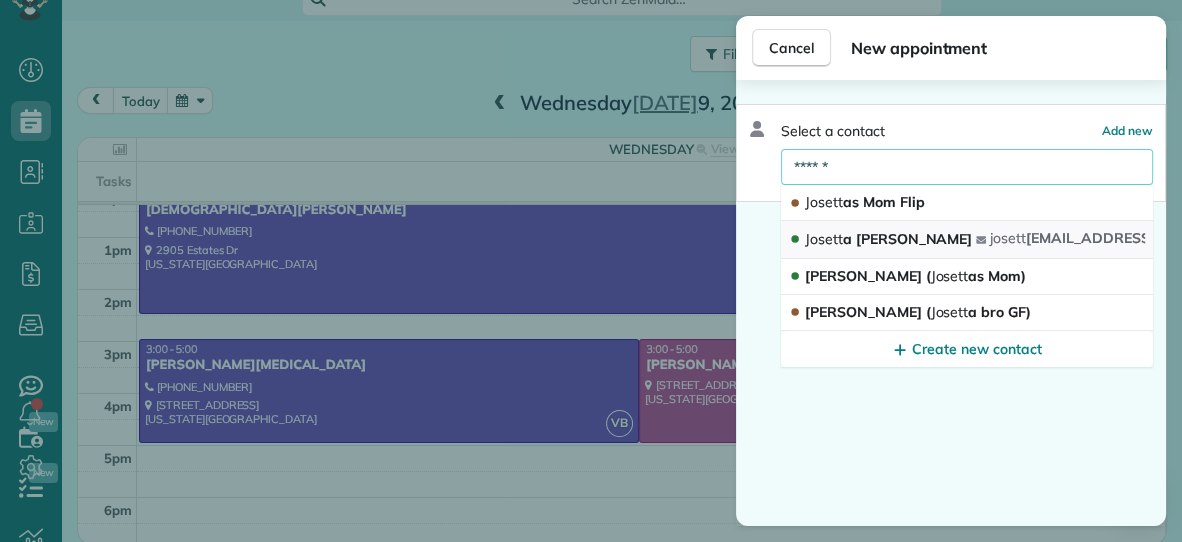 type on "******" 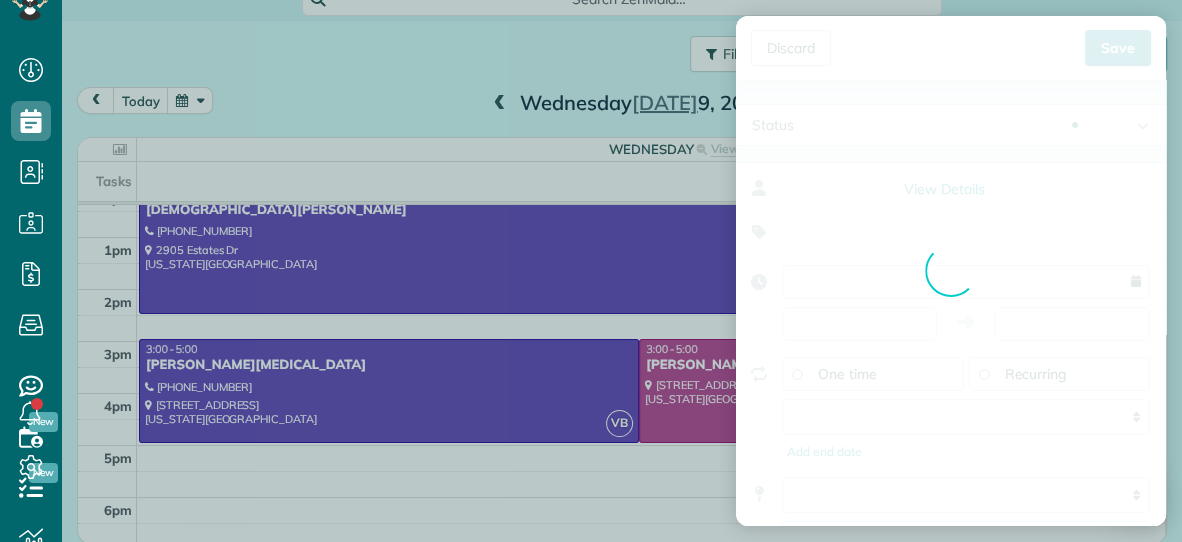 type on "**********" 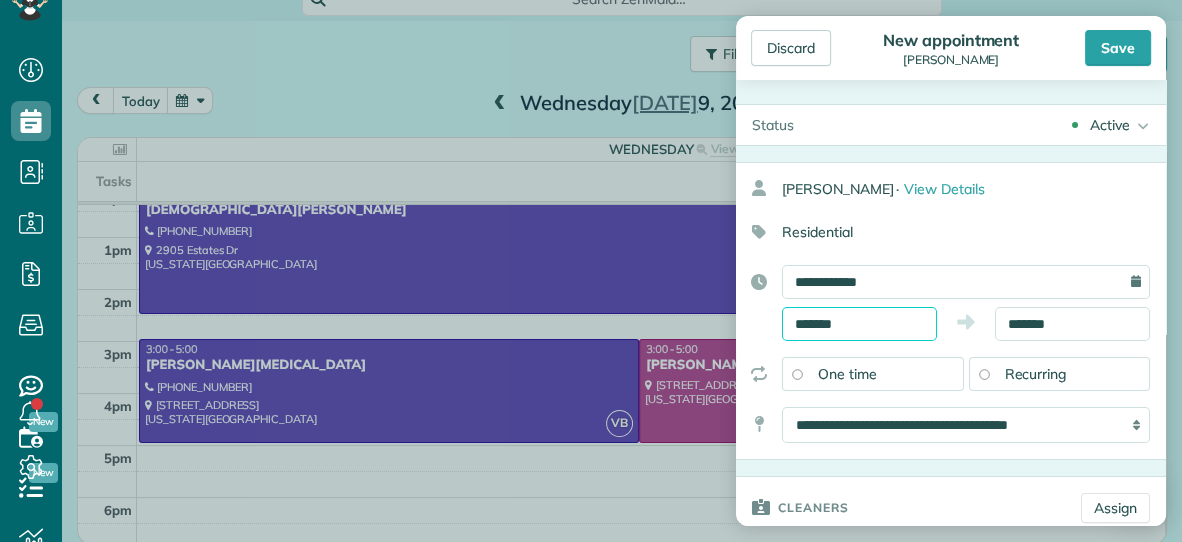 click on "*******" at bounding box center [859, 324] 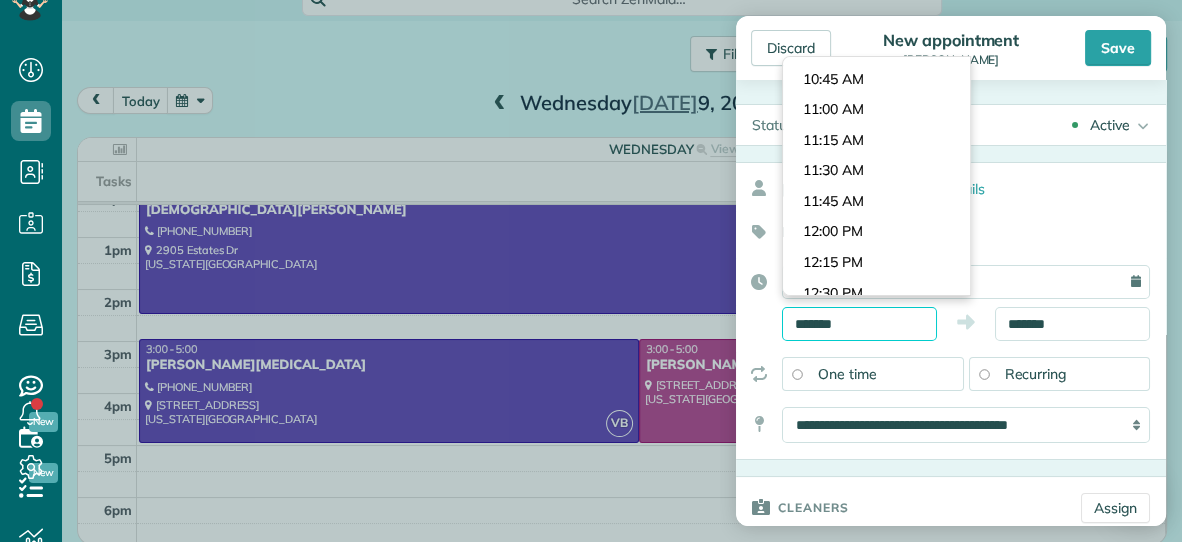 scroll, scrollTop: 1275, scrollLeft: 0, axis: vertical 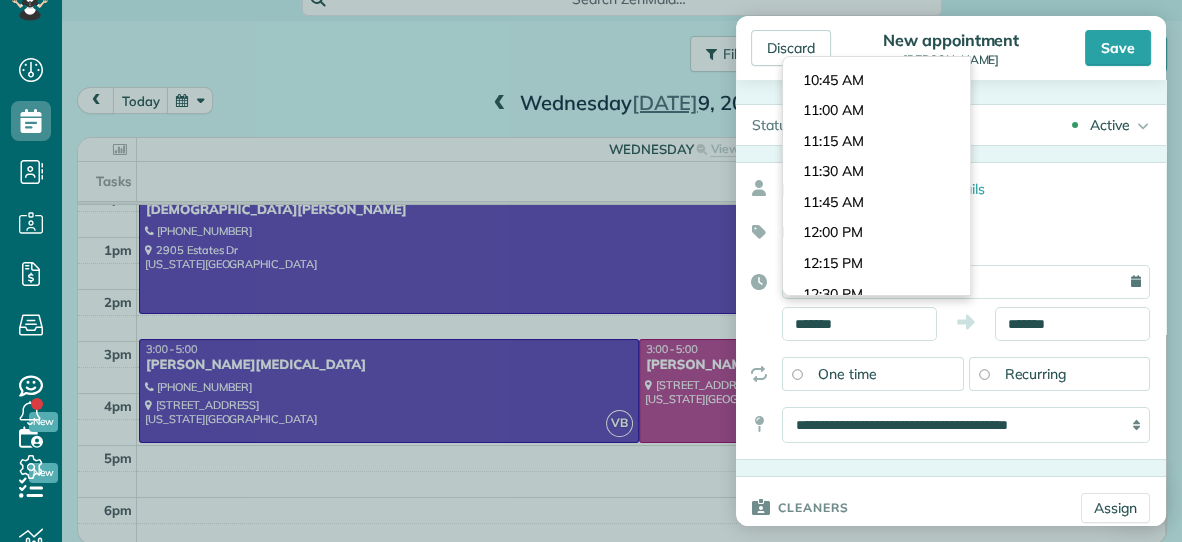 click on "Dashboard
Scheduling
Calendar View
List View
Dispatch View - Weekly scheduling (Beta)" at bounding box center [591, 271] 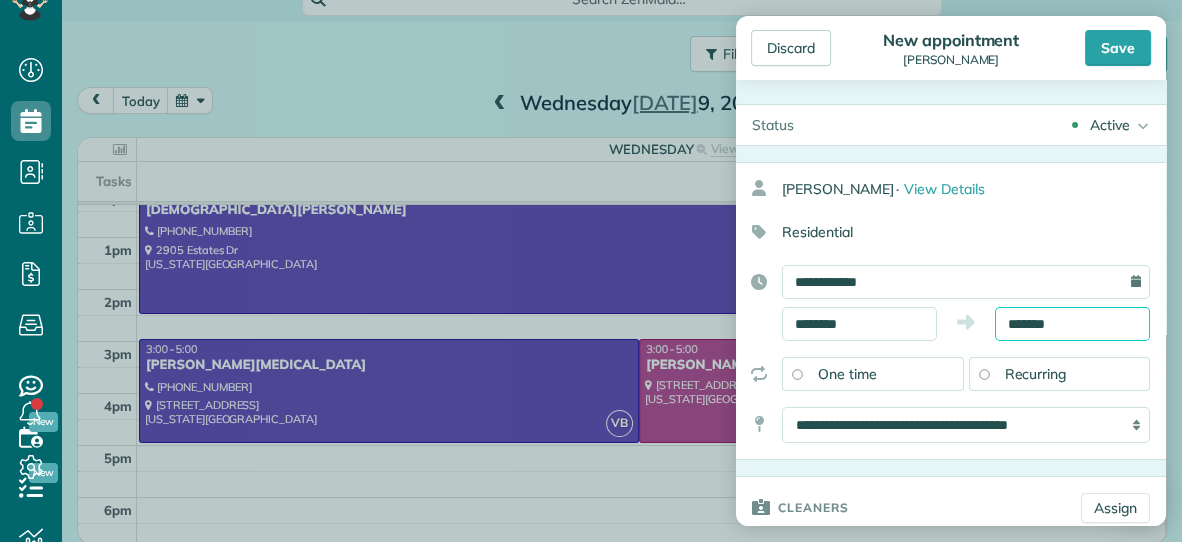 click on "*******" at bounding box center (1072, 324) 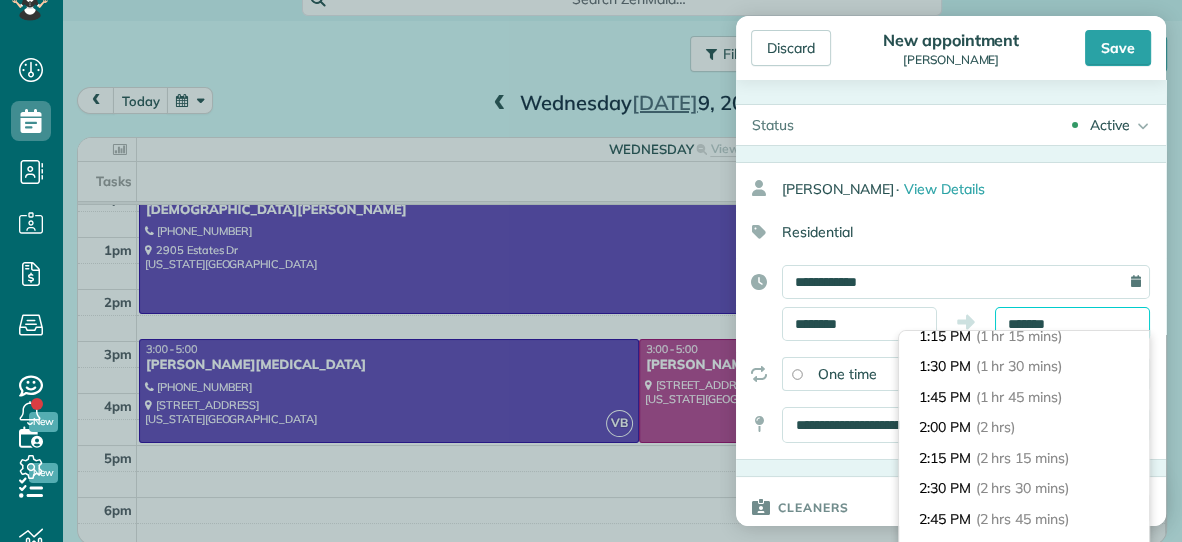 scroll, scrollTop: 162, scrollLeft: 0, axis: vertical 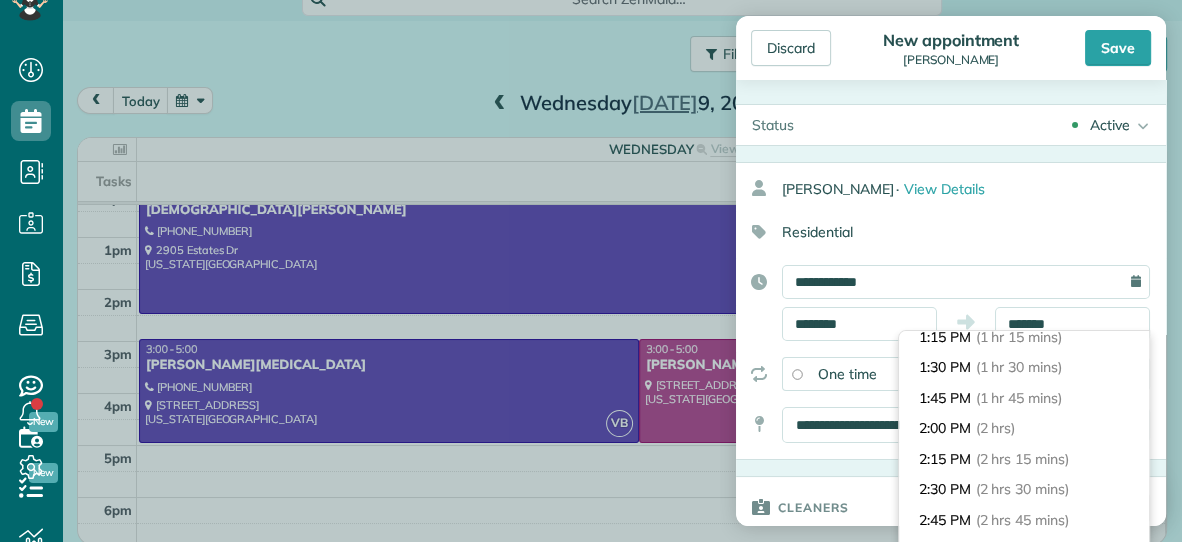 click on "(1 hr 45 mins)" at bounding box center (1019, 398) 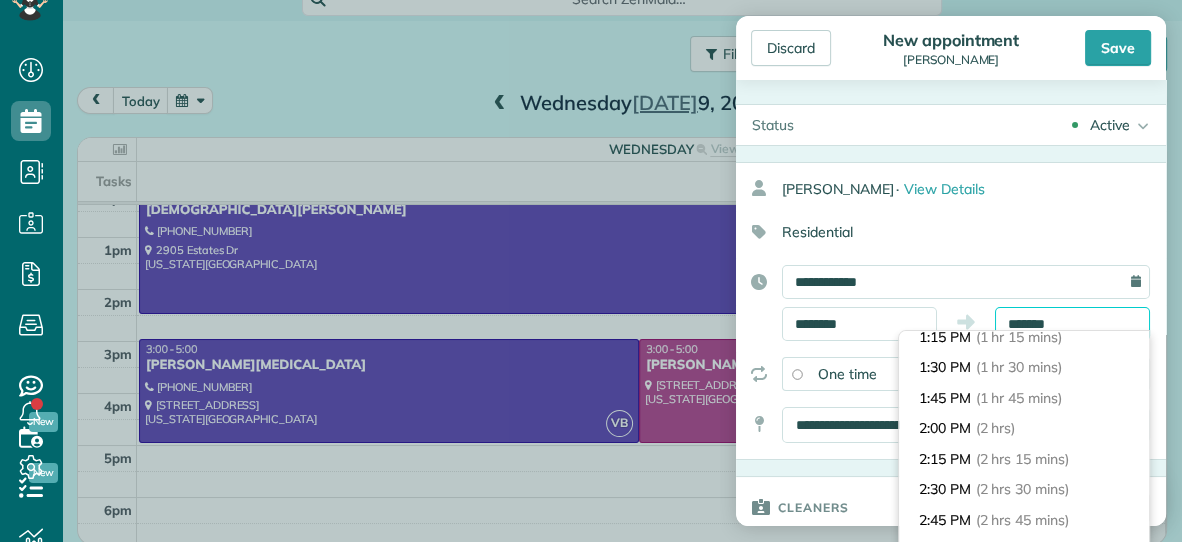 type on "*******" 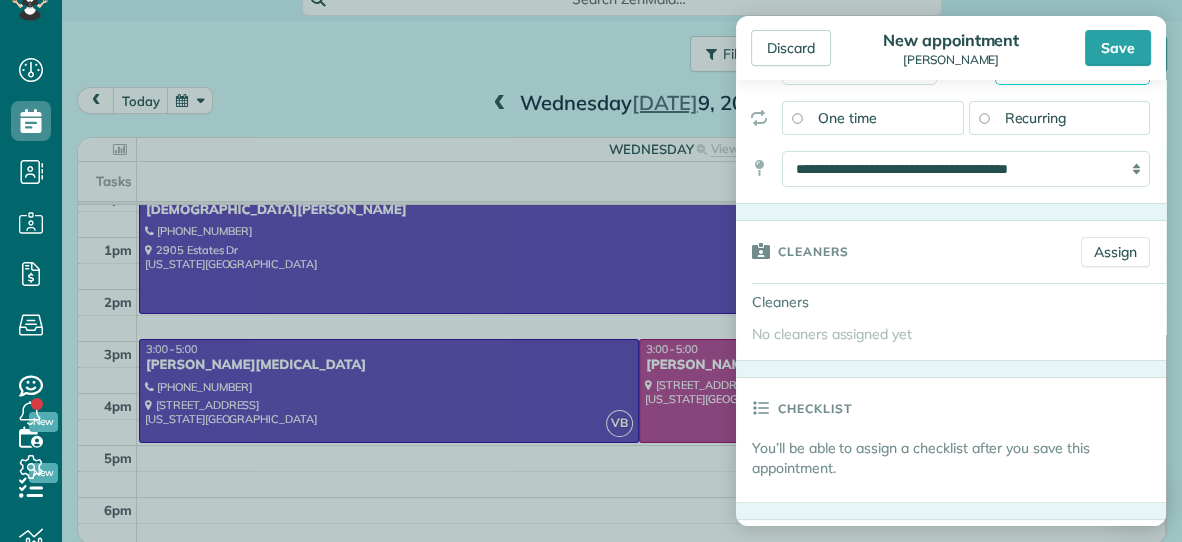 scroll, scrollTop: 257, scrollLeft: 0, axis: vertical 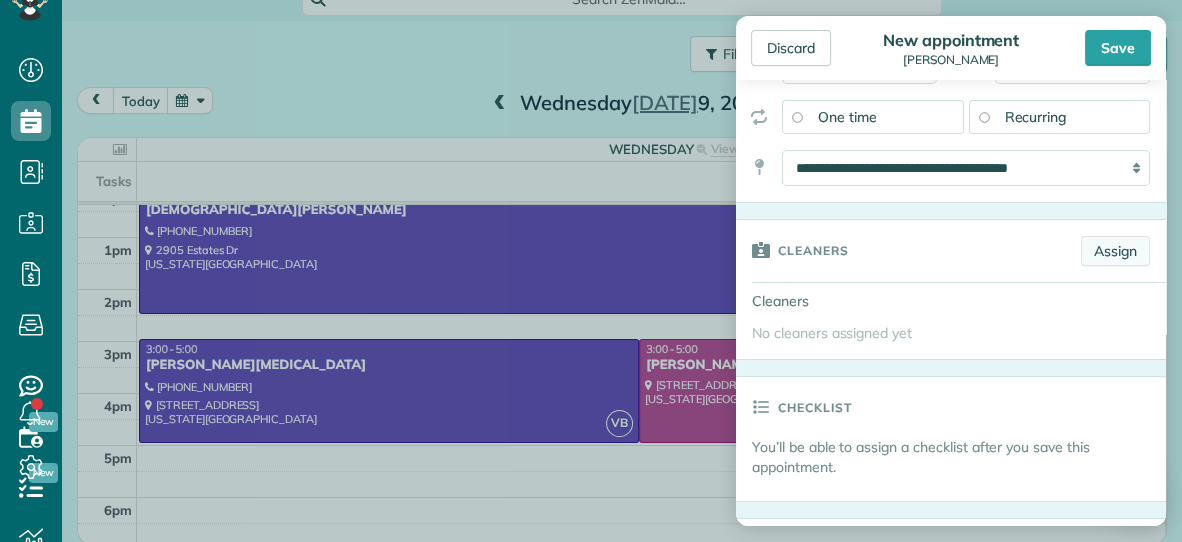 click on "Assign" at bounding box center [1115, 251] 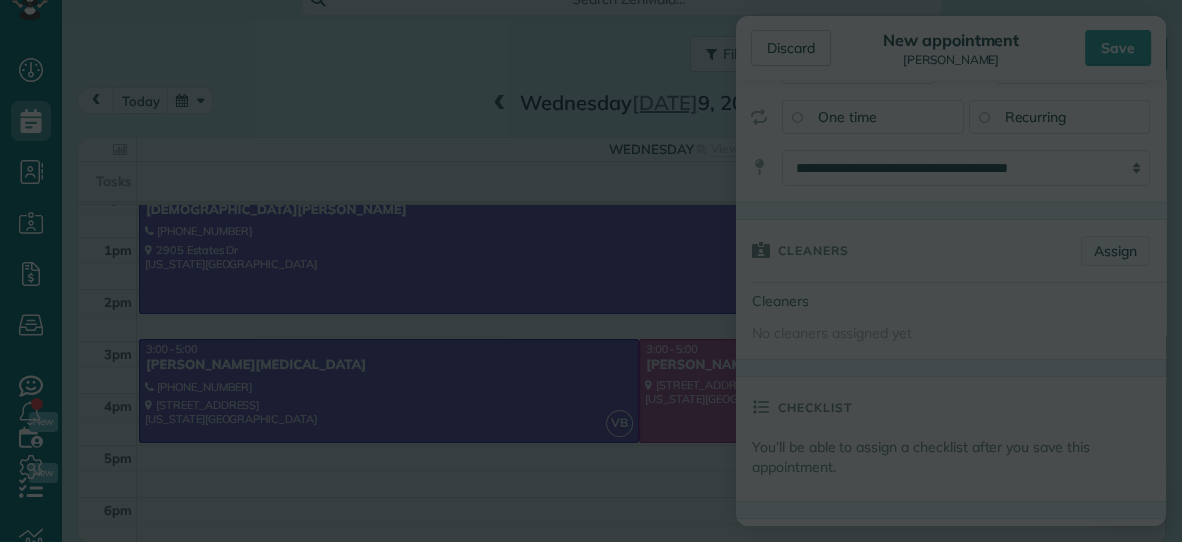 scroll, scrollTop: 0, scrollLeft: 0, axis: both 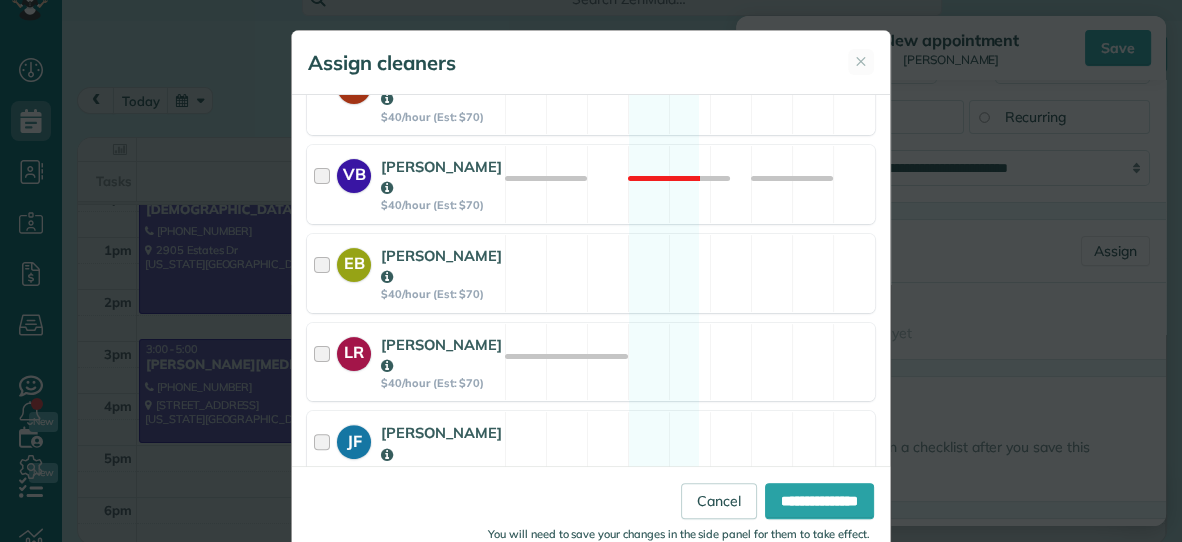 click on "DR
Dana Rhodes
$40/hour (Est: $70)
Available" at bounding box center (591, 539) 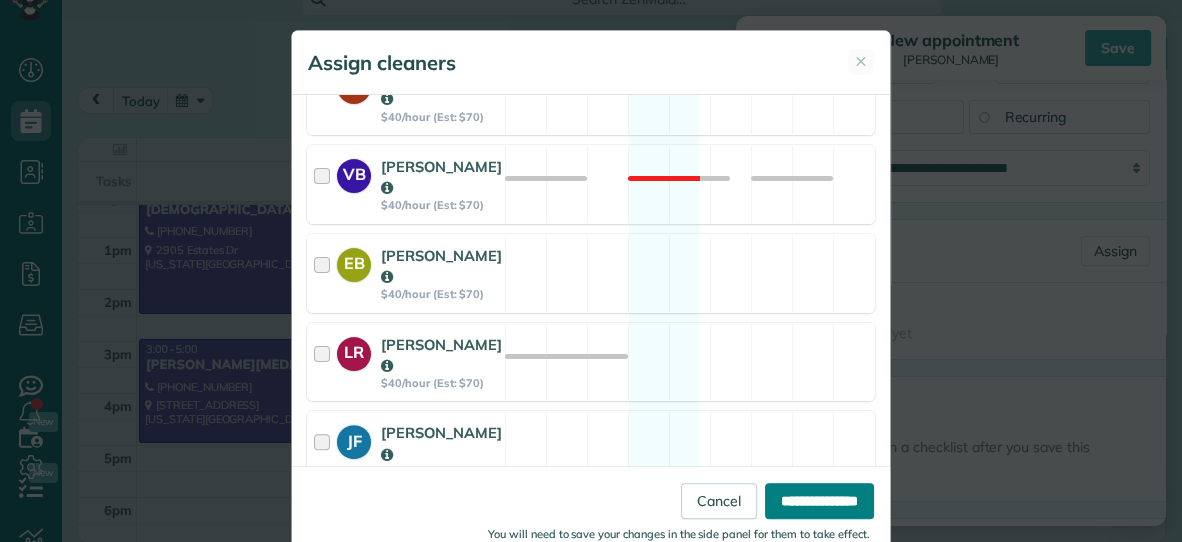 click on "**********" at bounding box center (819, 501) 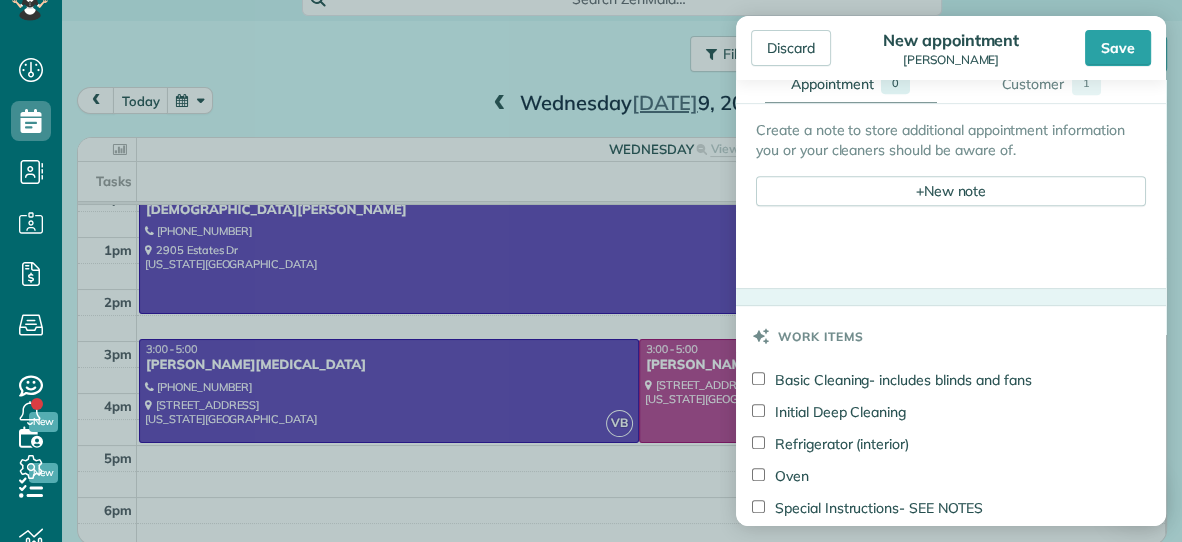 scroll, scrollTop: 805, scrollLeft: 0, axis: vertical 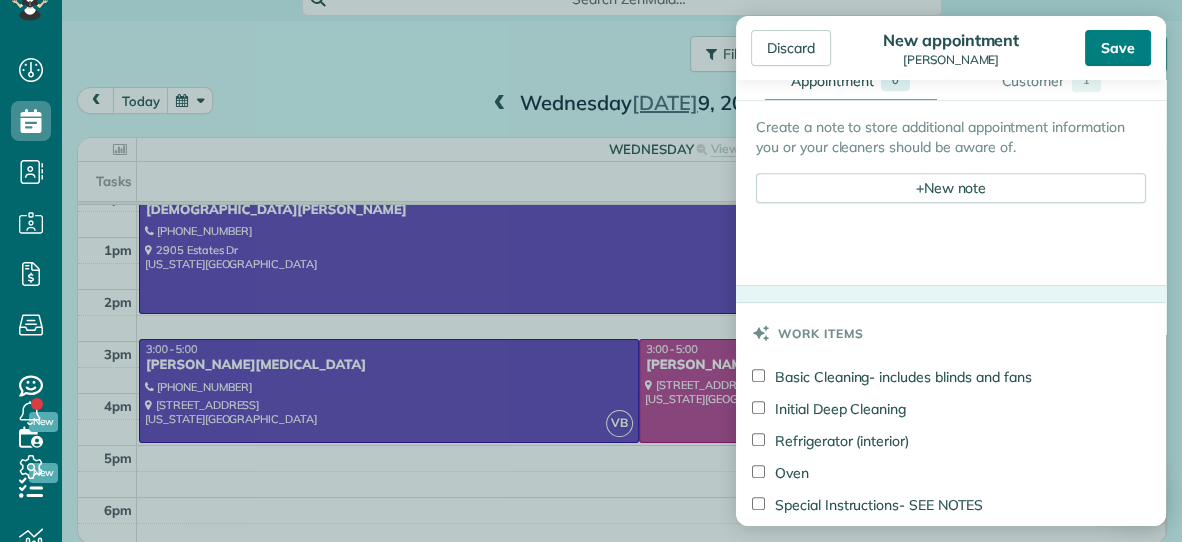 click on "Save" at bounding box center [1118, 48] 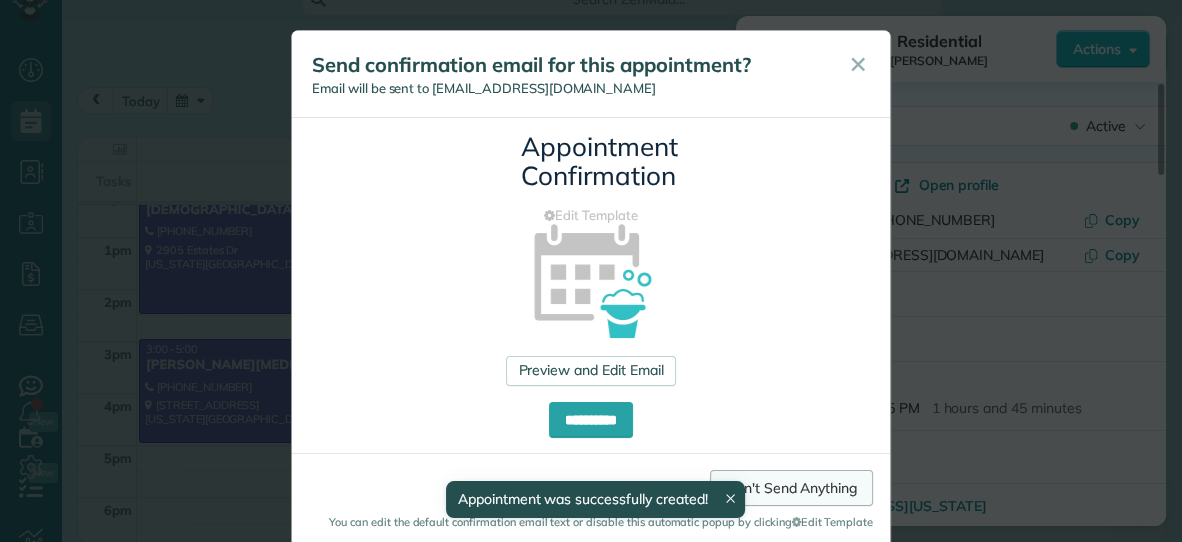 click on "Don't Send Anything" at bounding box center [791, 488] 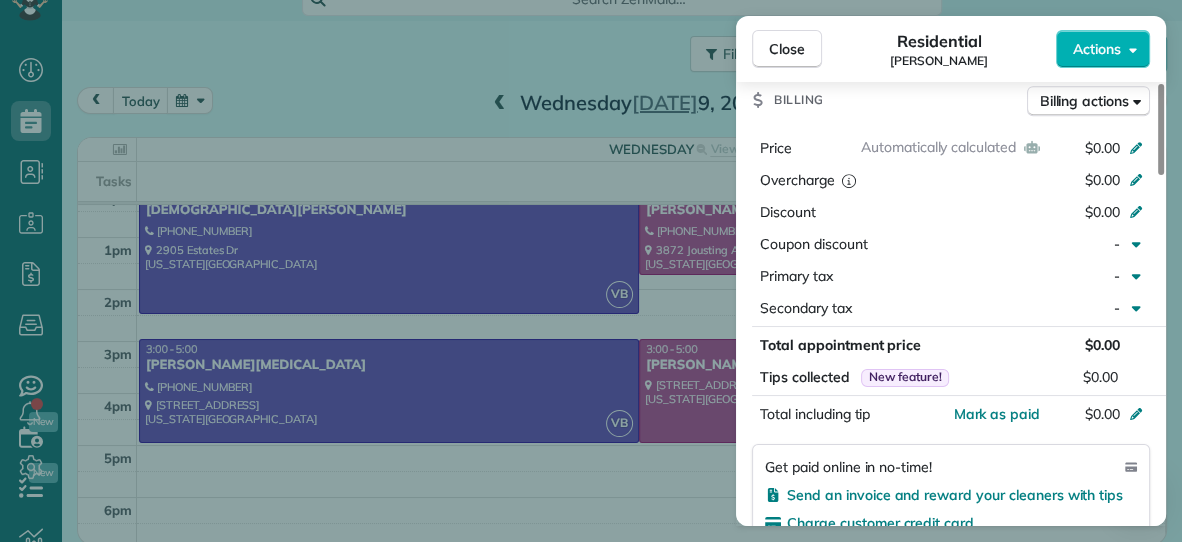 scroll, scrollTop: 869, scrollLeft: 0, axis: vertical 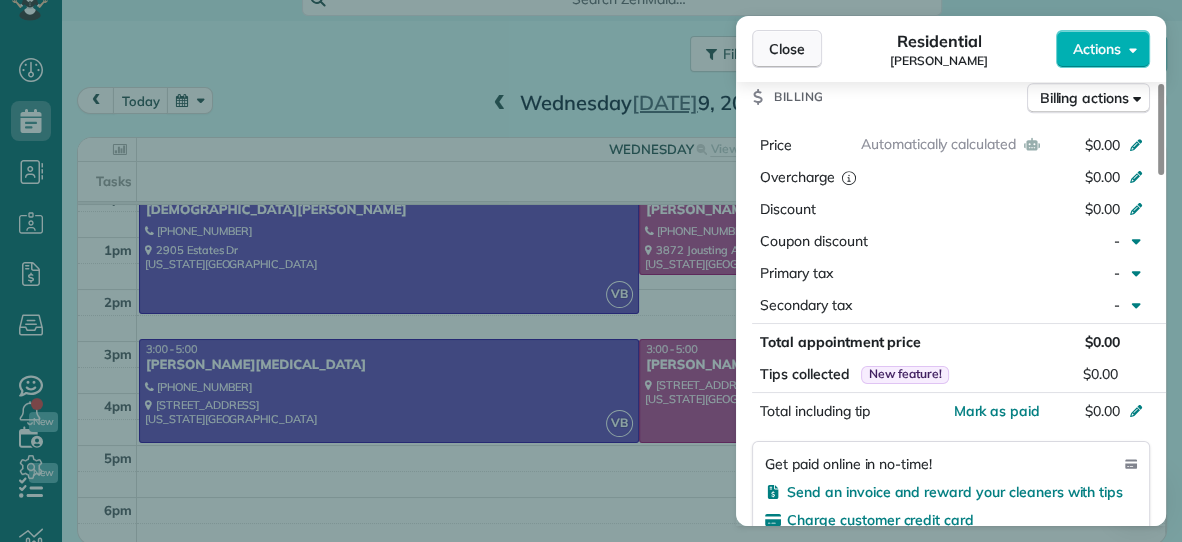 click on "Close" at bounding box center [787, 49] 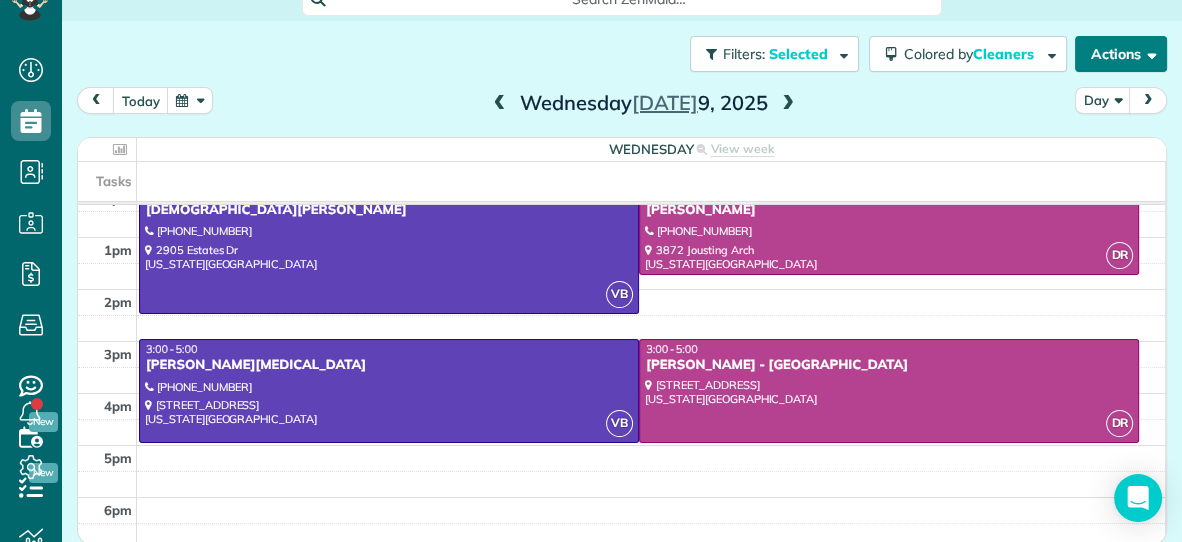 click on "Actions" at bounding box center (1121, 54) 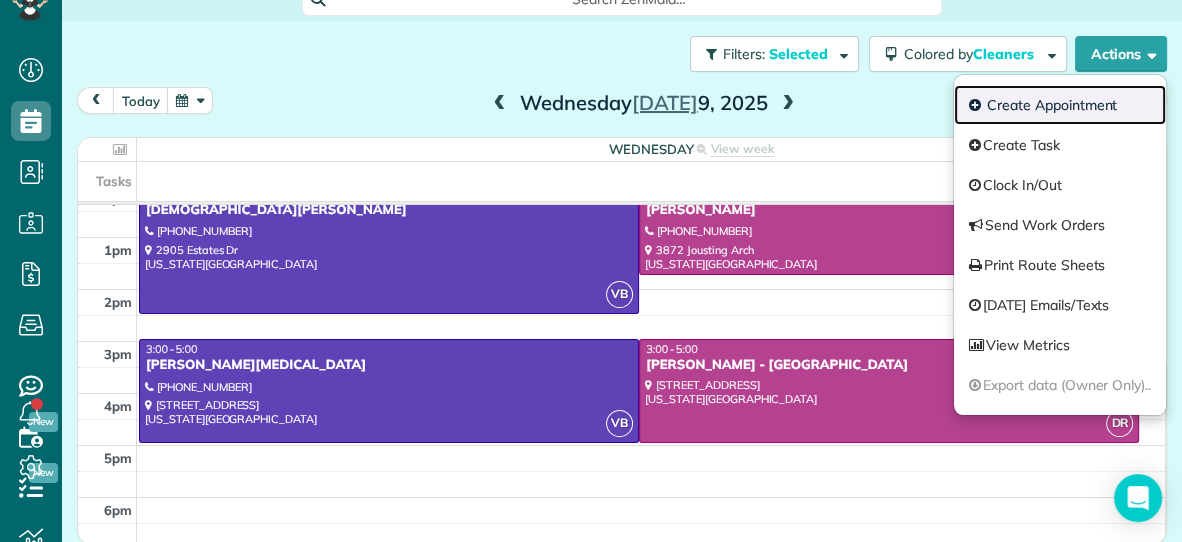 click on "Create Appointment" at bounding box center (1060, 105) 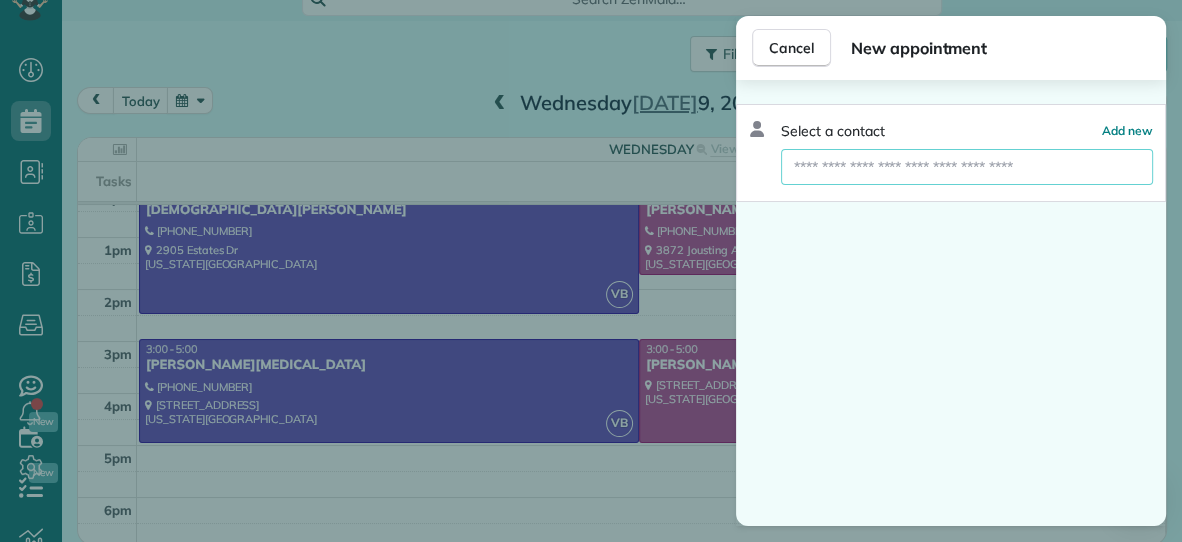 click at bounding box center [967, 167] 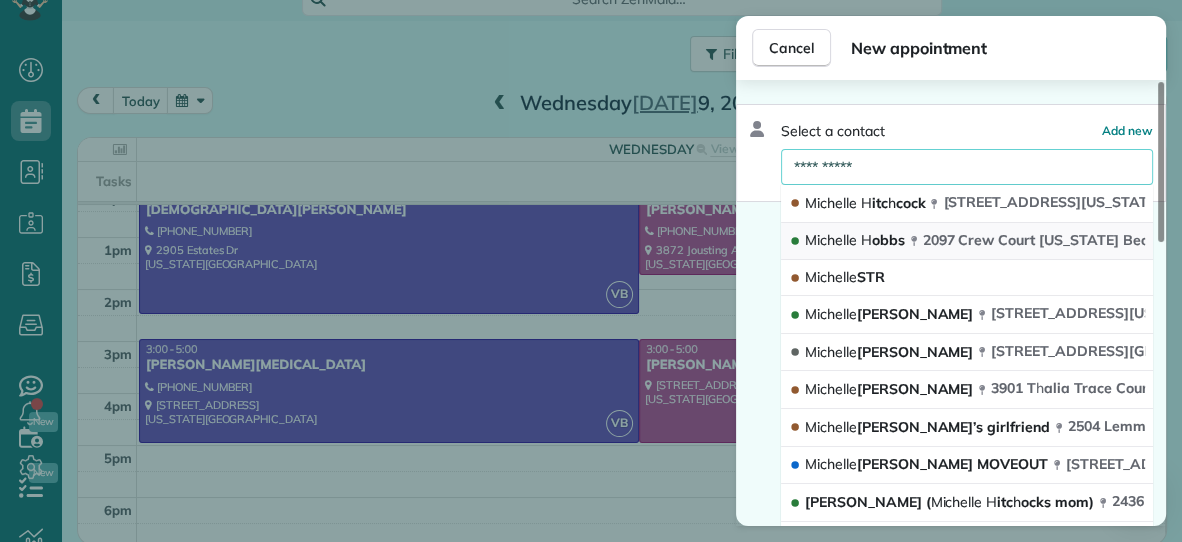 type on "**********" 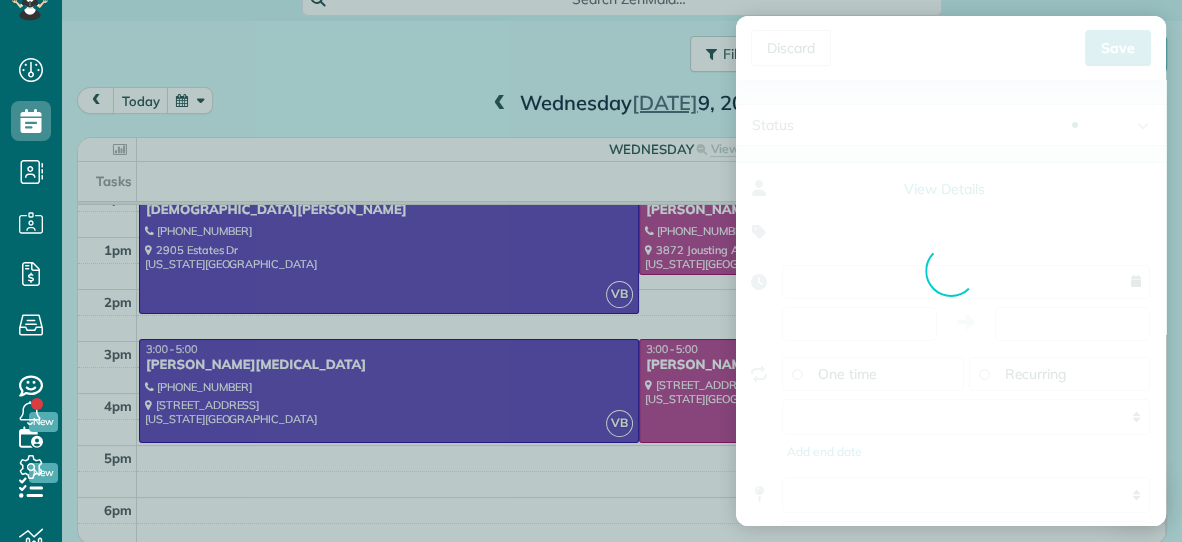 type on "**********" 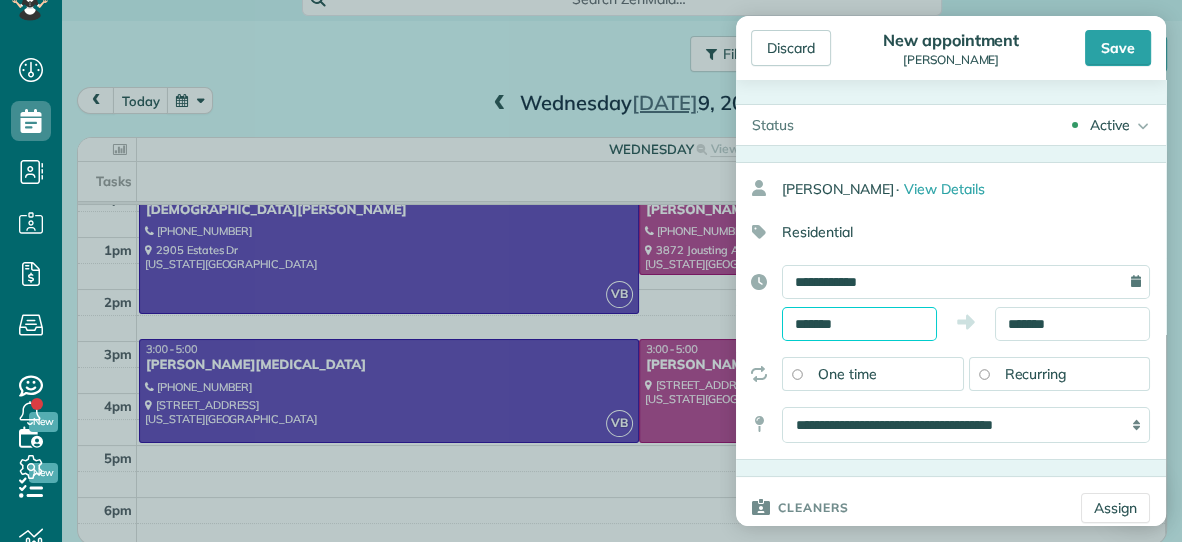 click on "*******" at bounding box center (859, 324) 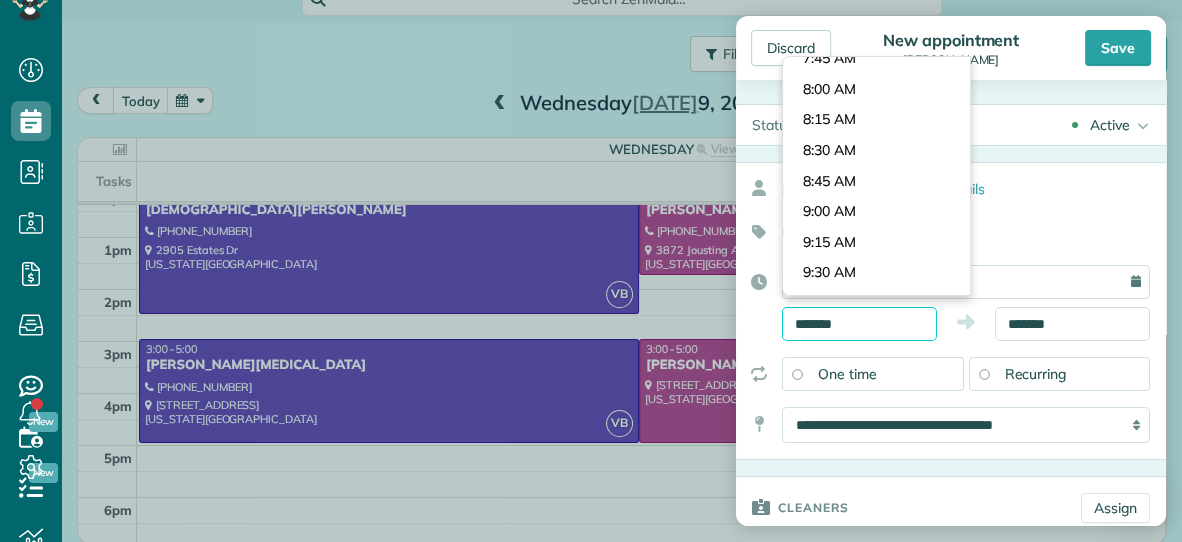 scroll, scrollTop: 926, scrollLeft: 0, axis: vertical 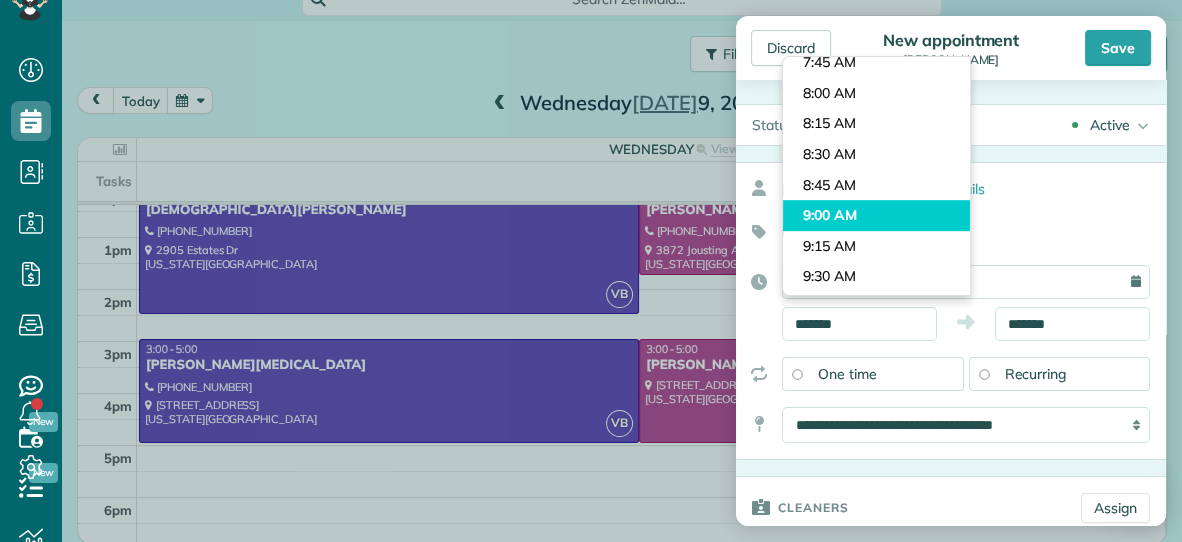 click on "Dashboard
Scheduling
Calendar View
List View
Dispatch View - Weekly scheduling (Beta)" at bounding box center (591, 271) 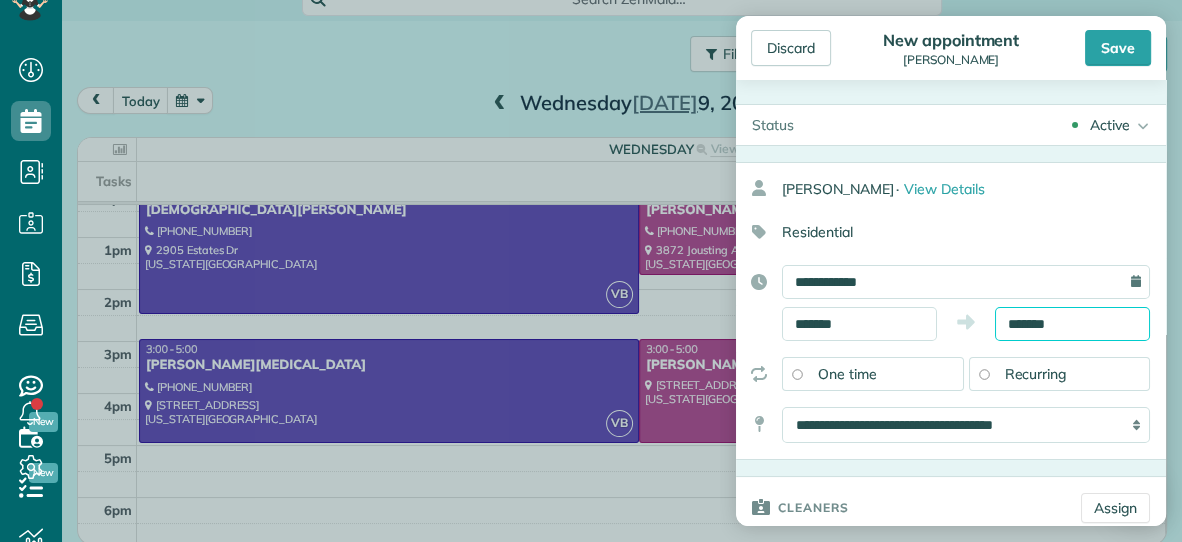 click on "*******" at bounding box center [1072, 324] 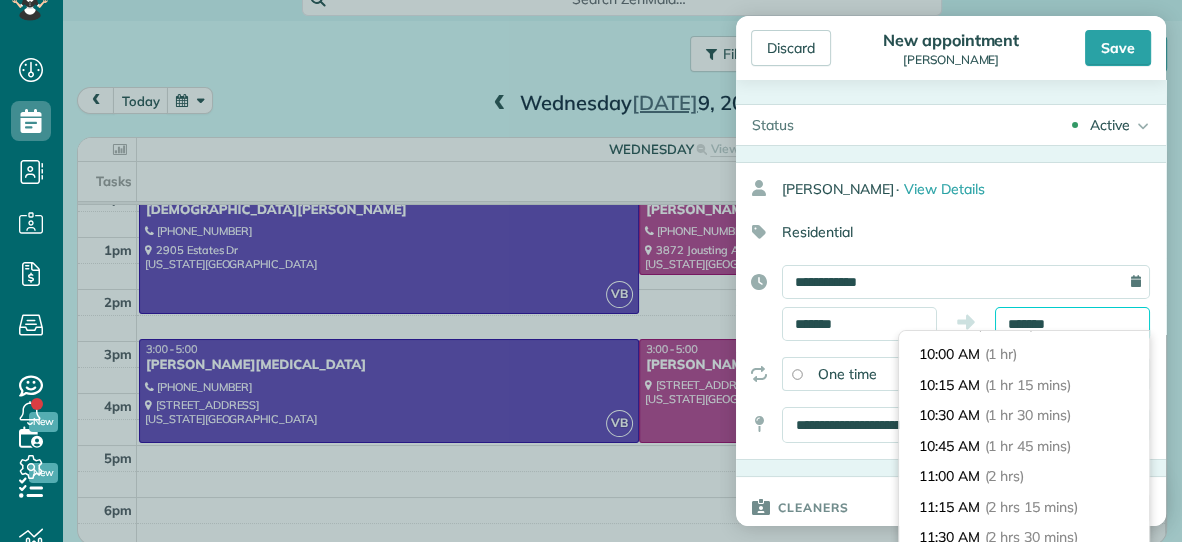 scroll, scrollTop: 109, scrollLeft: 0, axis: vertical 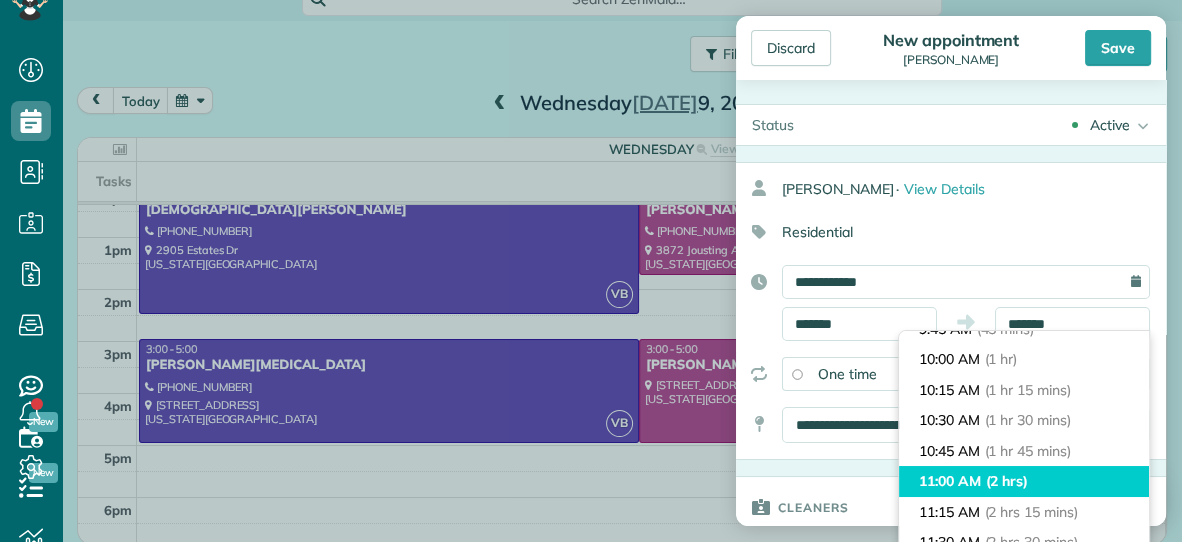 click on "(2 hrs)" at bounding box center (1007, 481) 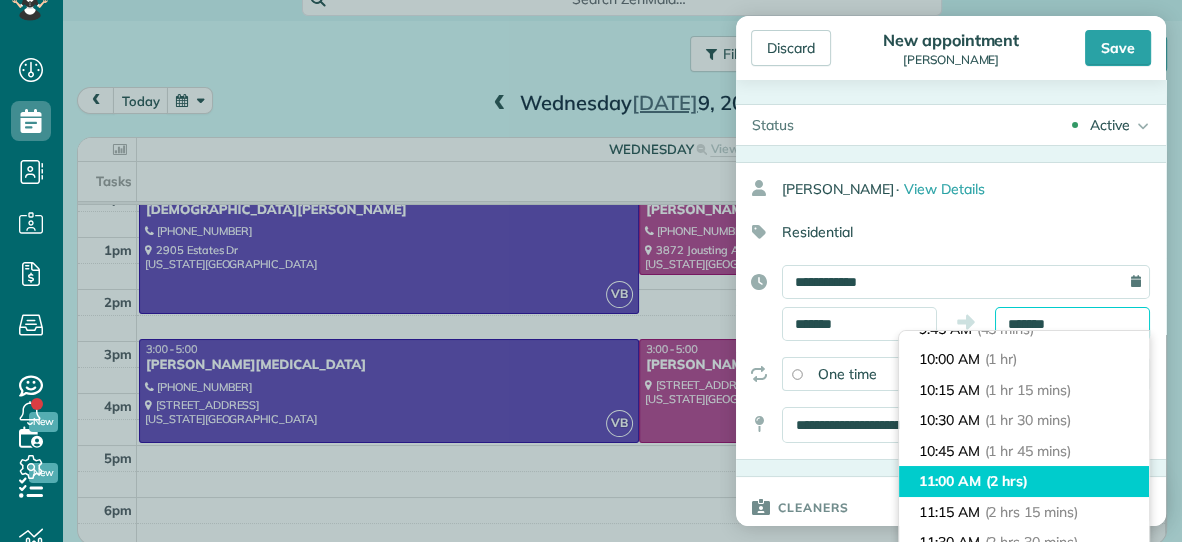 type on "********" 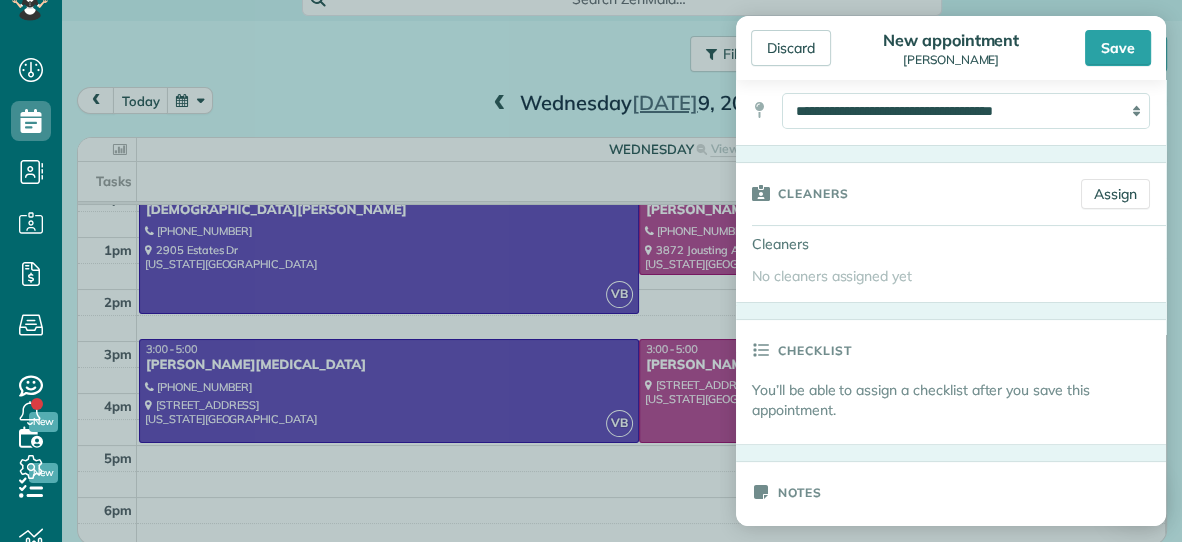 scroll, scrollTop: 326, scrollLeft: 0, axis: vertical 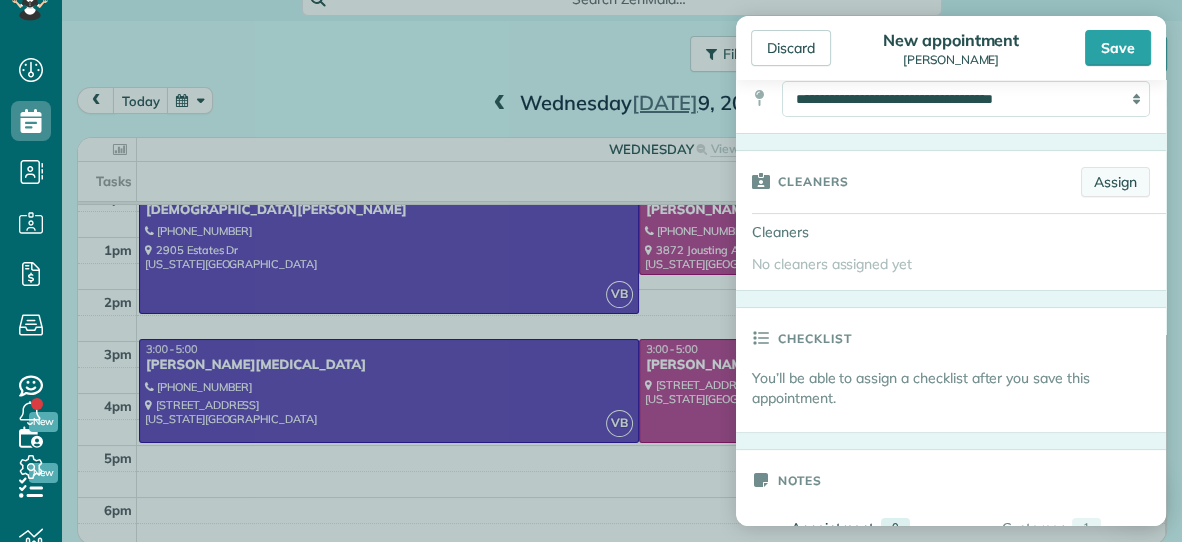 click on "Assign" at bounding box center (1115, 182) 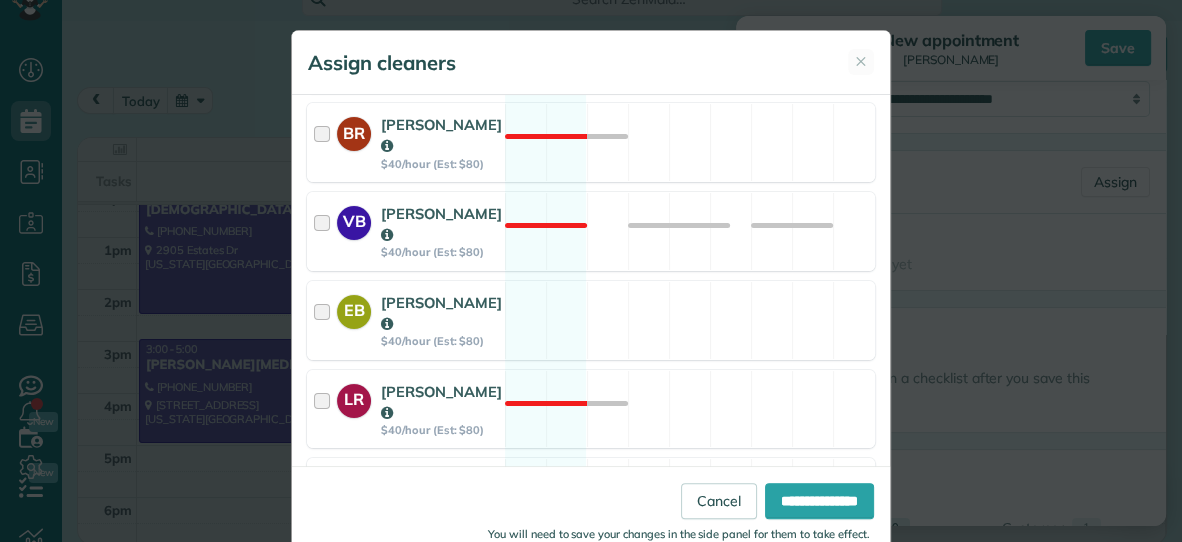 scroll, scrollTop: 483, scrollLeft: 0, axis: vertical 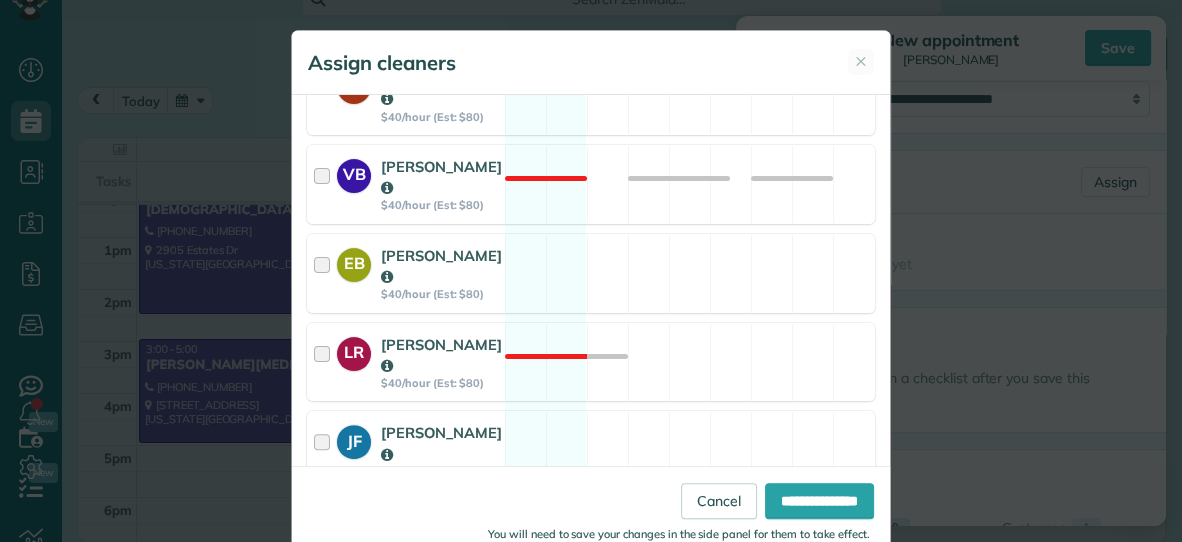 click on "DR
Dana Rhodes
$40/hour (Est: $80)
Available" at bounding box center [591, 539] 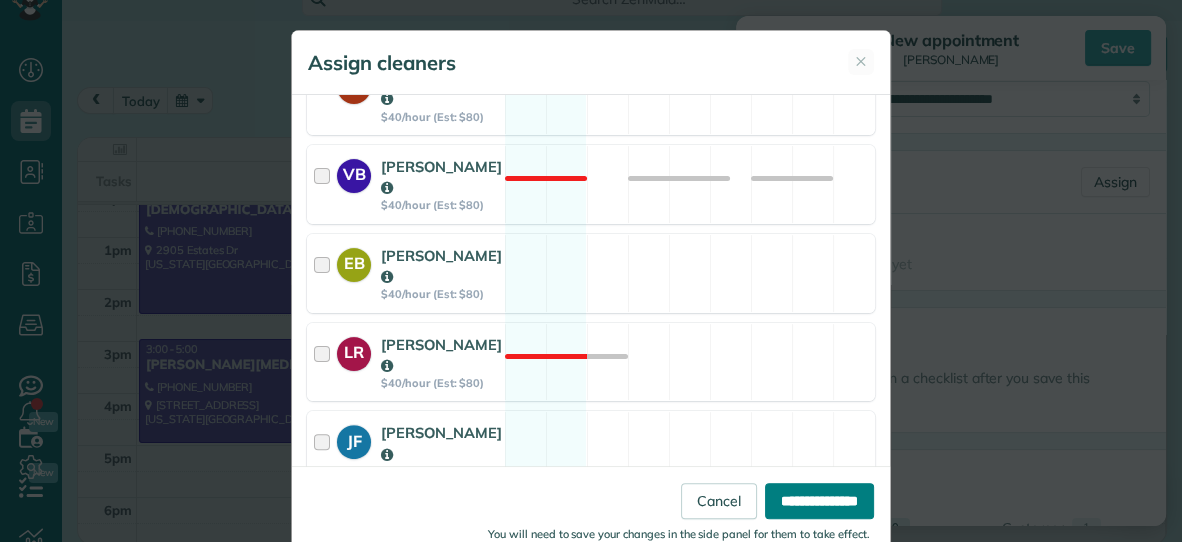 click on "**********" at bounding box center [819, 501] 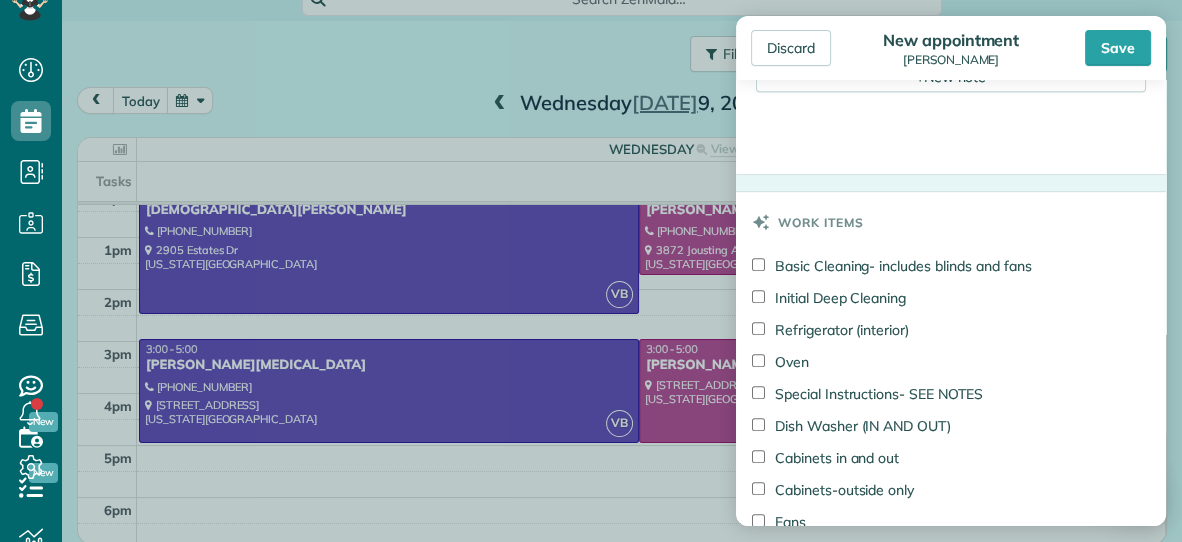 scroll, scrollTop: 979, scrollLeft: 0, axis: vertical 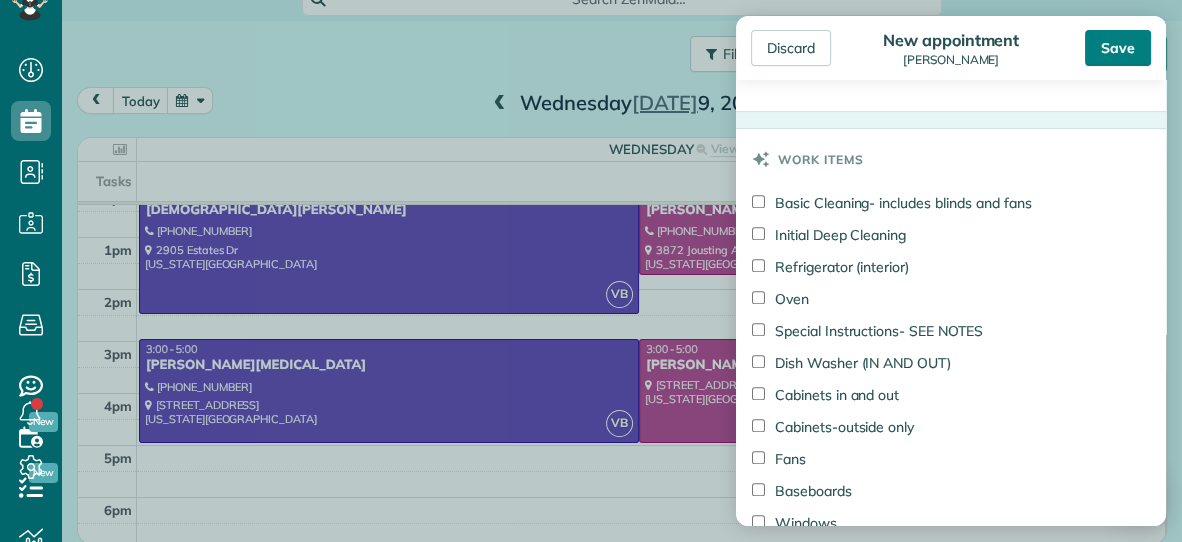 click on "Save" at bounding box center (1118, 48) 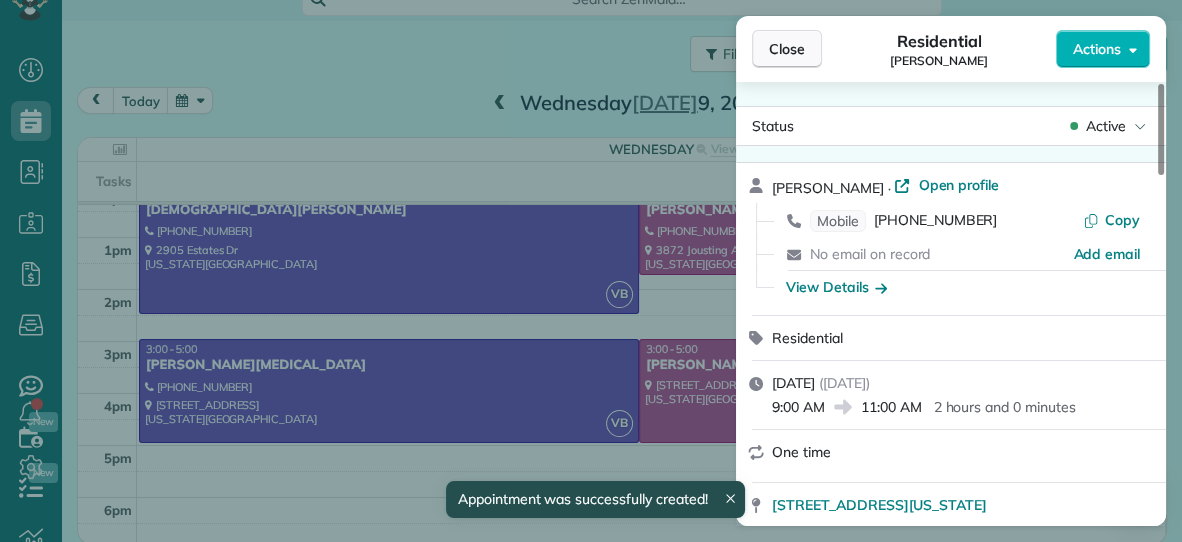 click on "Close" at bounding box center [787, 49] 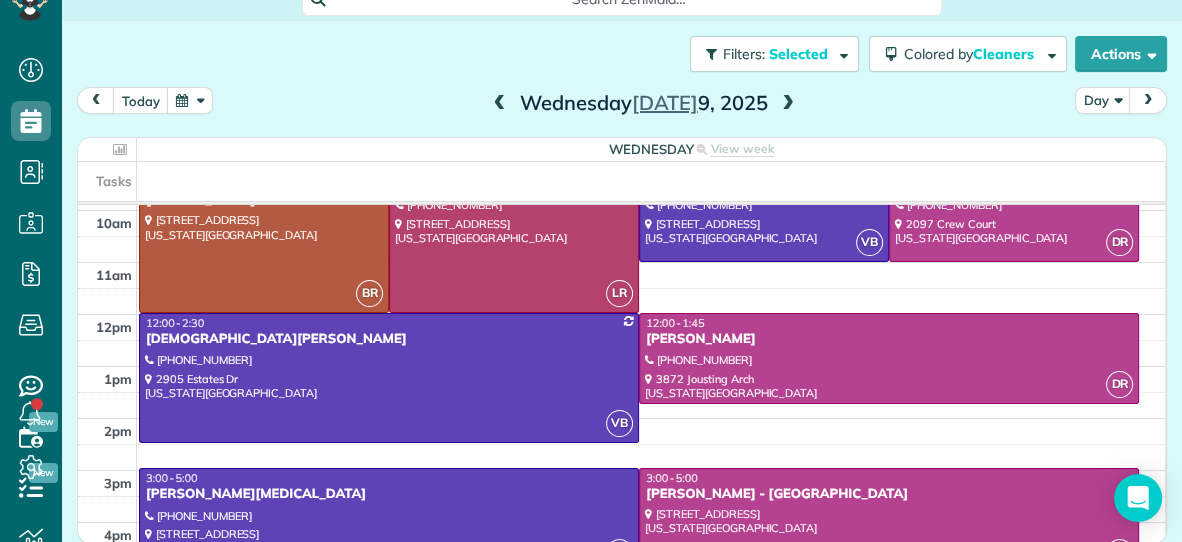 scroll, scrollTop: 151, scrollLeft: 0, axis: vertical 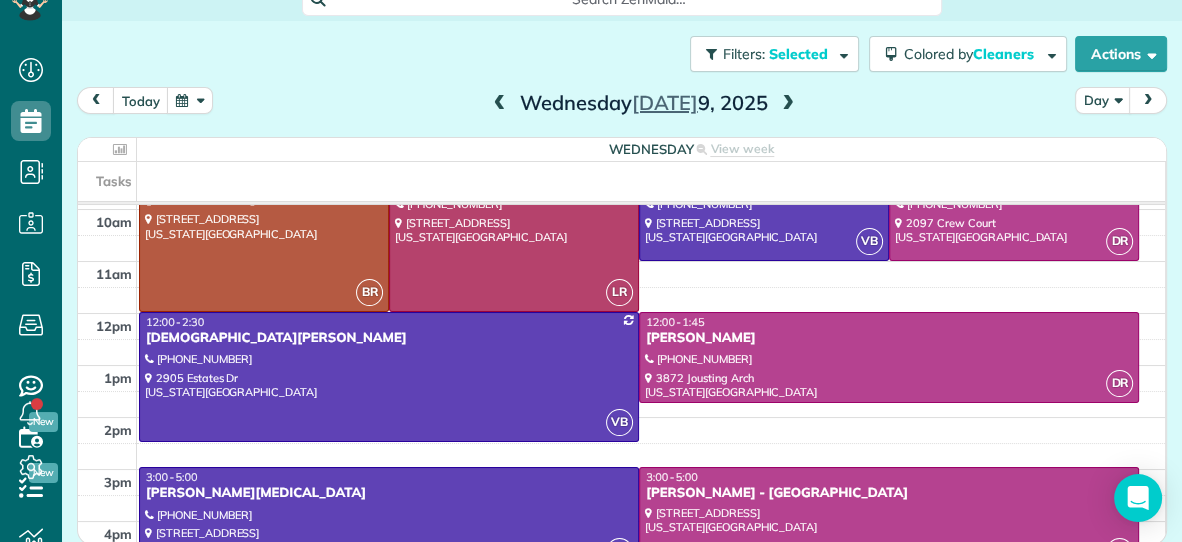 click at bounding box center (788, 104) 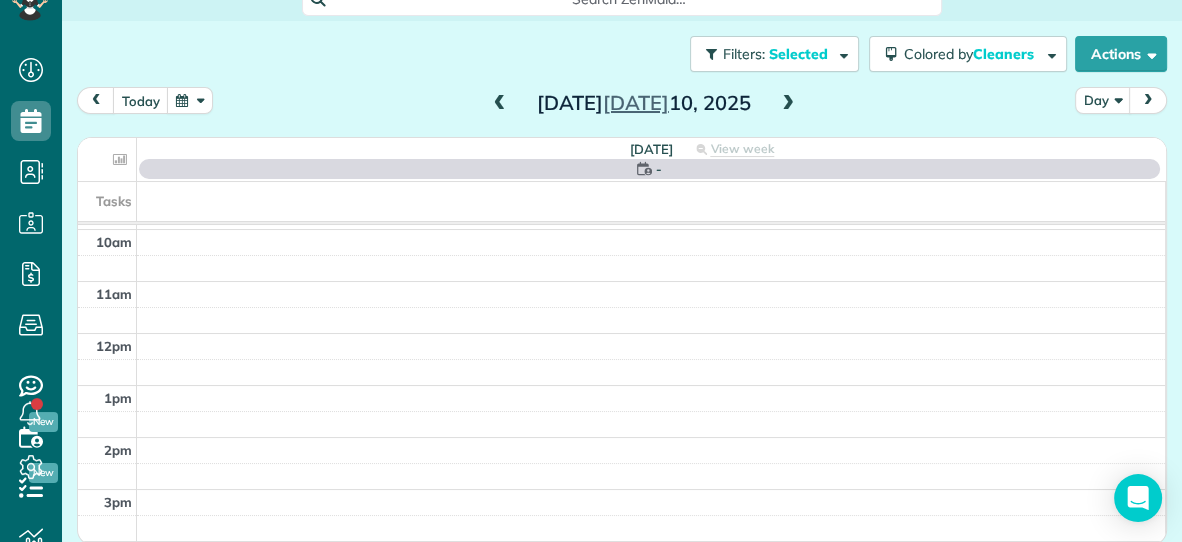 scroll, scrollTop: 0, scrollLeft: 0, axis: both 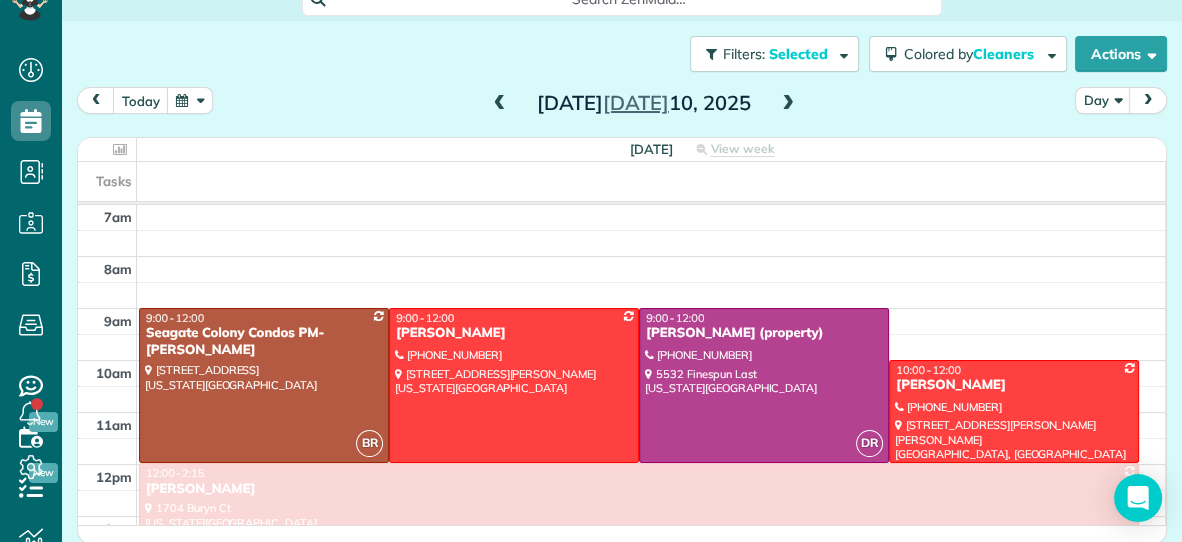 click at bounding box center (500, 104) 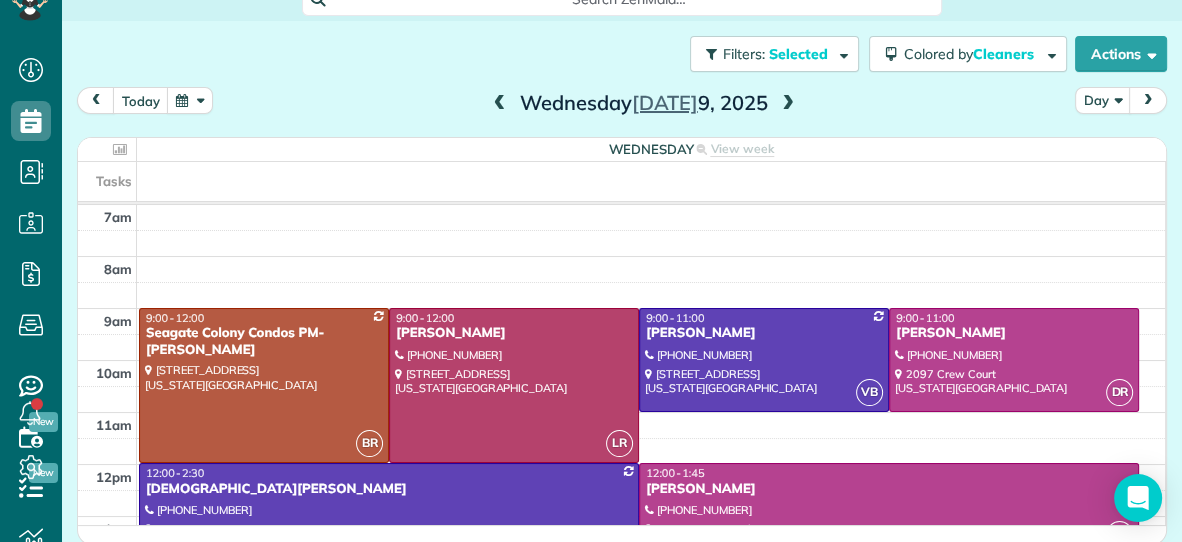 click at bounding box center (500, 104) 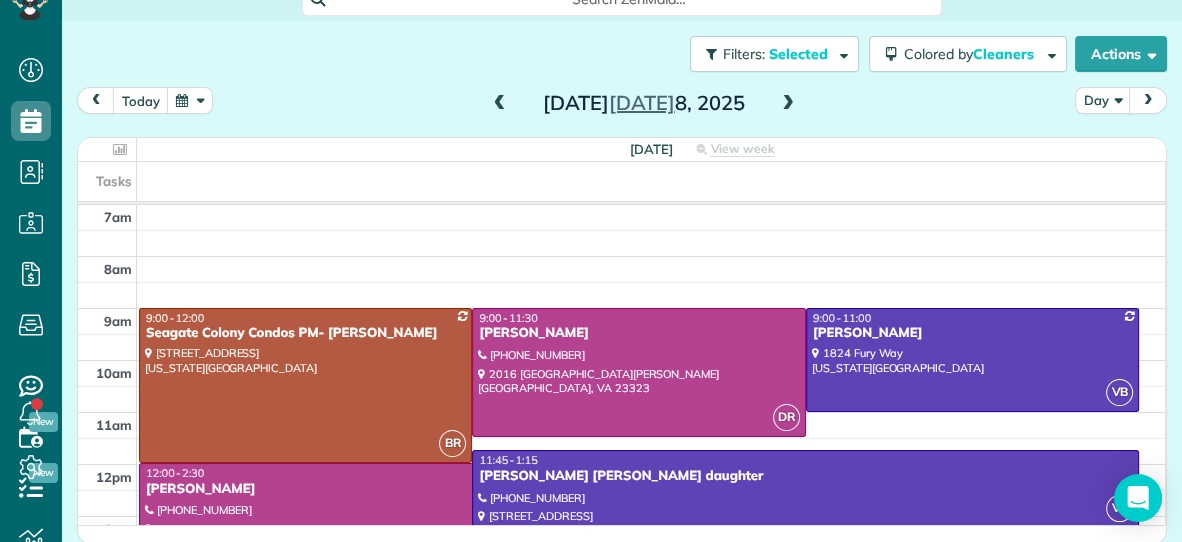 click at bounding box center [500, 104] 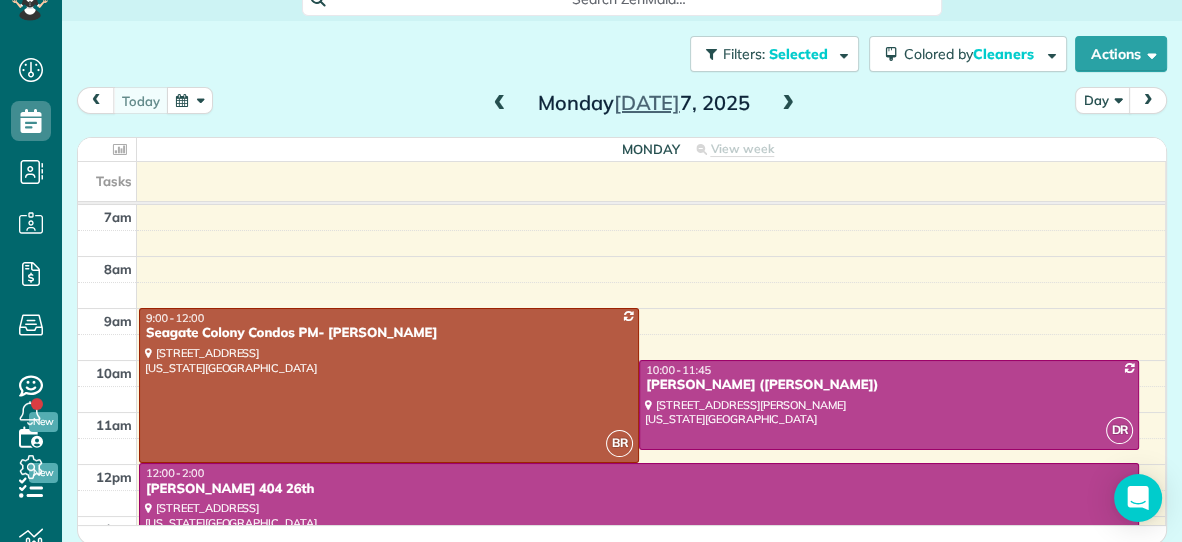 click at bounding box center [500, 104] 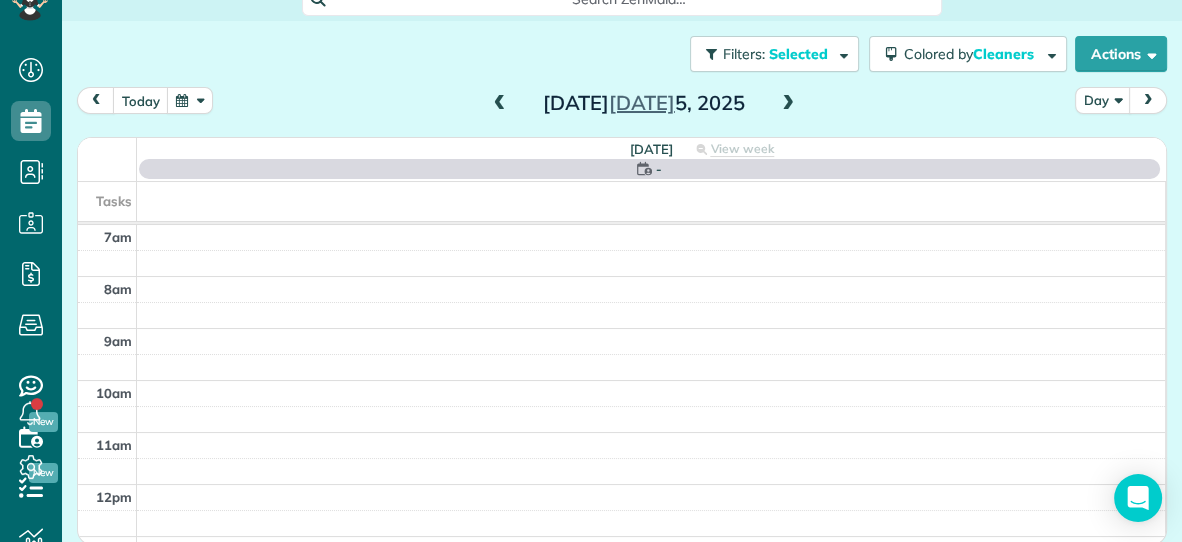 click at bounding box center (500, 104) 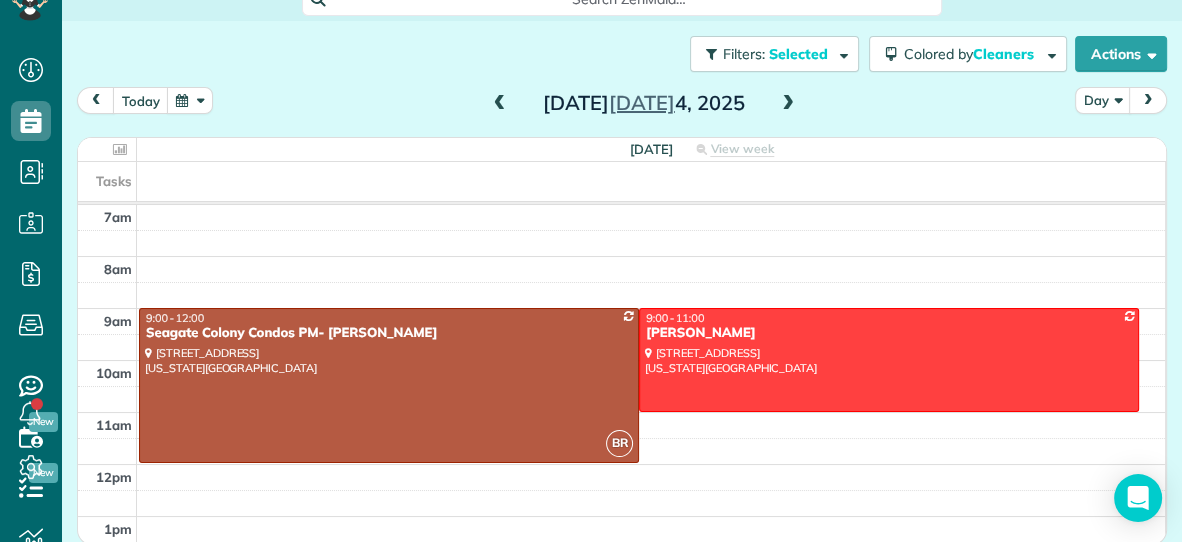 click at bounding box center [500, 104] 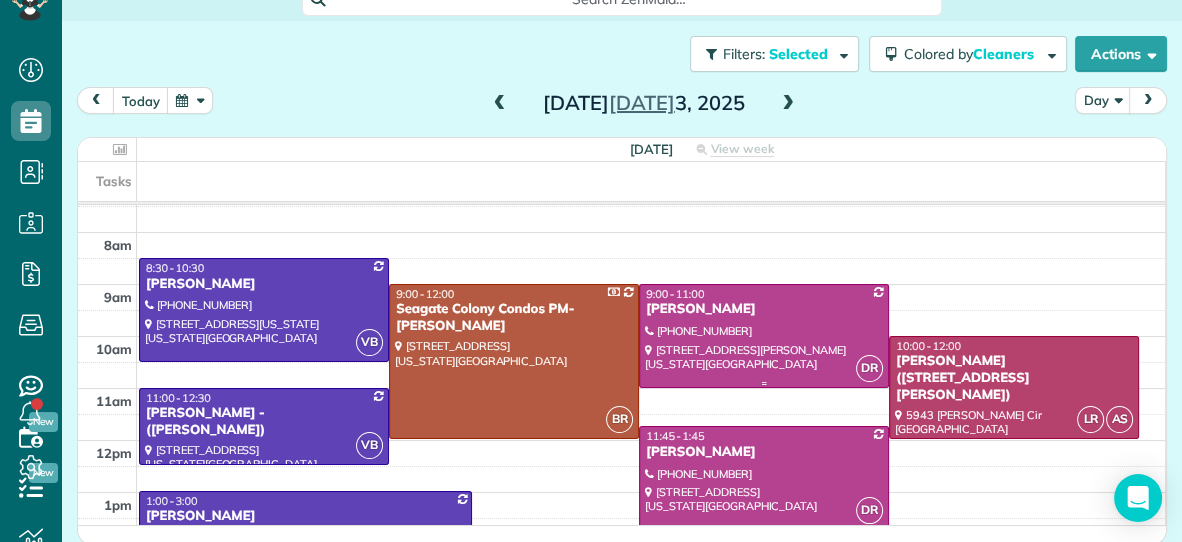 scroll, scrollTop: 0, scrollLeft: 0, axis: both 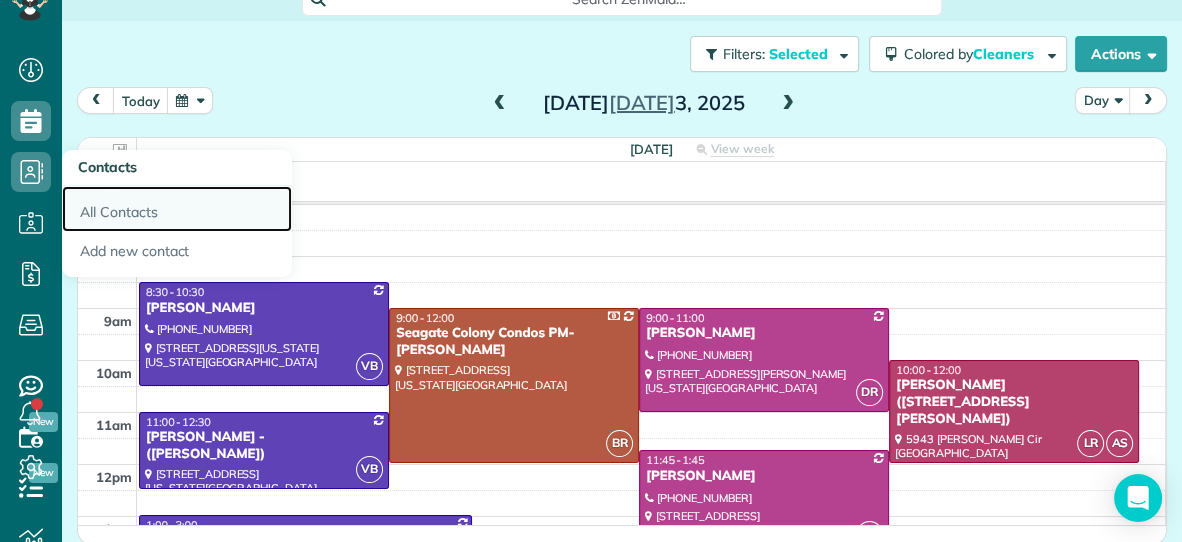 click on "All Contacts" at bounding box center [177, 209] 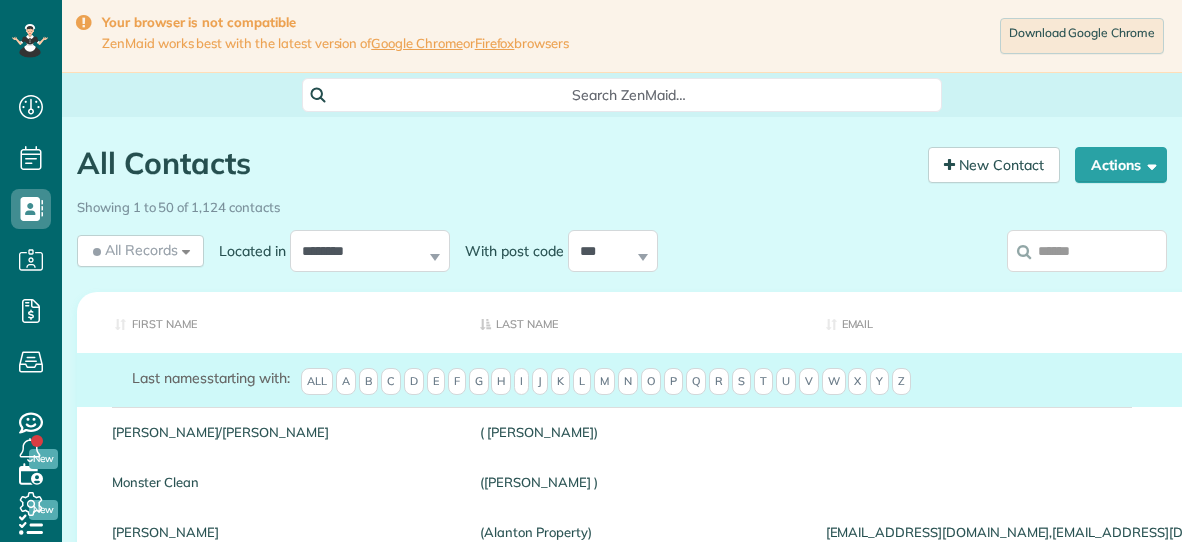 scroll, scrollTop: 0, scrollLeft: 0, axis: both 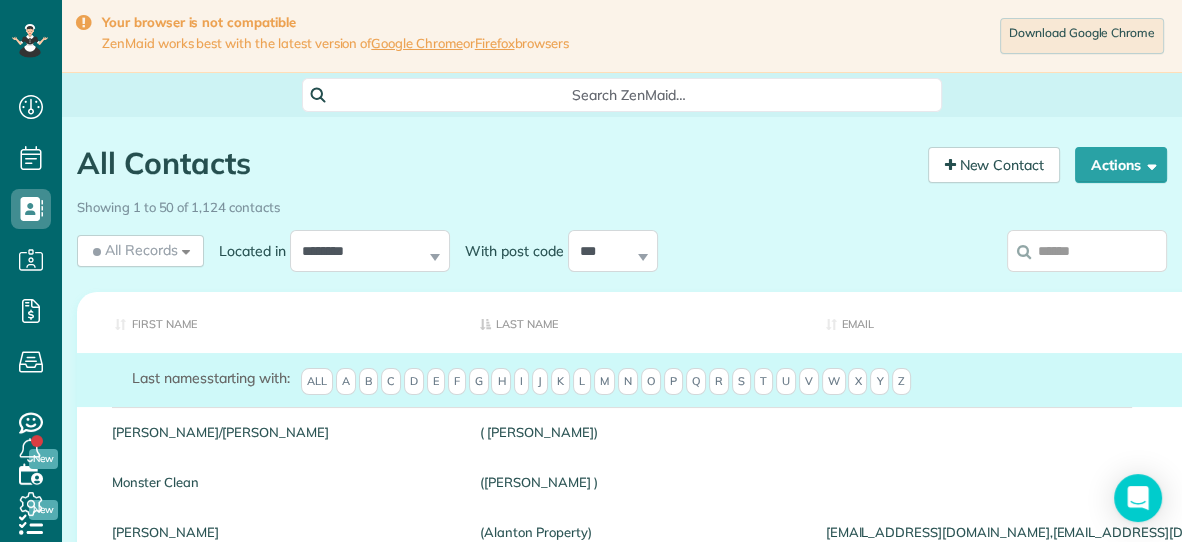 click at bounding box center (1087, 251) 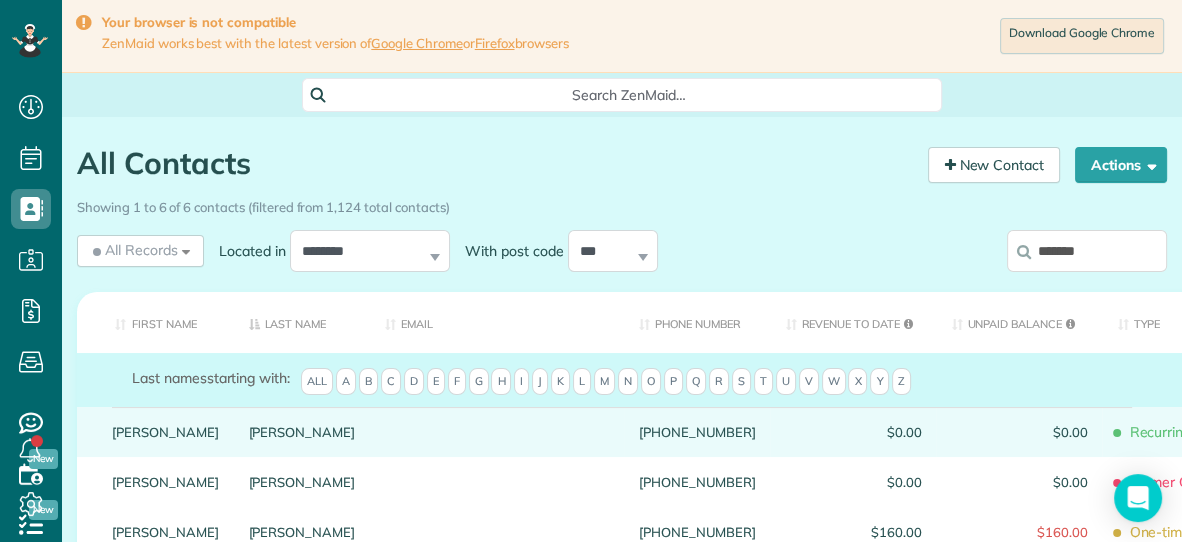 type on "*******" 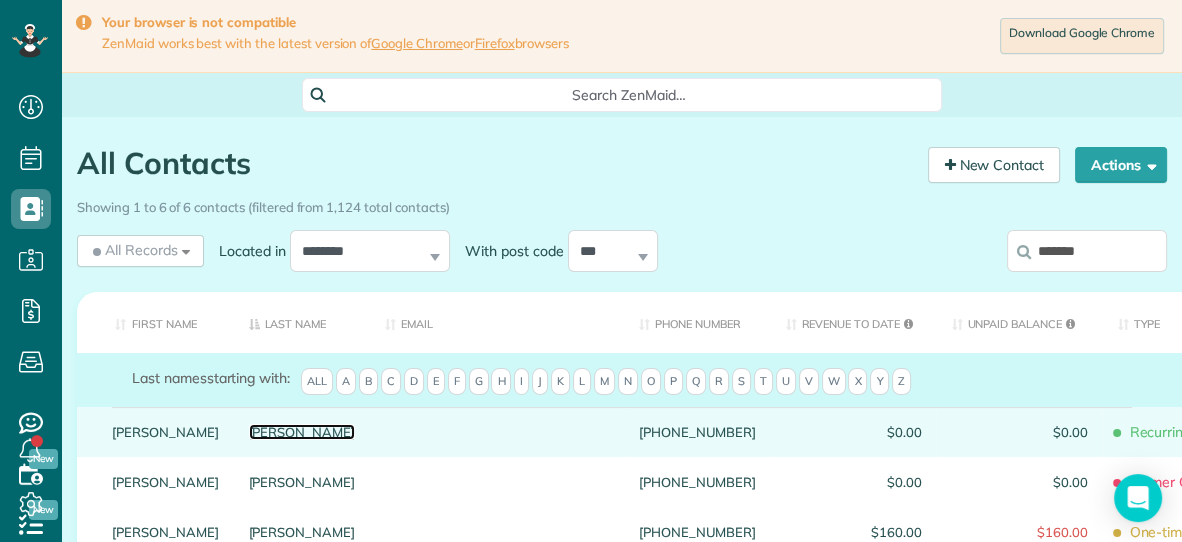 click on "Blandin" at bounding box center (302, 432) 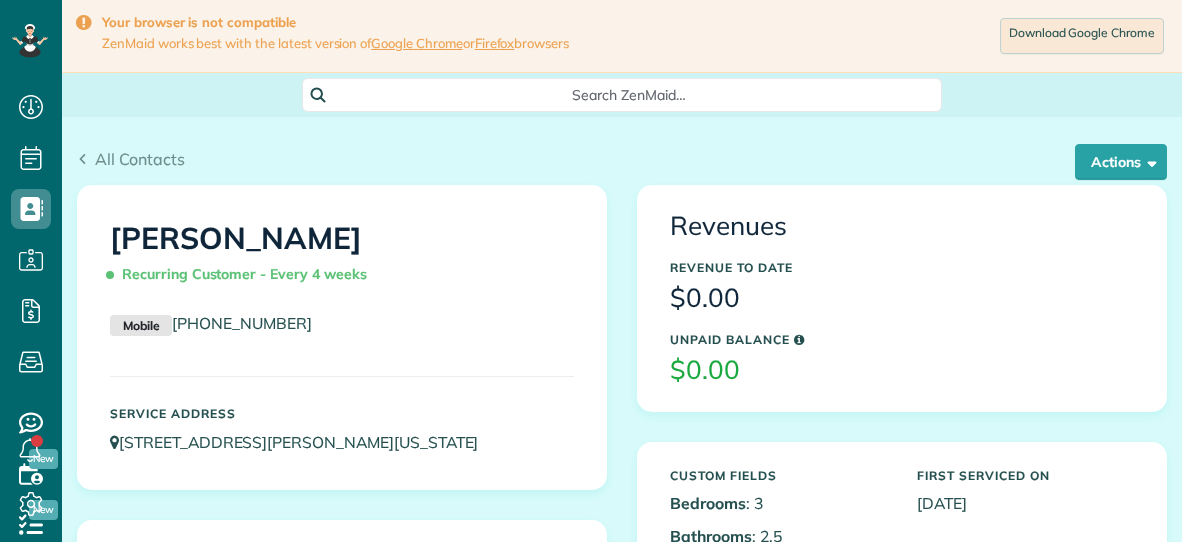 scroll, scrollTop: 0, scrollLeft: 0, axis: both 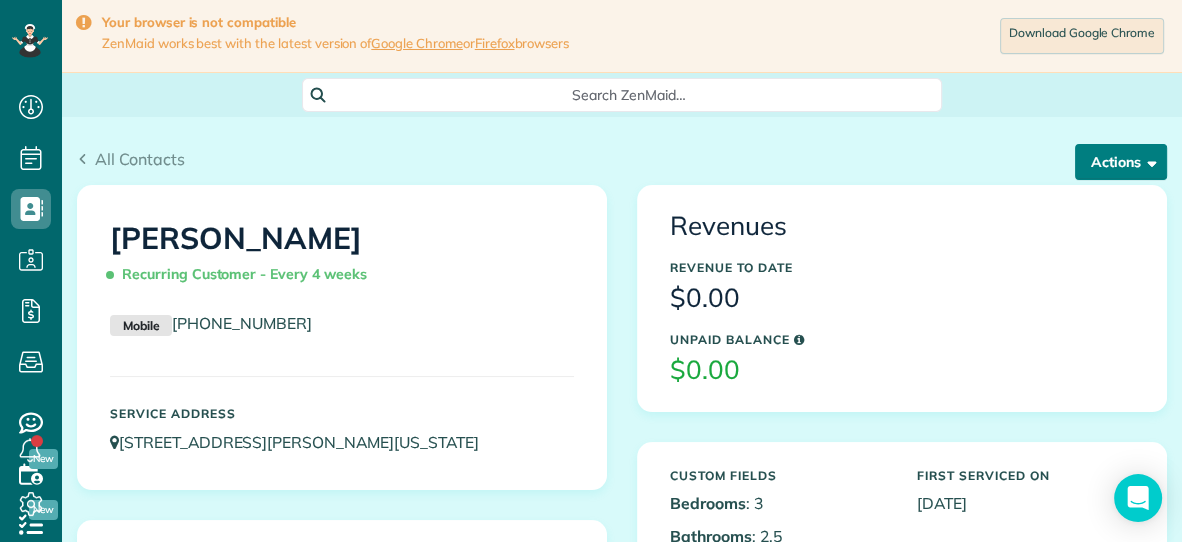 click on "Actions" at bounding box center [1121, 162] 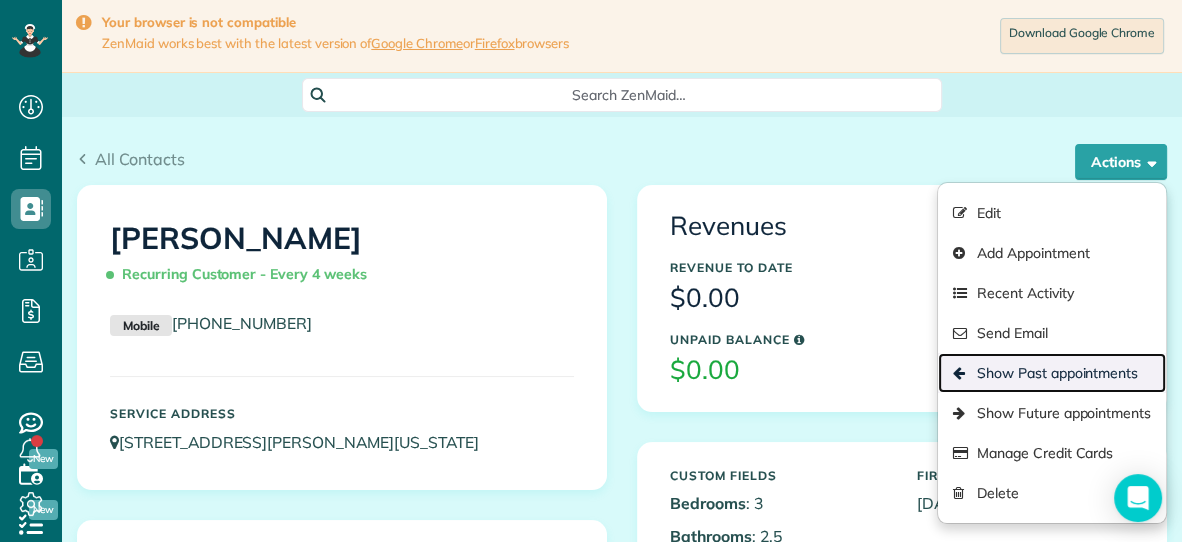 click on "Show Past appointments" at bounding box center (1052, 373) 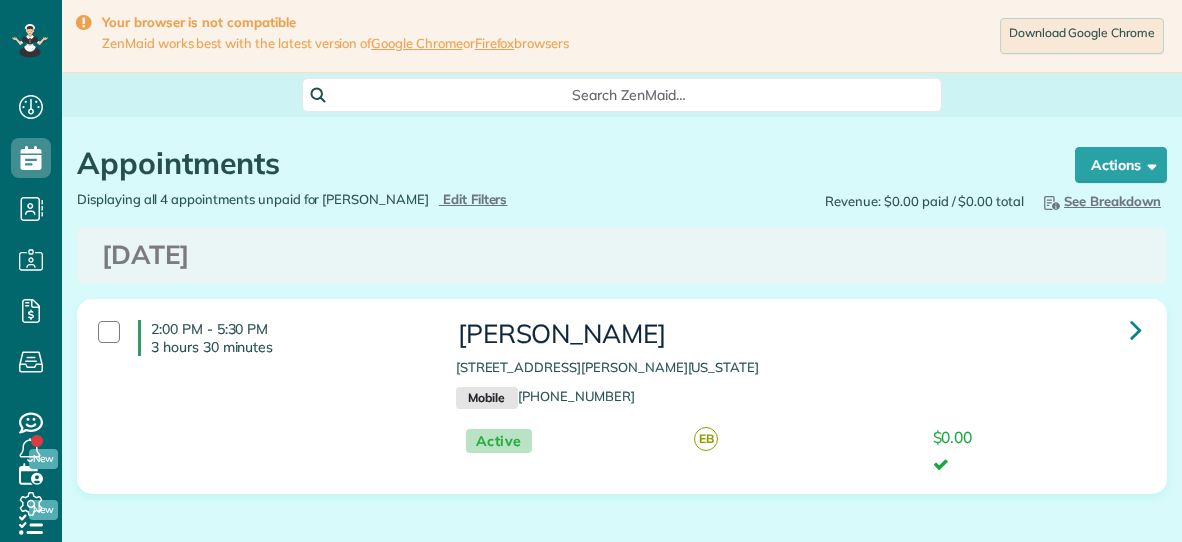 scroll, scrollTop: 0, scrollLeft: 0, axis: both 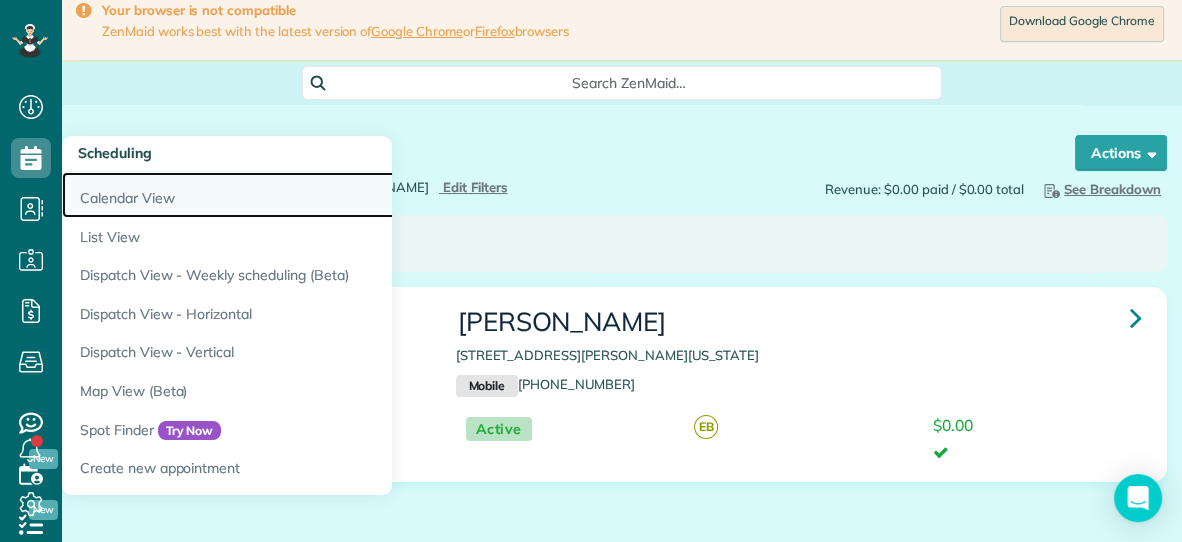 click on "Calendar View" at bounding box center (312, 195) 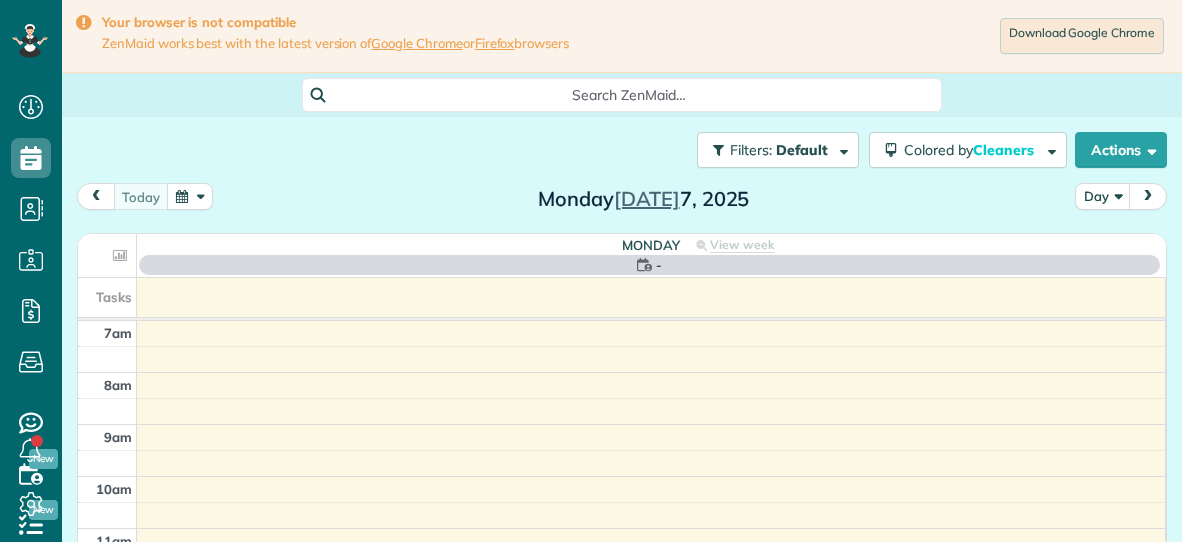 scroll, scrollTop: 0, scrollLeft: 0, axis: both 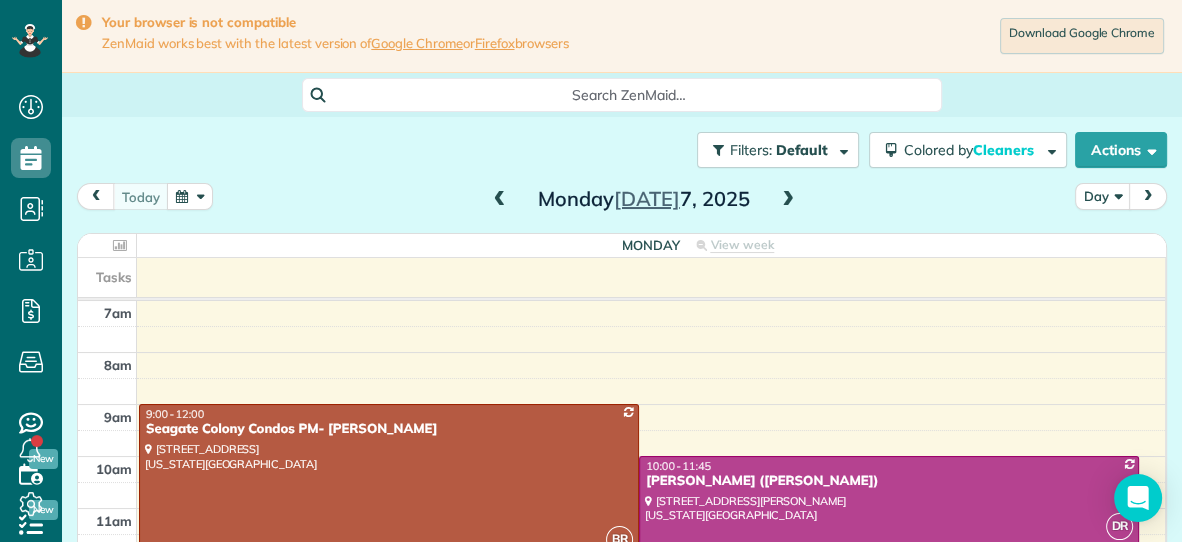 click at bounding box center [788, 200] 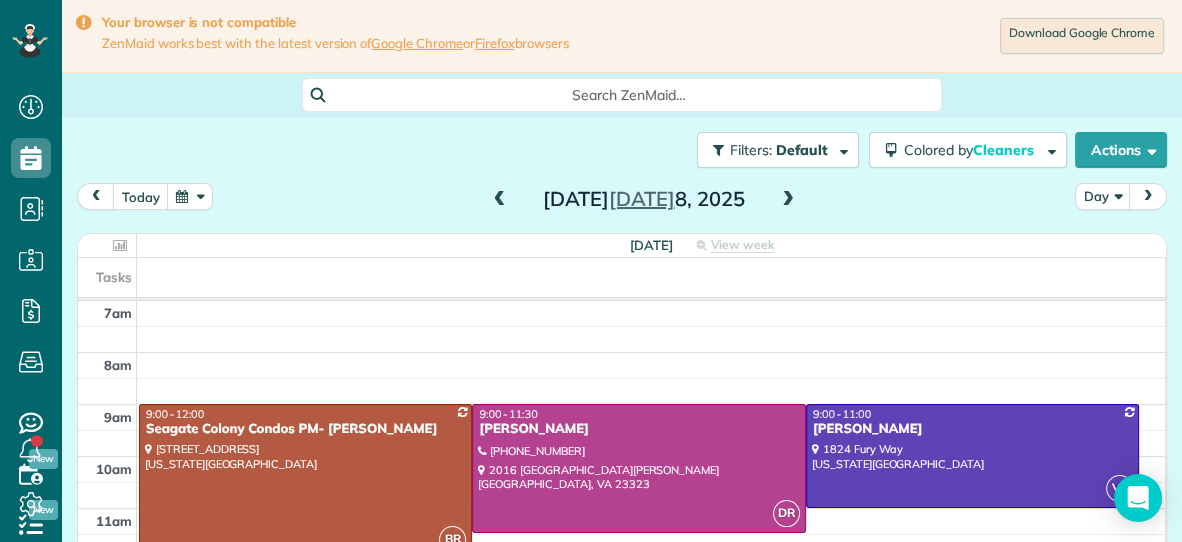 click at bounding box center [788, 200] 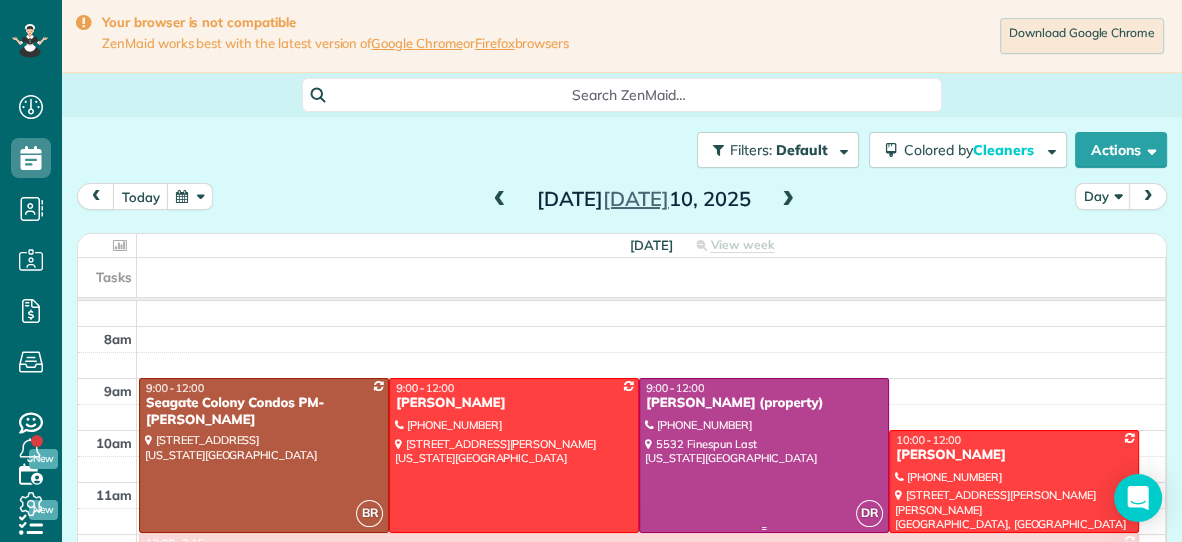 scroll, scrollTop: 23, scrollLeft: 0, axis: vertical 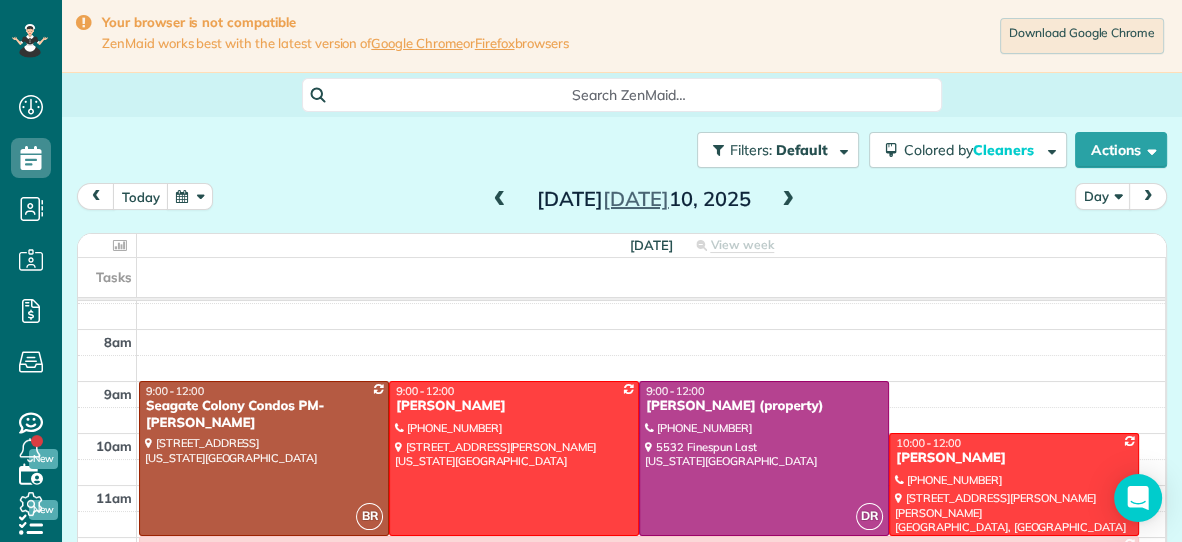 click at bounding box center (788, 200) 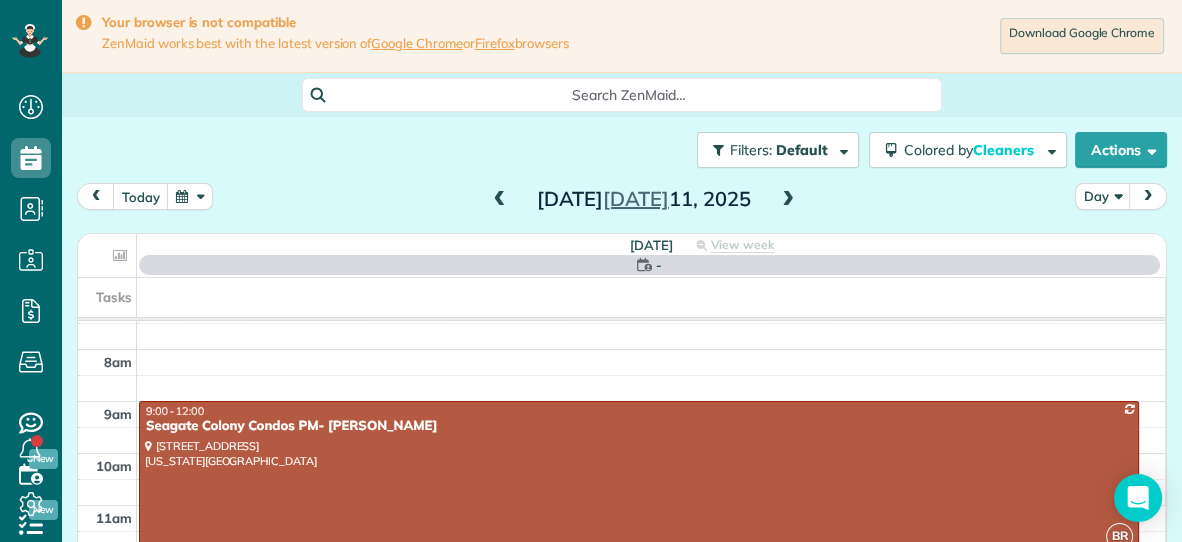scroll, scrollTop: 0, scrollLeft: 0, axis: both 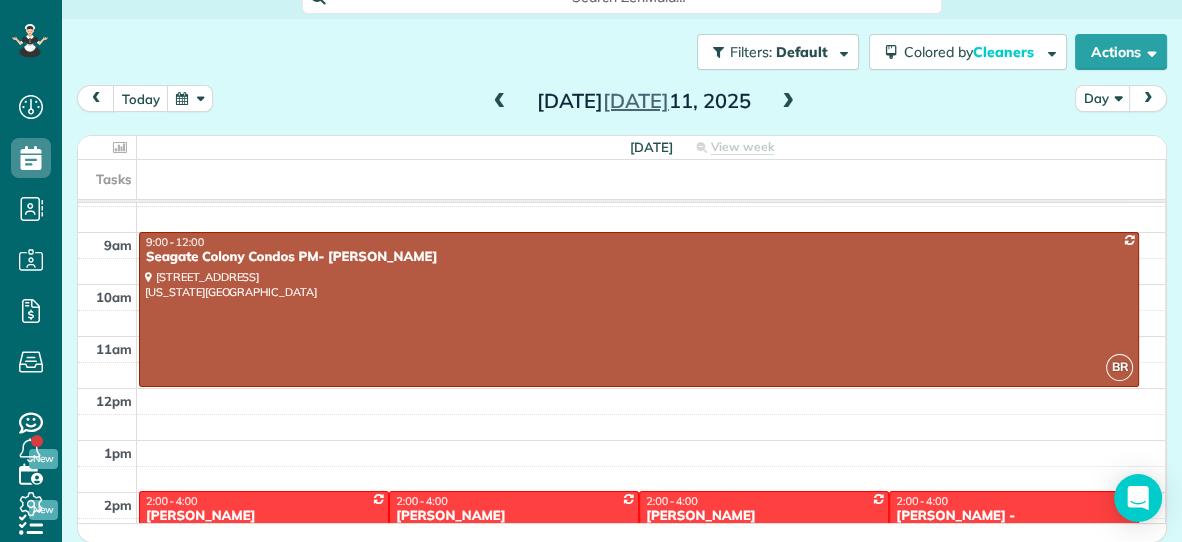 click at bounding box center [500, 102] 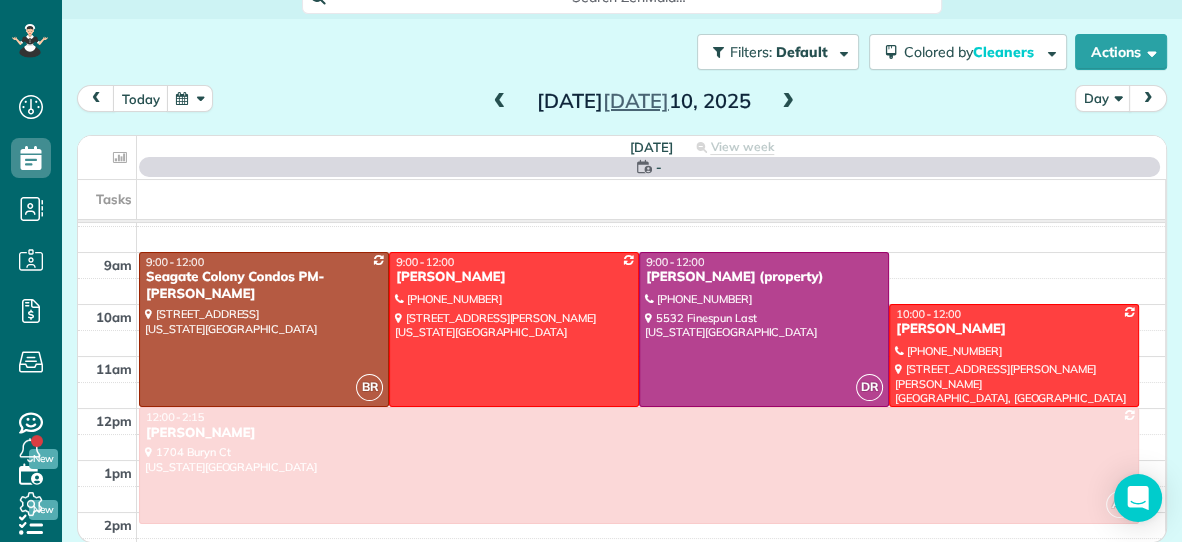 scroll, scrollTop: 0, scrollLeft: 0, axis: both 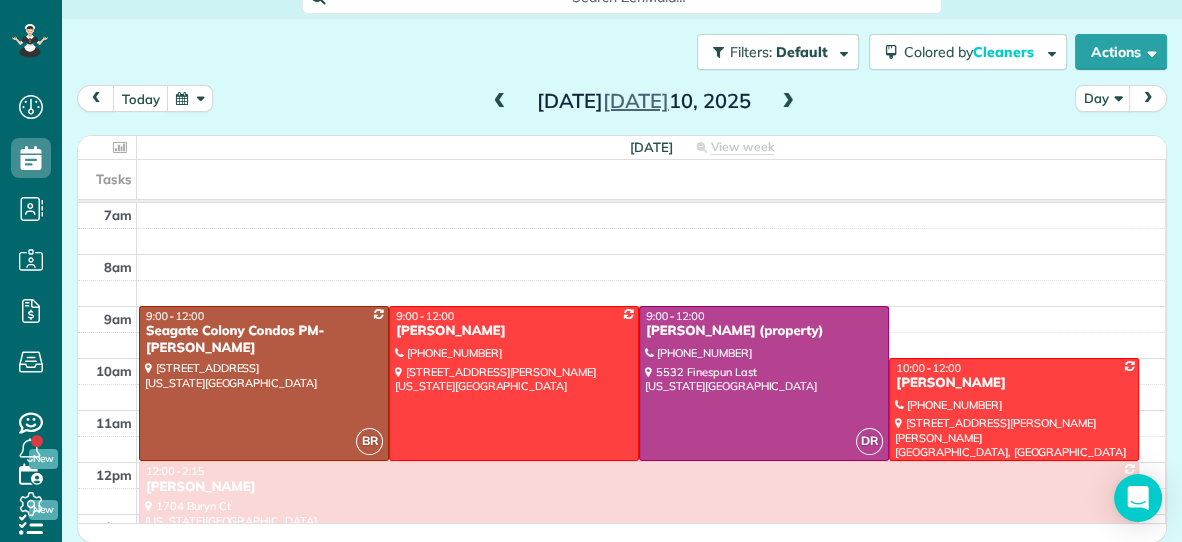 click at bounding box center (500, 102) 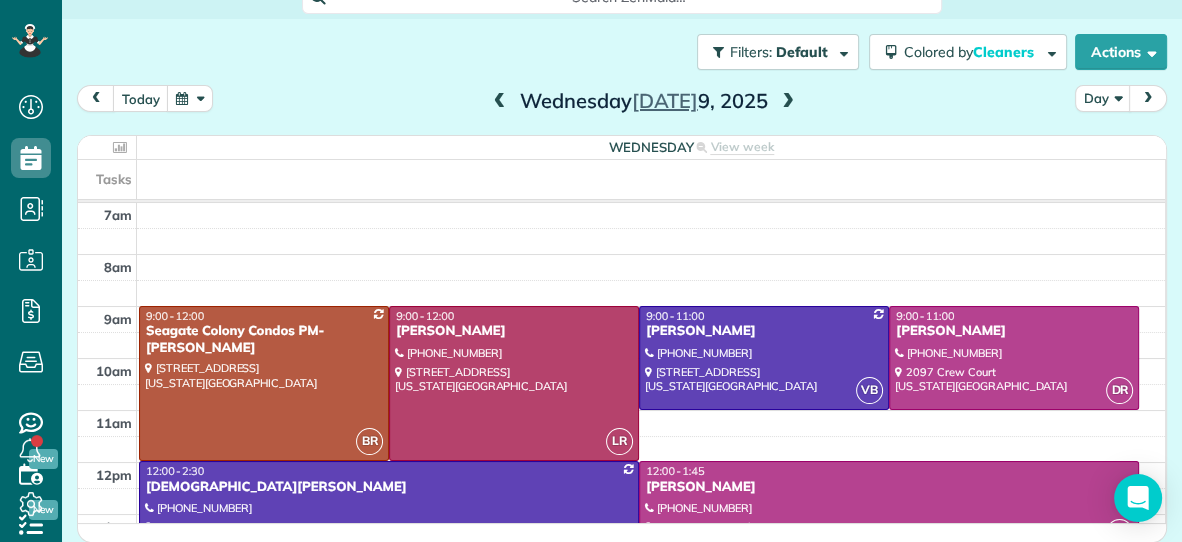 click at bounding box center (788, 102) 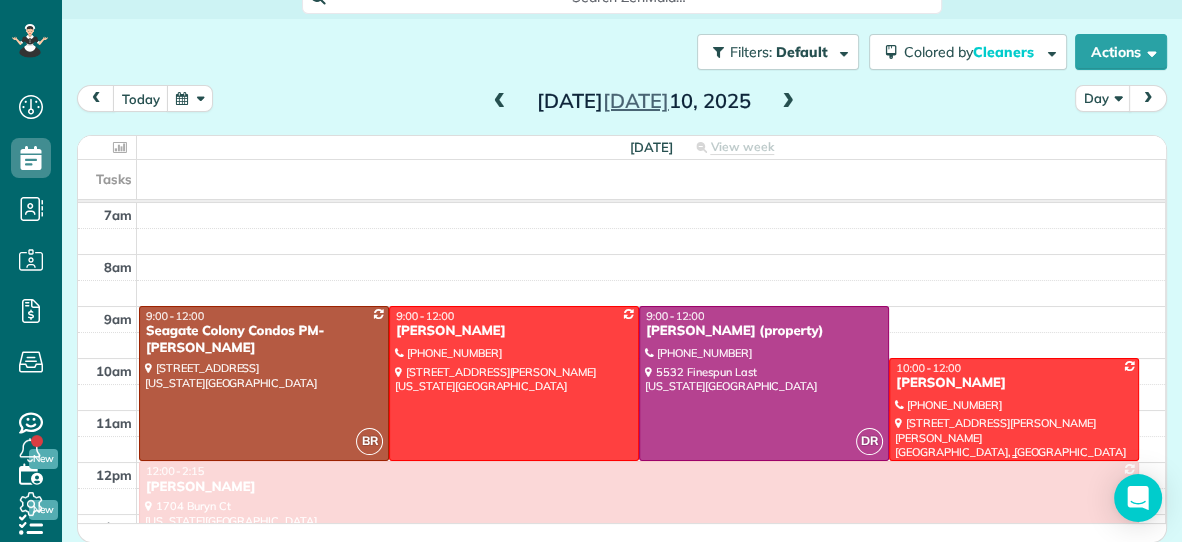 click on "[PERSON_NAME]" at bounding box center [1014, 383] 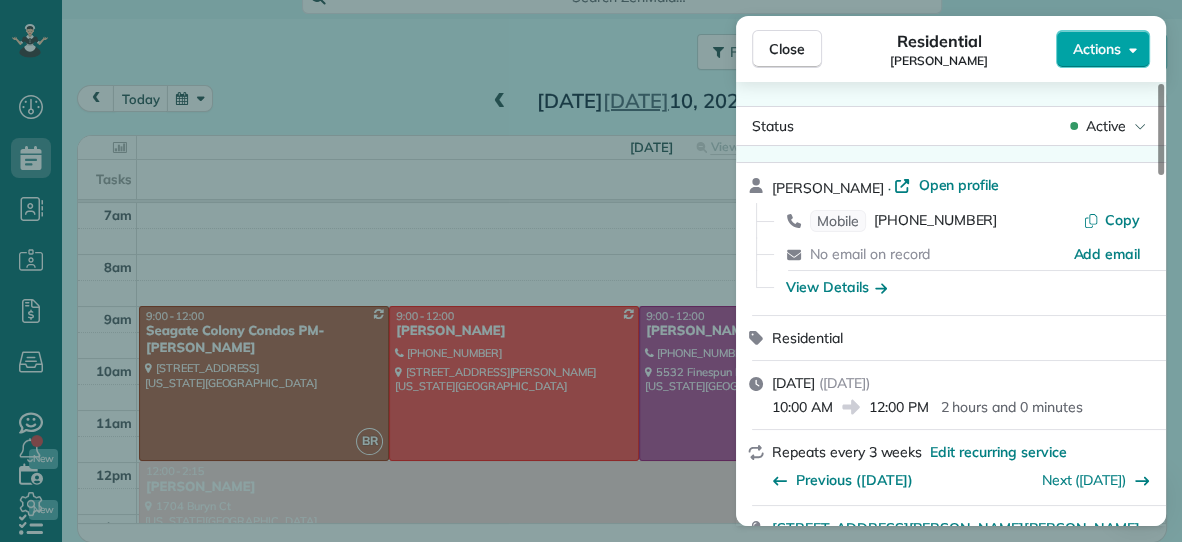 click on "Actions" at bounding box center (1097, 49) 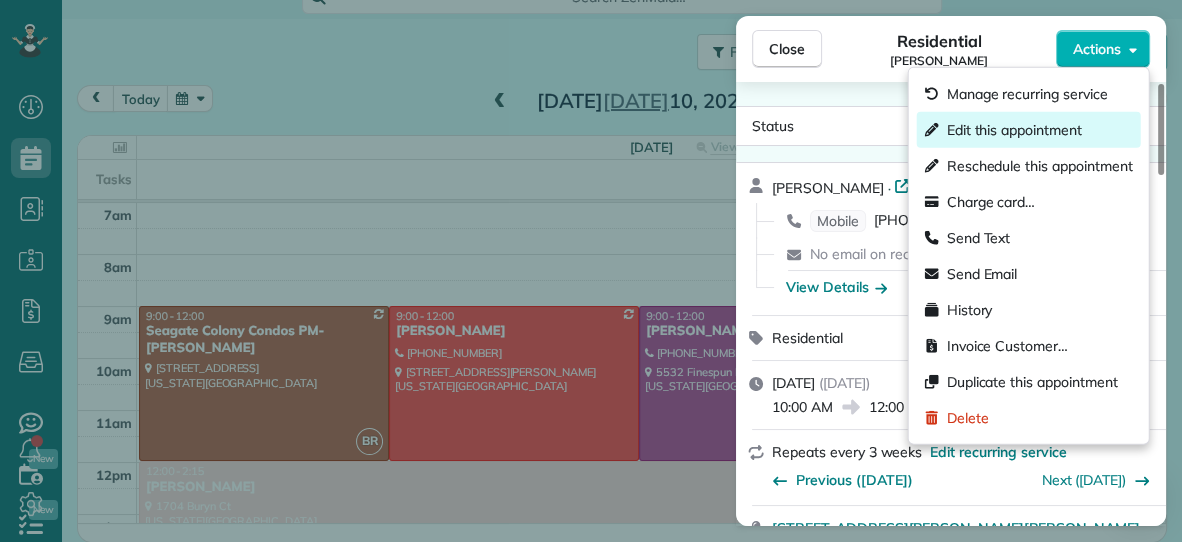 click on "Edit this appointment" at bounding box center [1014, 130] 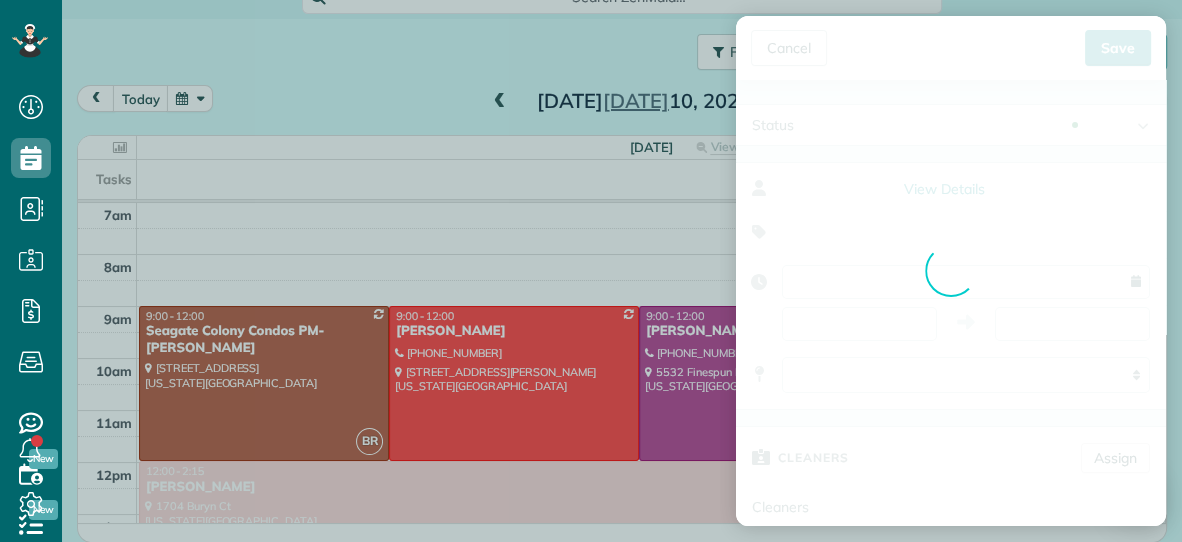 type on "**********" 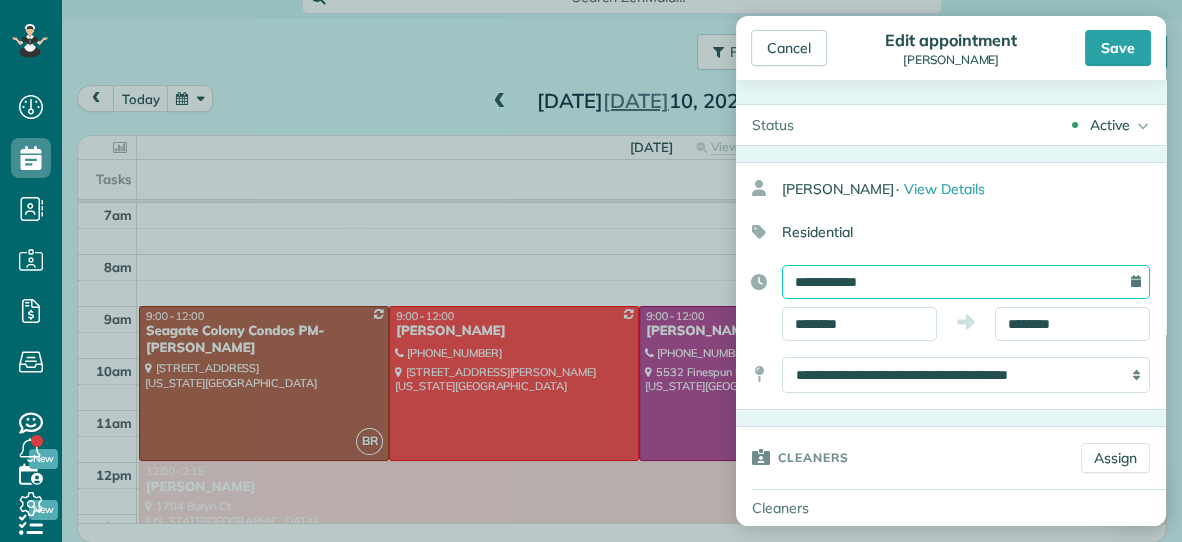 click on "**********" at bounding box center (966, 282) 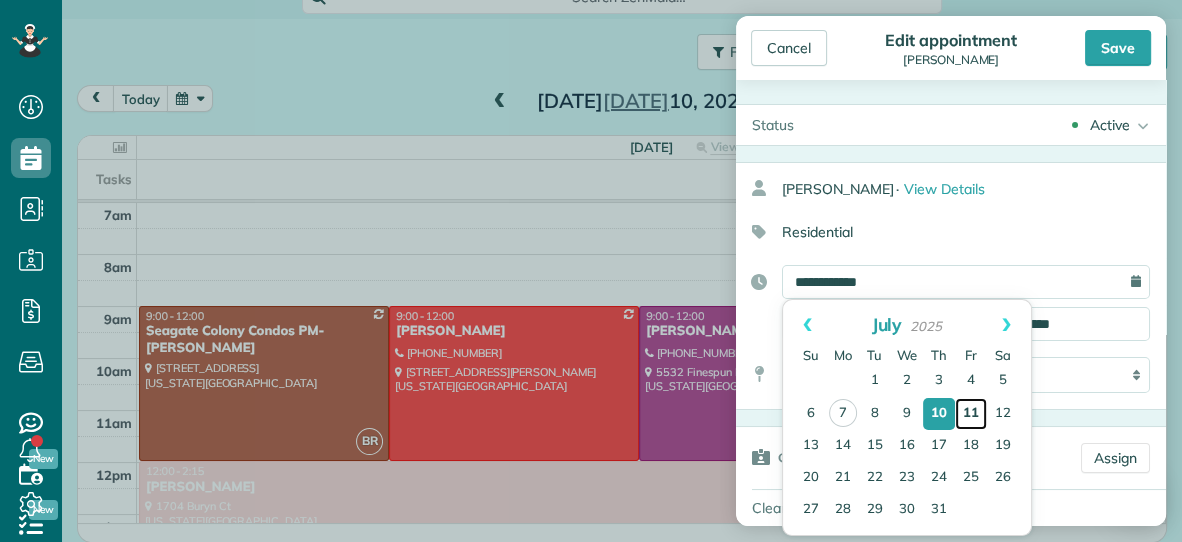 click on "11" at bounding box center (971, 414) 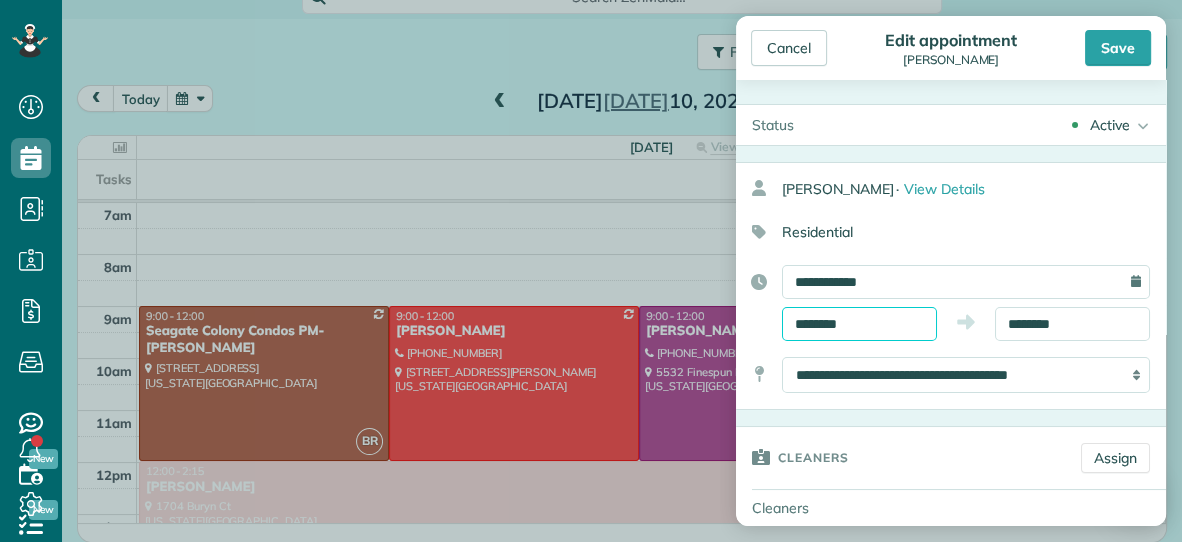 click on "********" at bounding box center [859, 324] 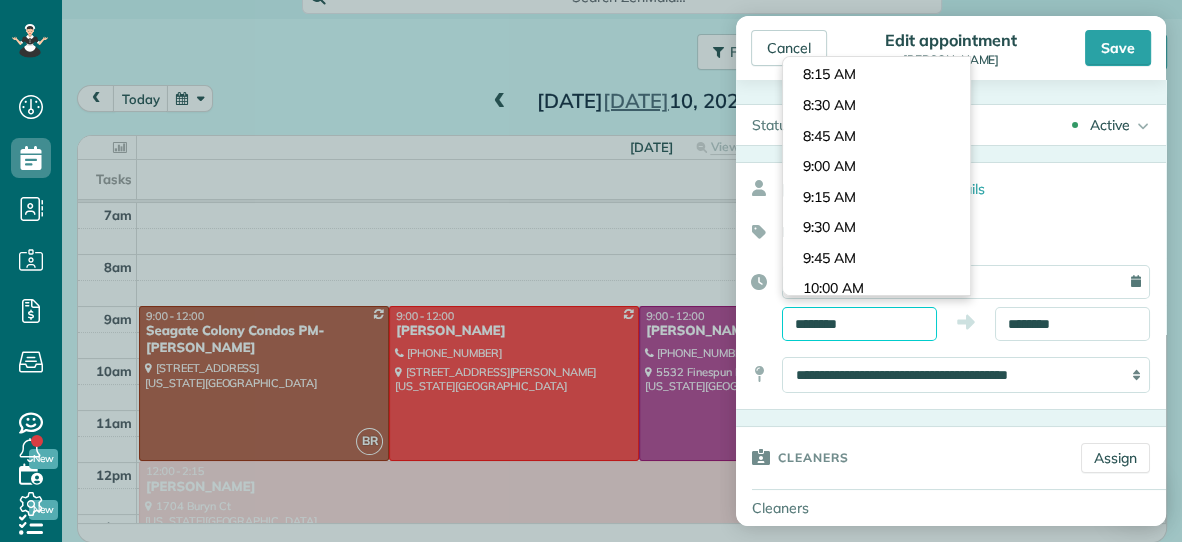 scroll, scrollTop: 969, scrollLeft: 0, axis: vertical 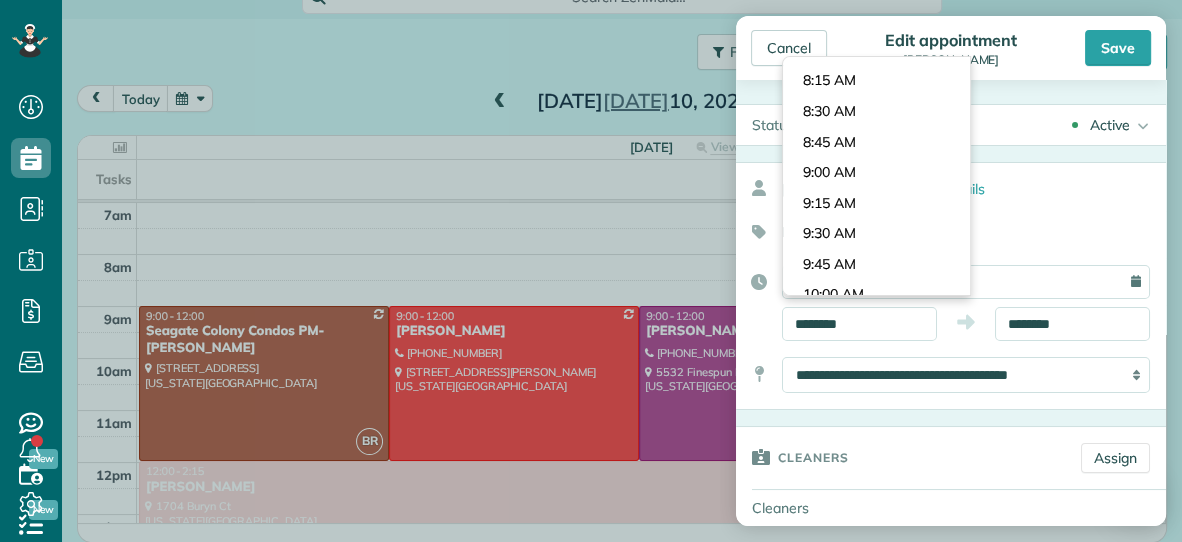 click on "Dashboard
Scheduling
Calendar View
List View
Dispatch View - Weekly scheduling (Beta)" at bounding box center (591, 271) 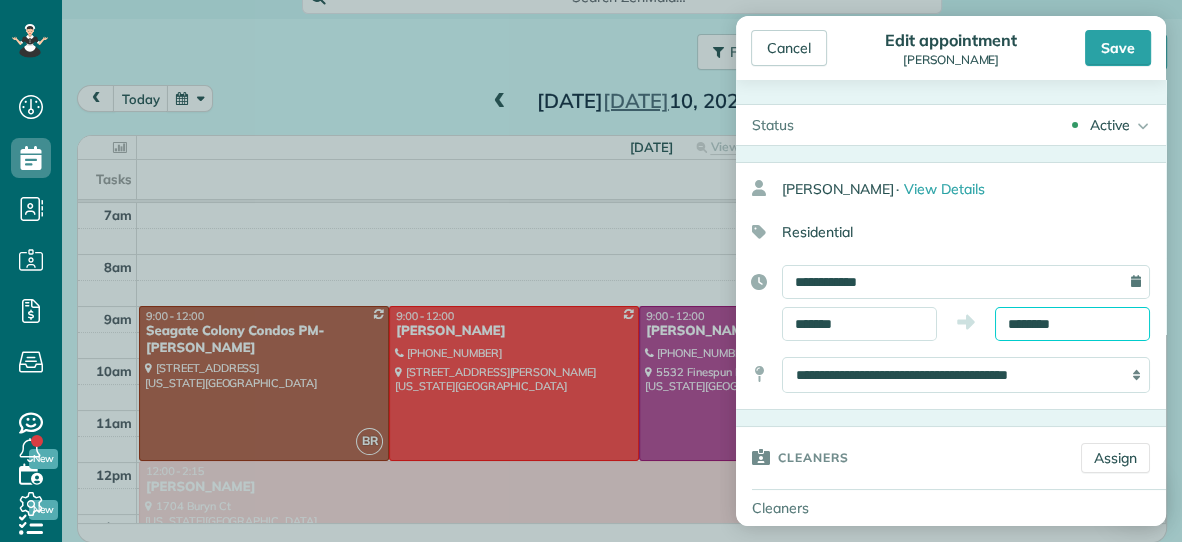 click on "********" at bounding box center (1072, 324) 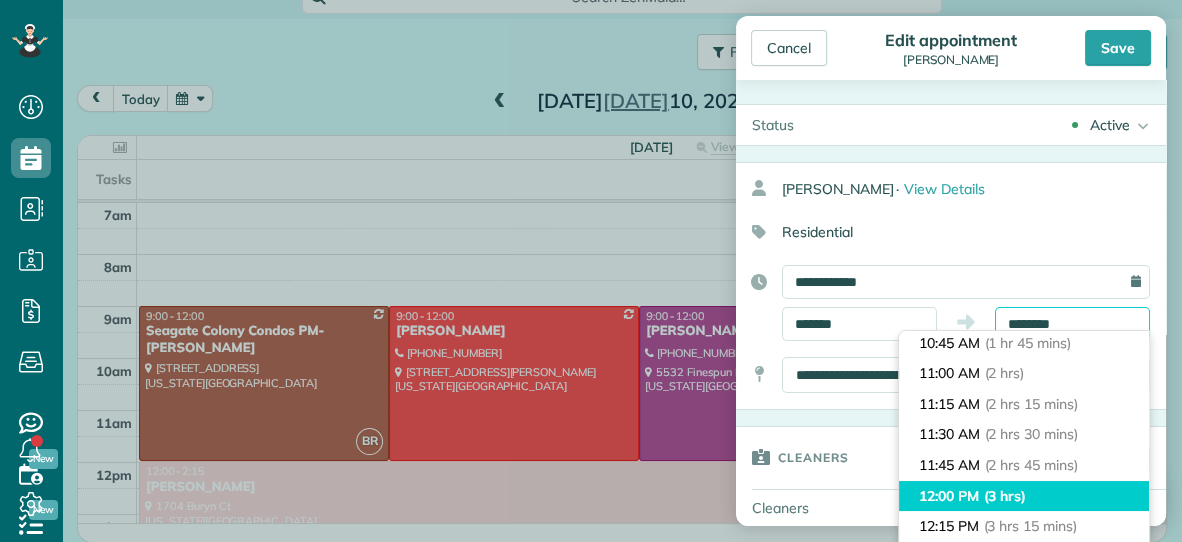 scroll, scrollTop: 212, scrollLeft: 0, axis: vertical 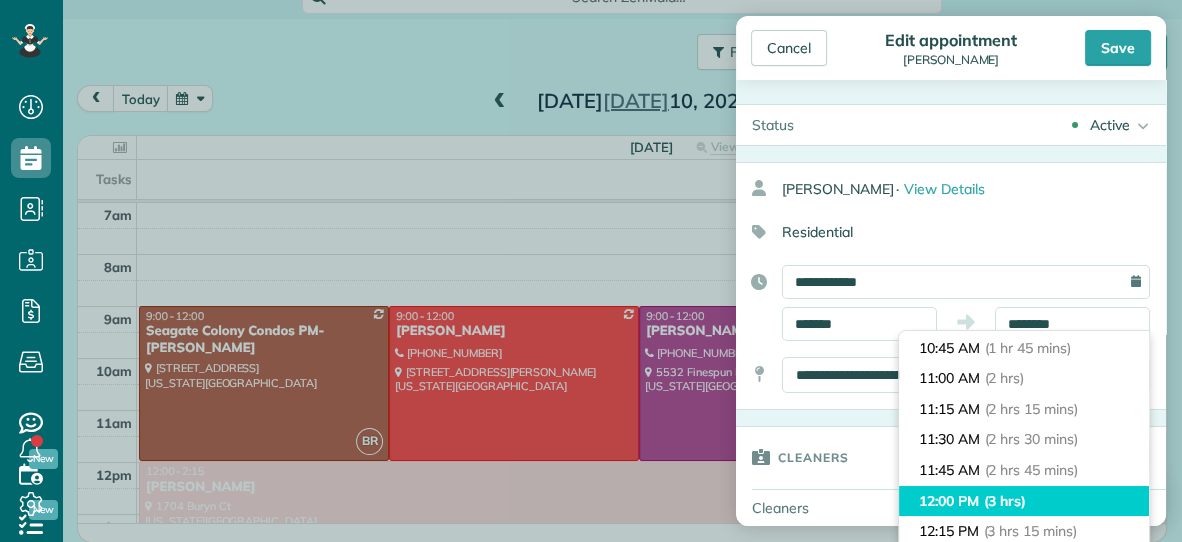 click on "11:00 AM  (2 hrs)" at bounding box center (1024, 378) 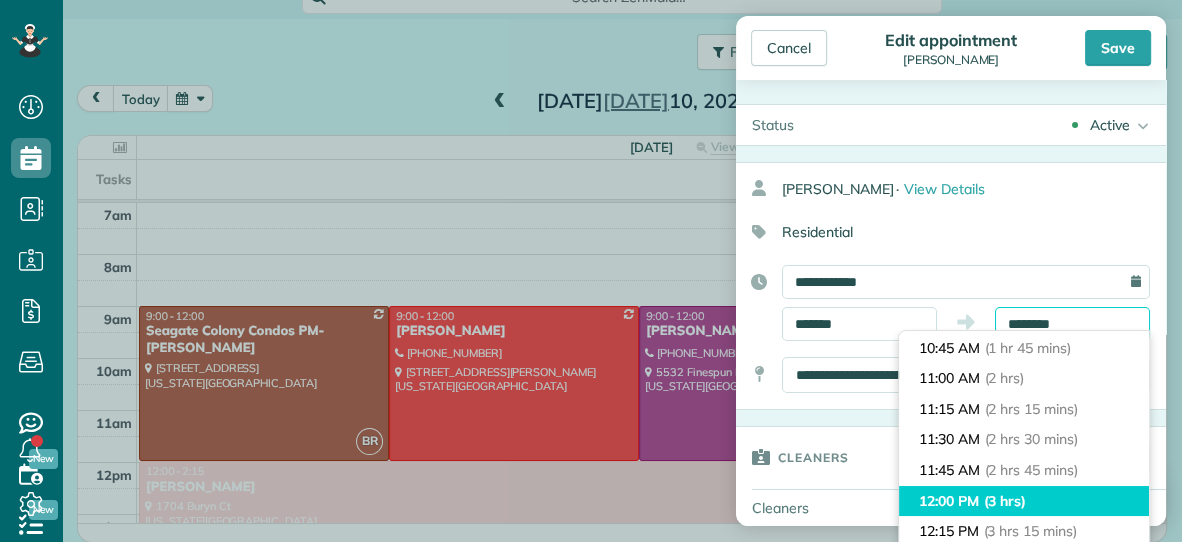 type on "********" 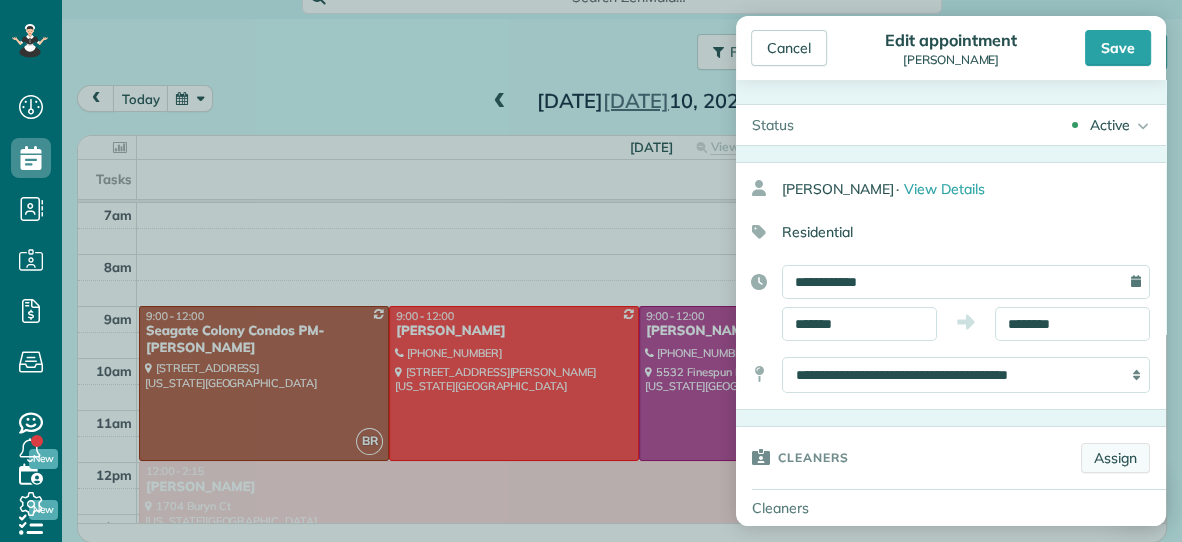click on "Assign" at bounding box center (1115, 458) 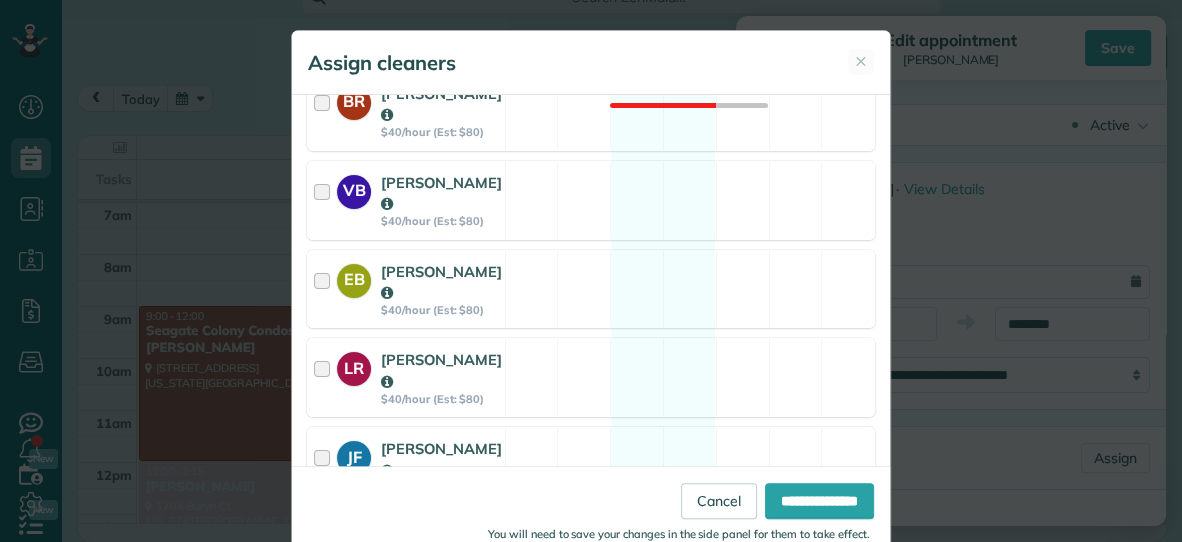 scroll, scrollTop: 385, scrollLeft: 0, axis: vertical 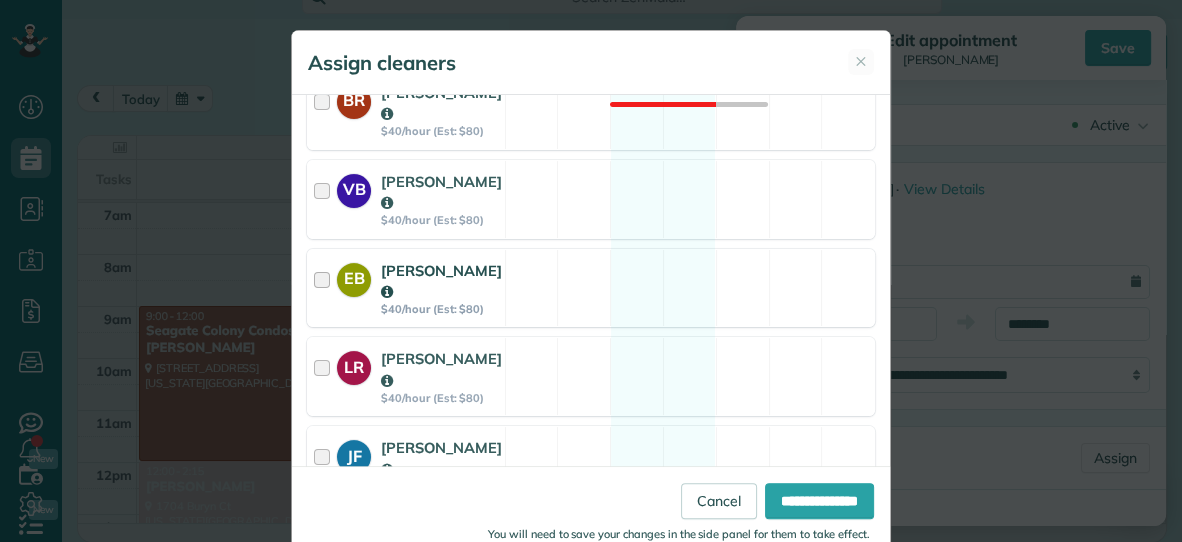 click on "EB
[PERSON_NAME]
$40/hour (Est: $80)
Available" at bounding box center (591, 288) 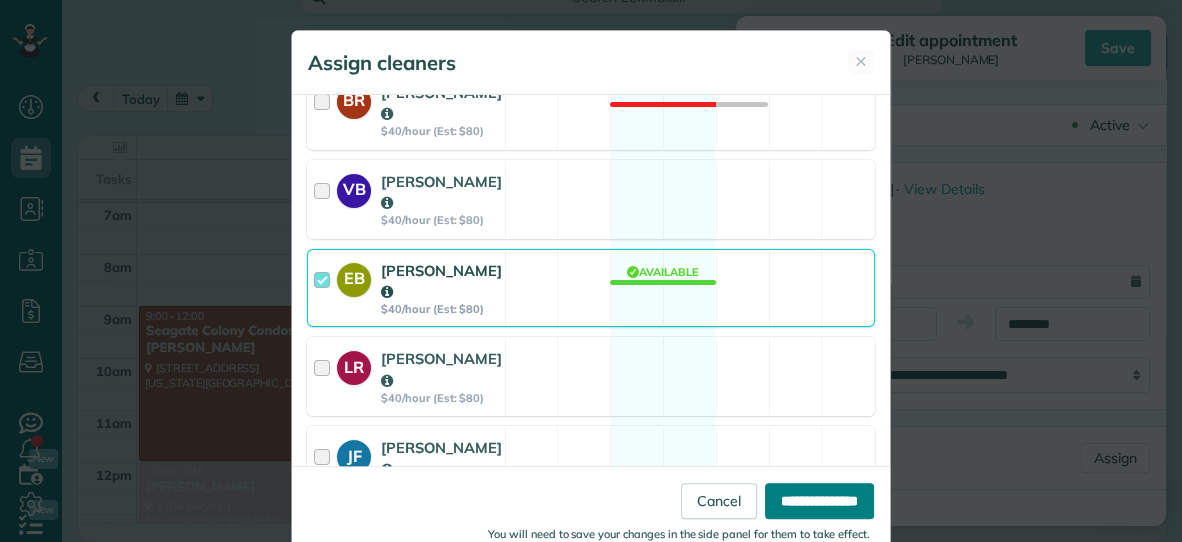 click on "**********" at bounding box center (819, 501) 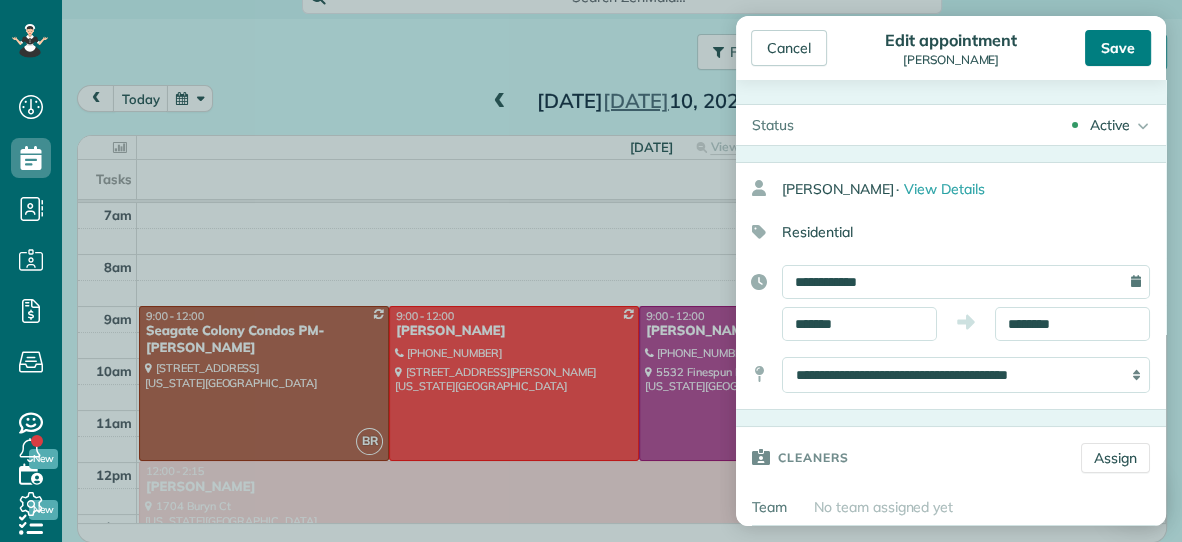 click on "Save" at bounding box center [1118, 48] 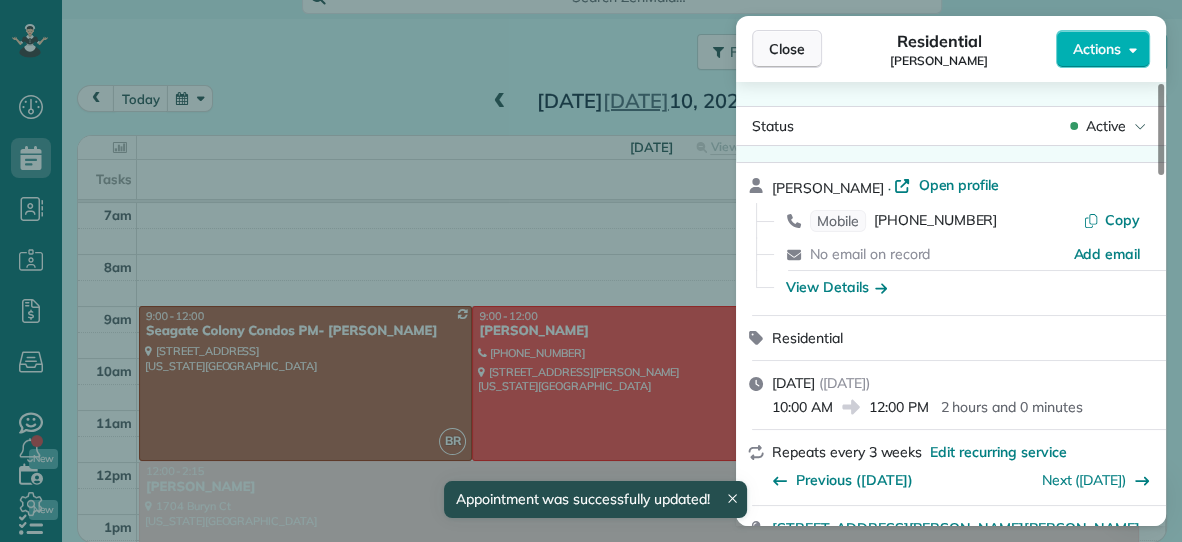 click on "Close" at bounding box center [787, 49] 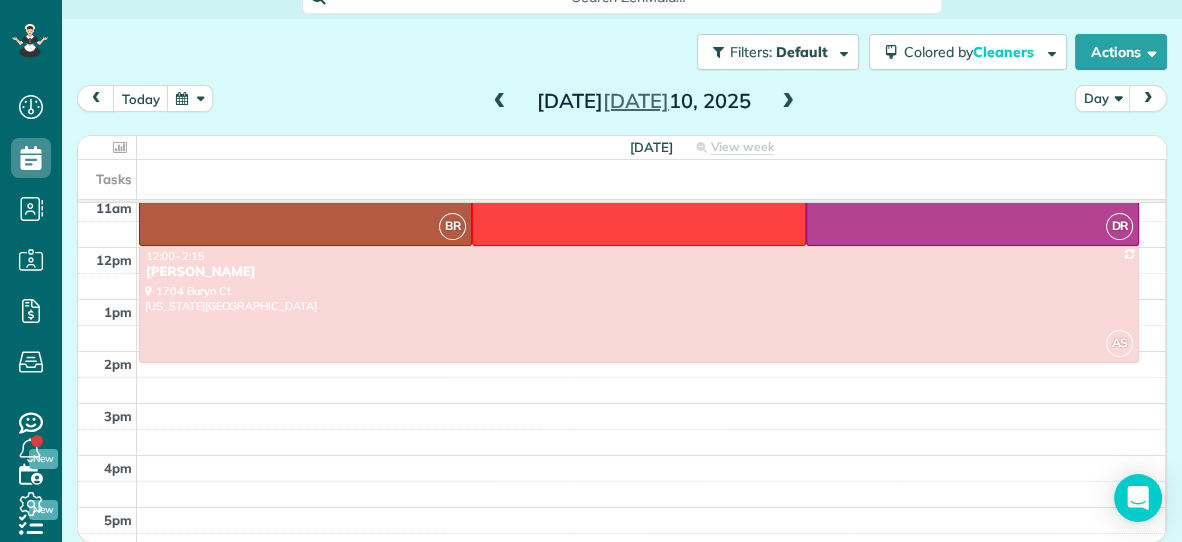 scroll, scrollTop: 218, scrollLeft: 0, axis: vertical 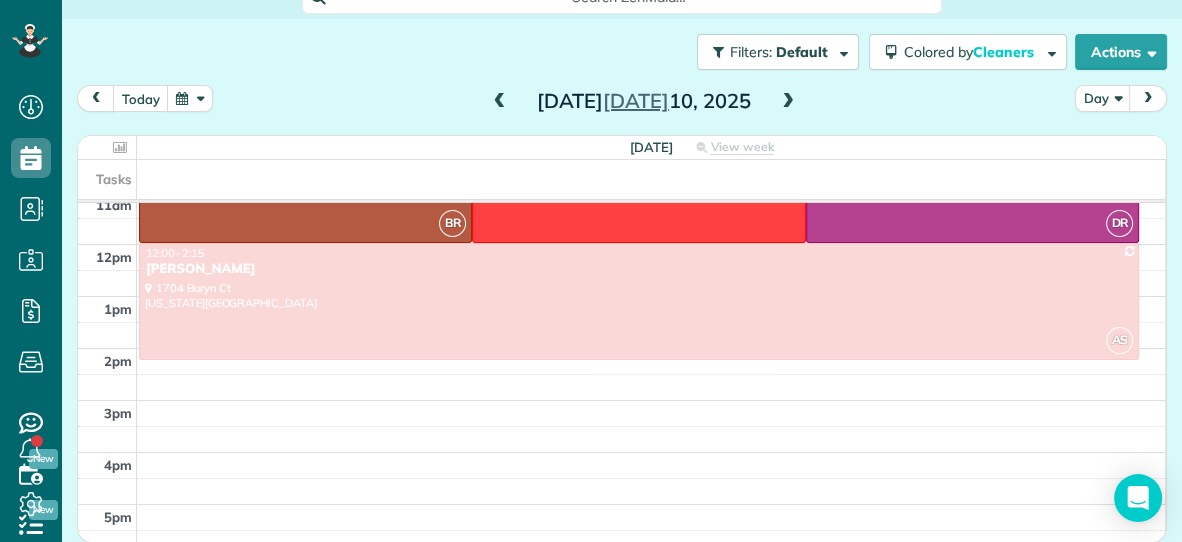 click at bounding box center [788, 102] 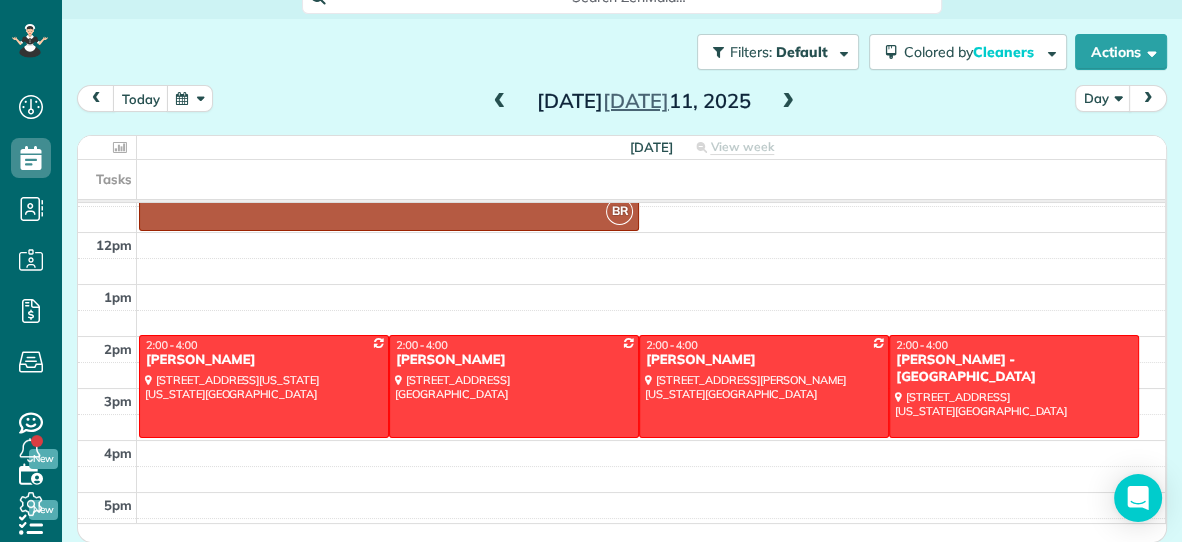 scroll, scrollTop: 237, scrollLeft: 0, axis: vertical 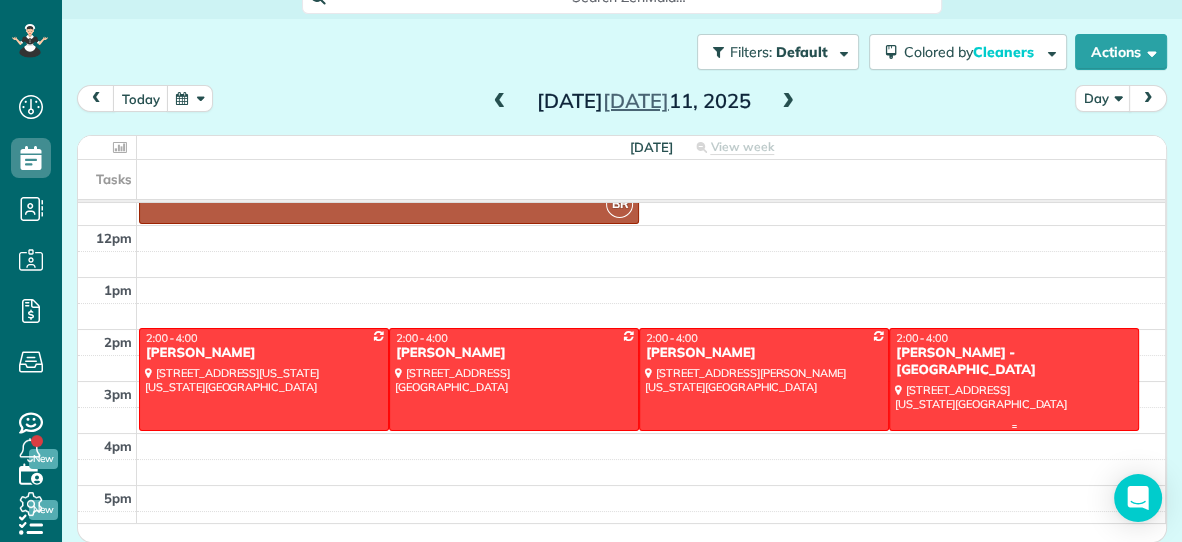 click at bounding box center (1014, 379) 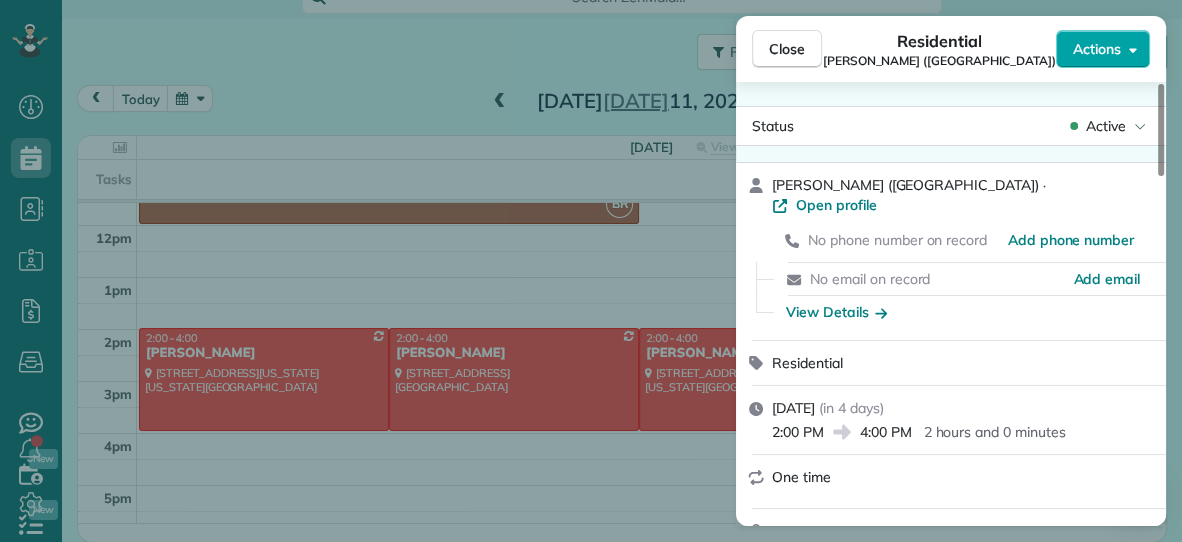 click on "Actions" at bounding box center [1103, 49] 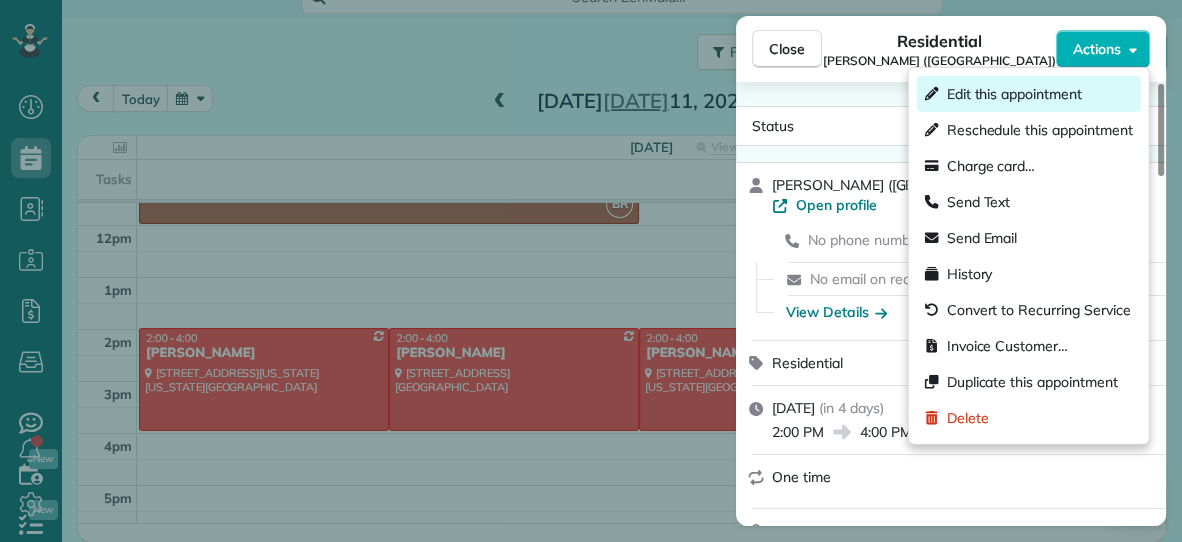 click on "Edit this appointment" at bounding box center [1014, 94] 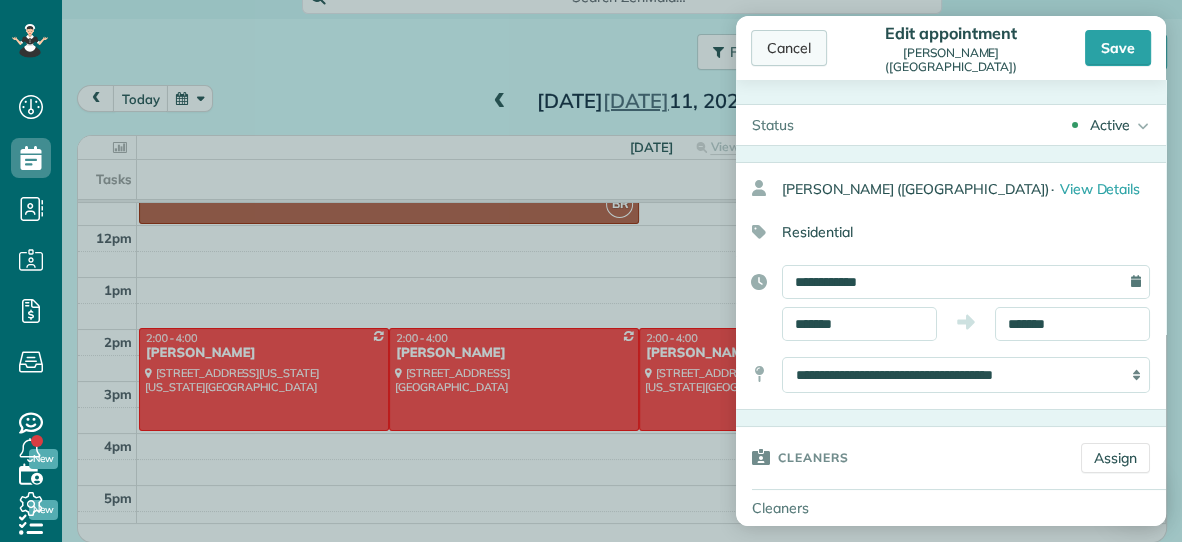 click on "Cancel" at bounding box center (789, 48) 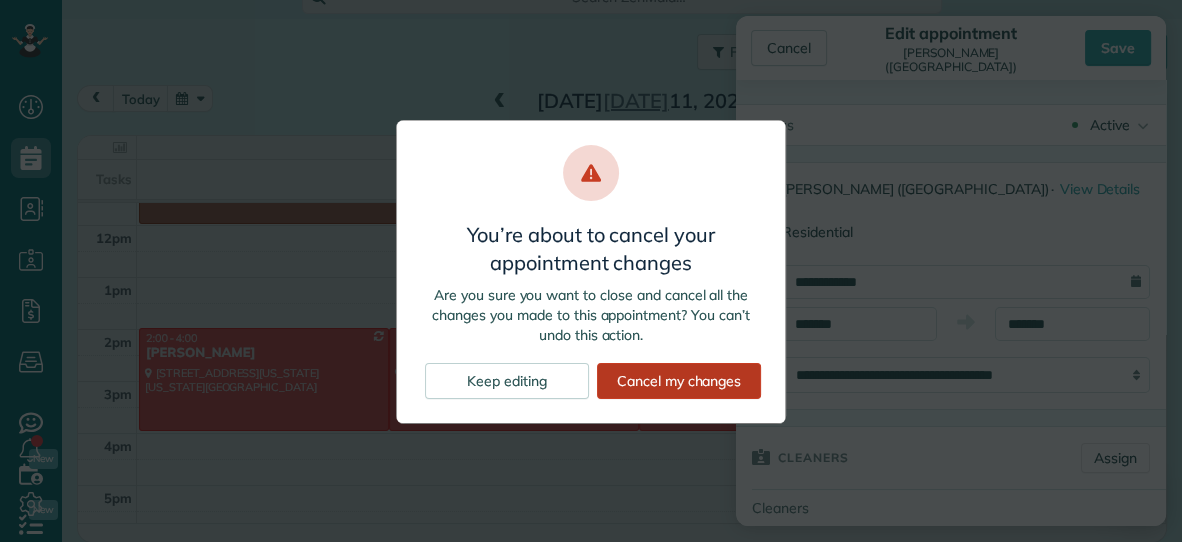 click on "Cancel my changes" at bounding box center (679, 381) 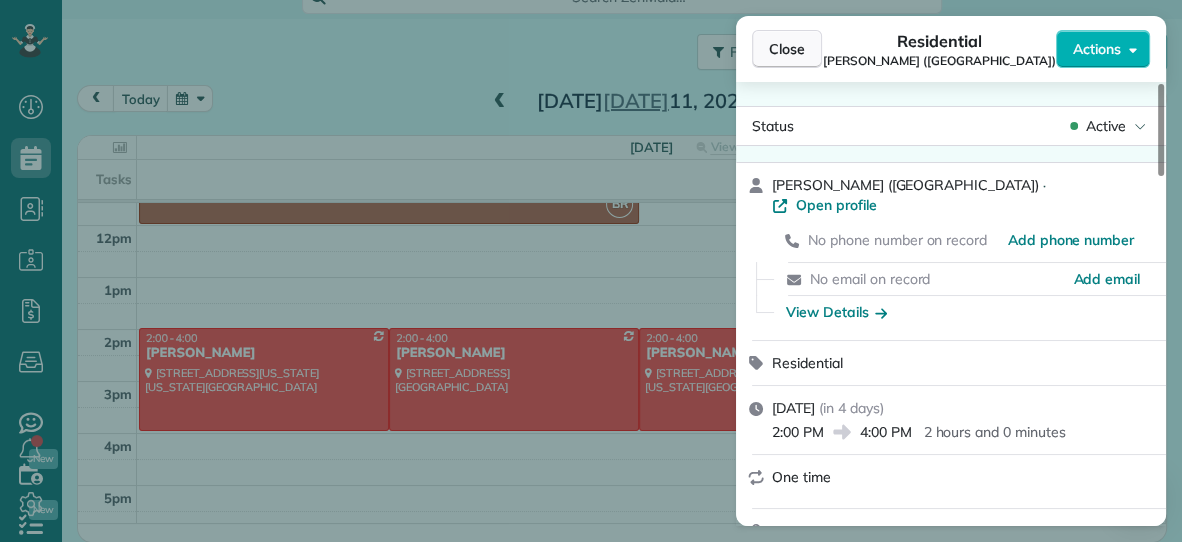 click on "Close" at bounding box center (787, 49) 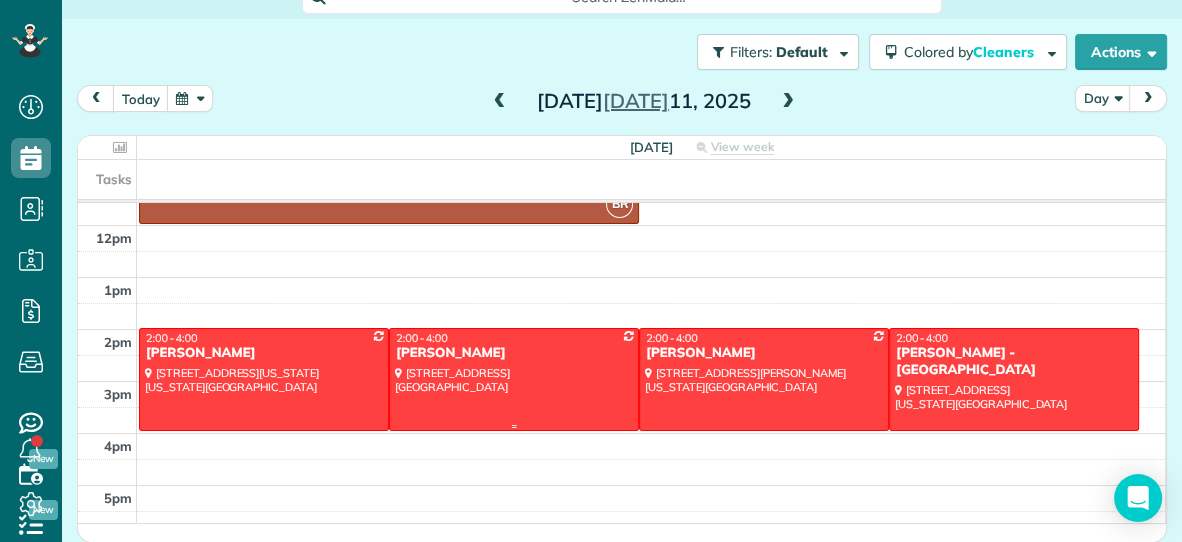 click at bounding box center (514, 379) 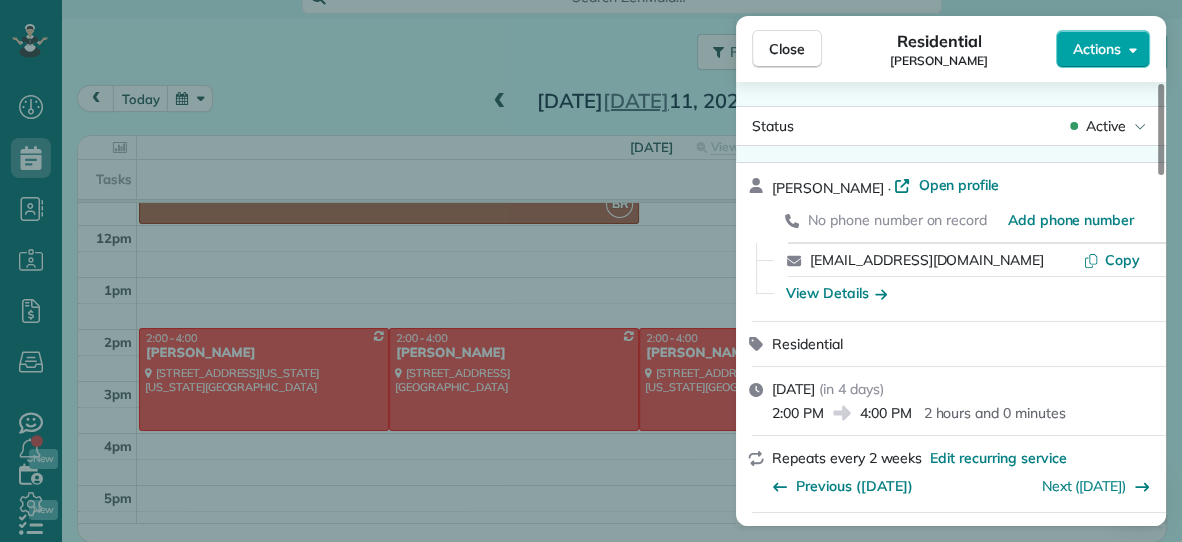 click on "Actions" at bounding box center [1097, 49] 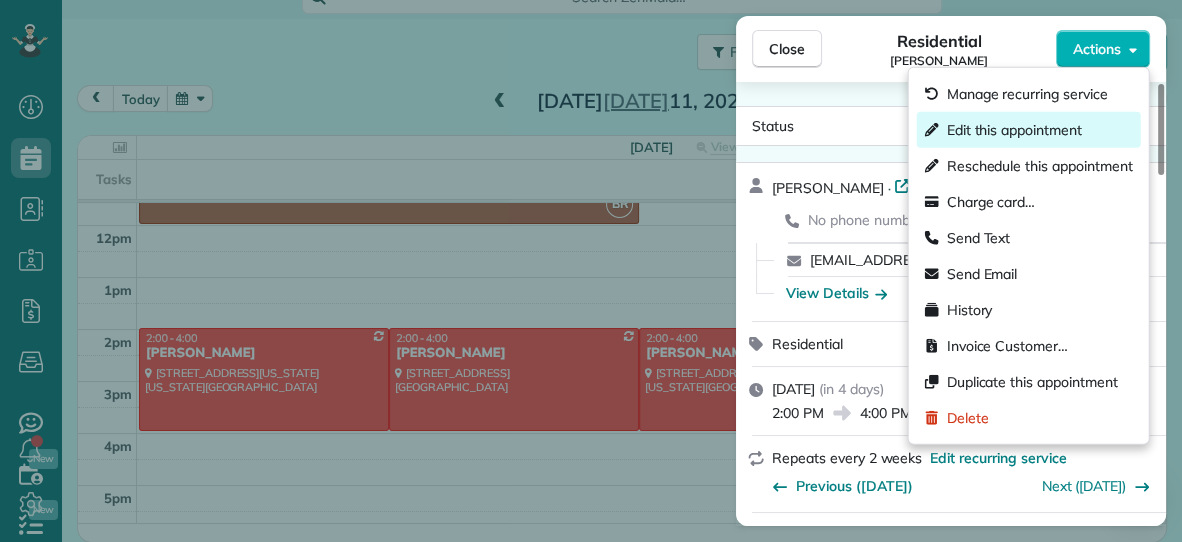 click on "Edit this appointment" at bounding box center (1014, 130) 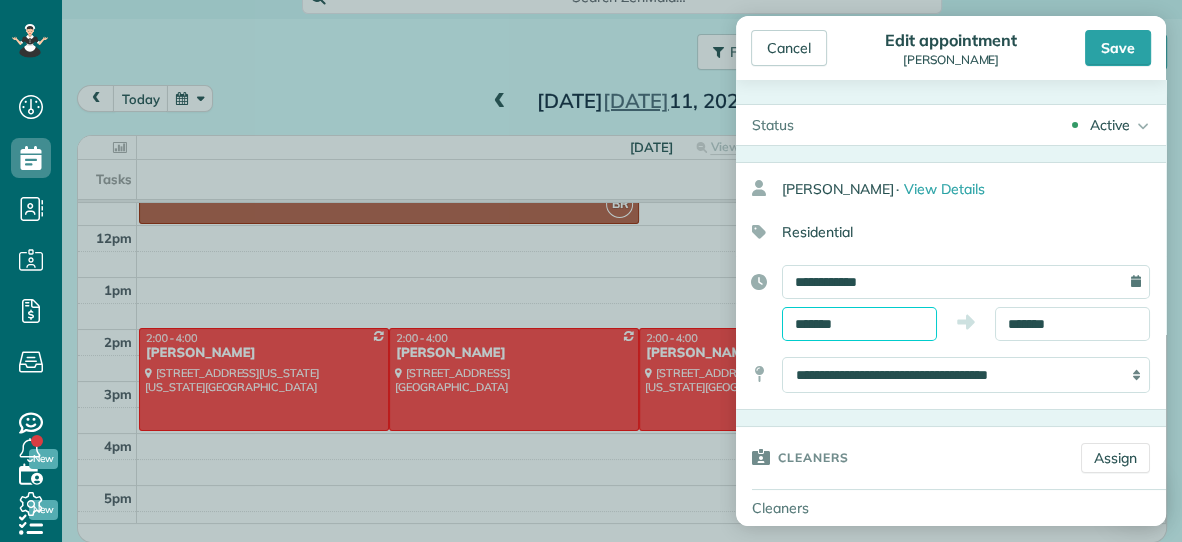 click on "*******" at bounding box center (859, 324) 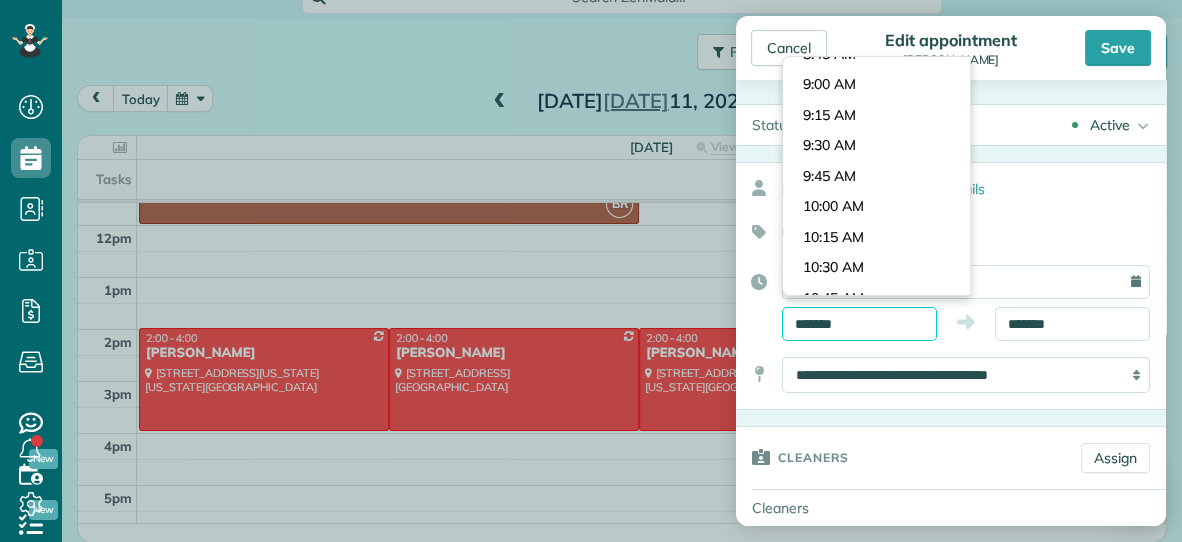 scroll, scrollTop: 1032, scrollLeft: 0, axis: vertical 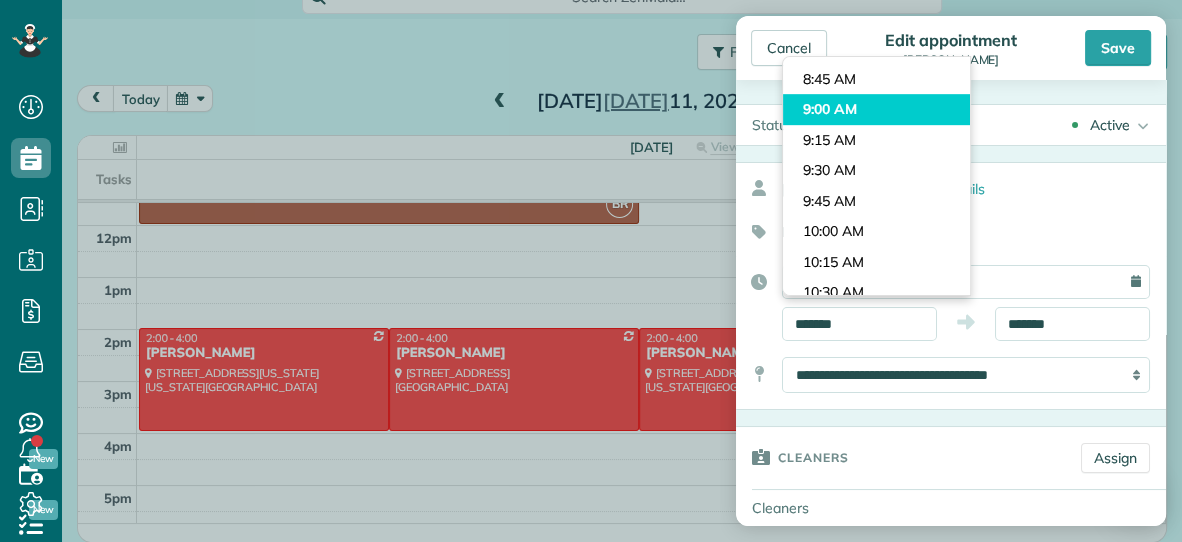click on "Dashboard
Scheduling
Calendar View
List View
Dispatch View - Weekly scheduling (Beta)" at bounding box center (591, 271) 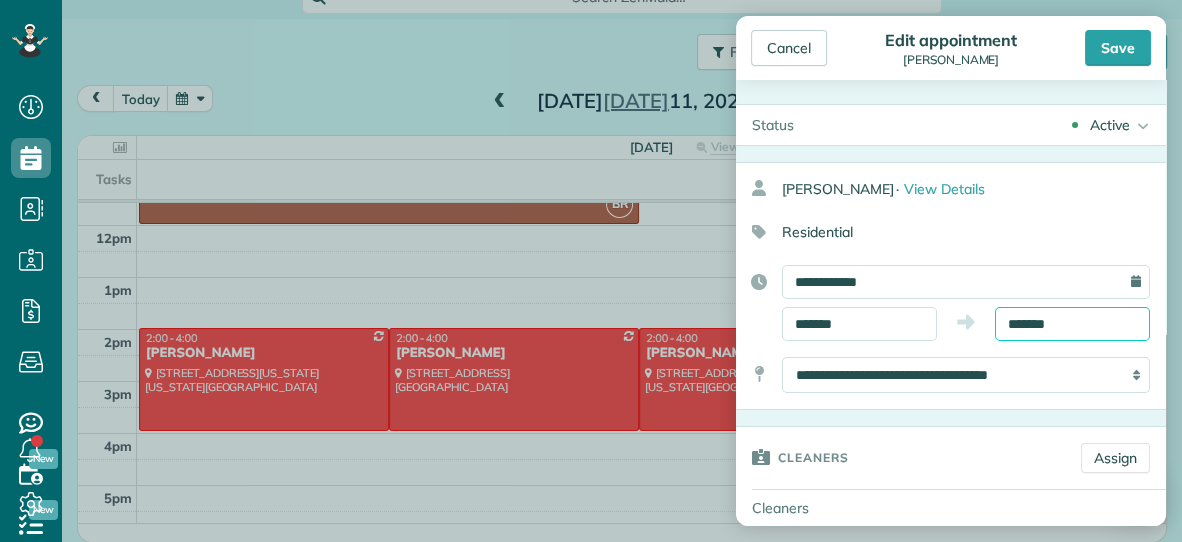click on "*******" at bounding box center [1072, 324] 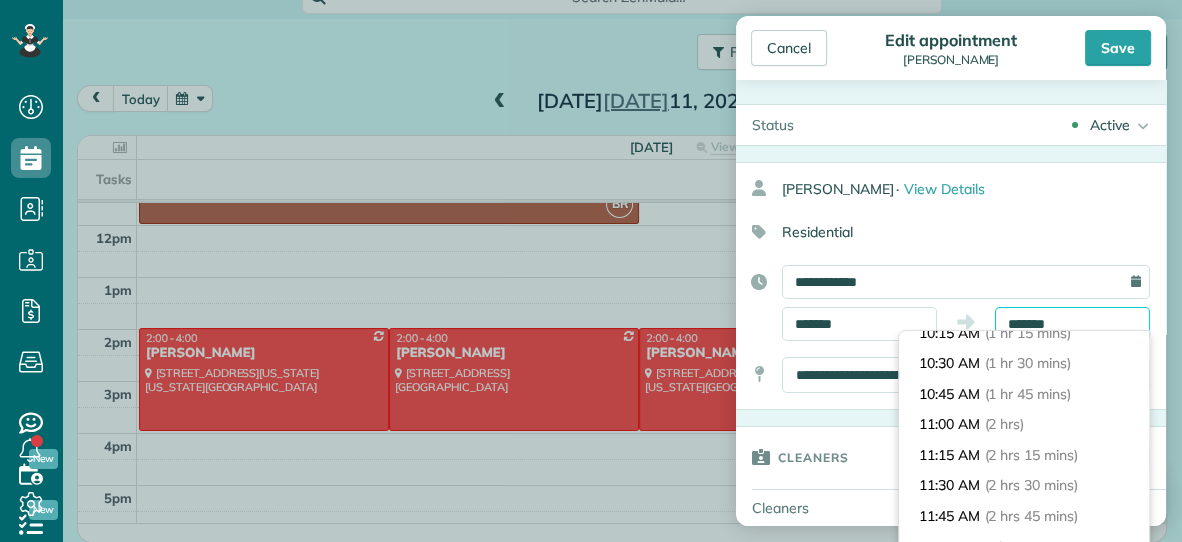 scroll, scrollTop: 141, scrollLeft: 0, axis: vertical 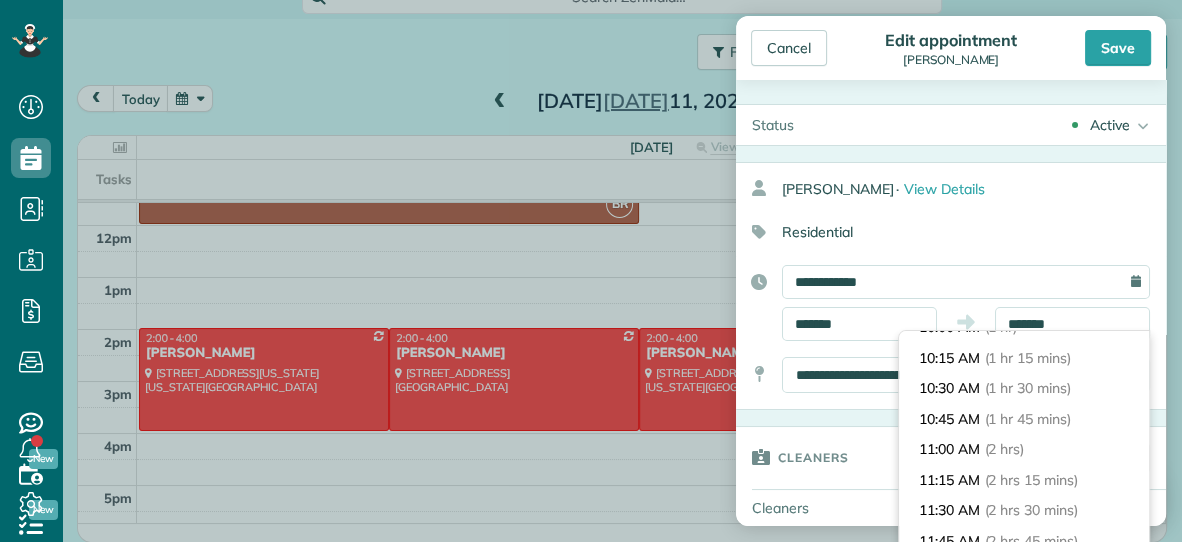 click on "(2 hrs)" at bounding box center (1005, 449) 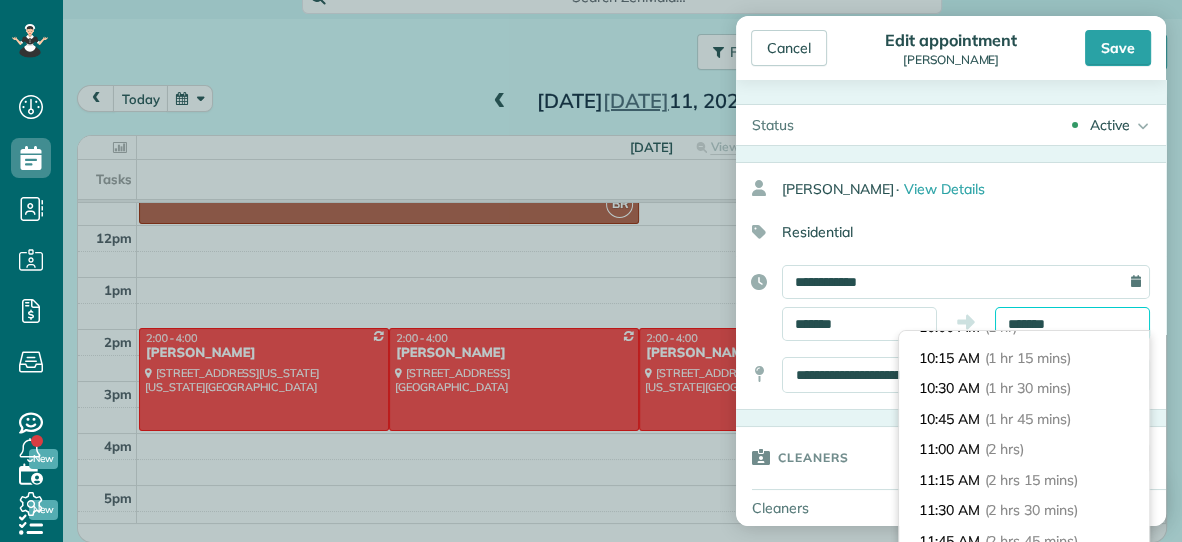 type on "********" 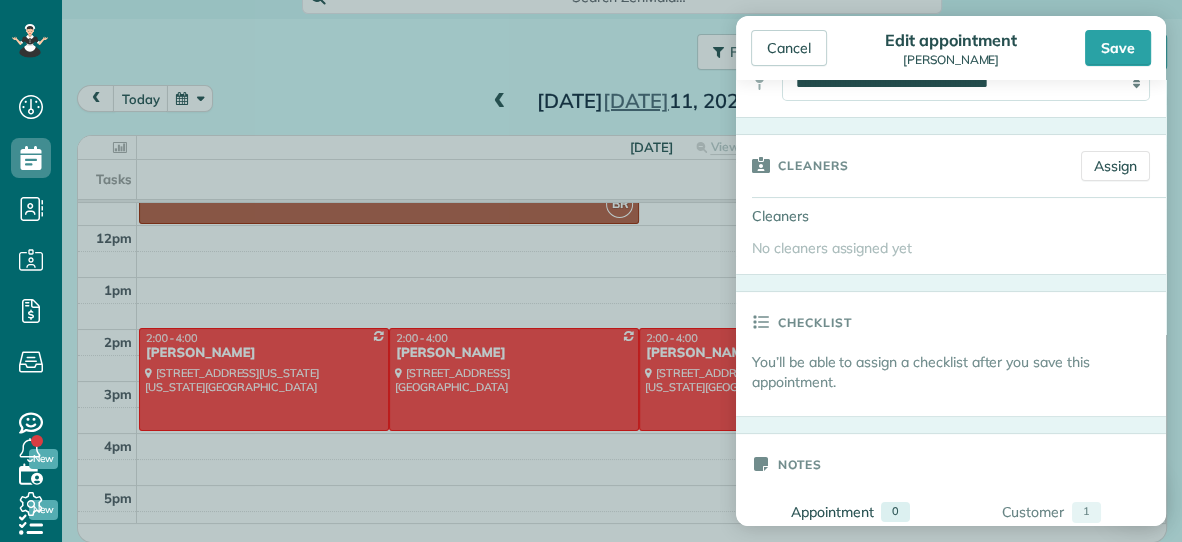 scroll, scrollTop: 312, scrollLeft: 0, axis: vertical 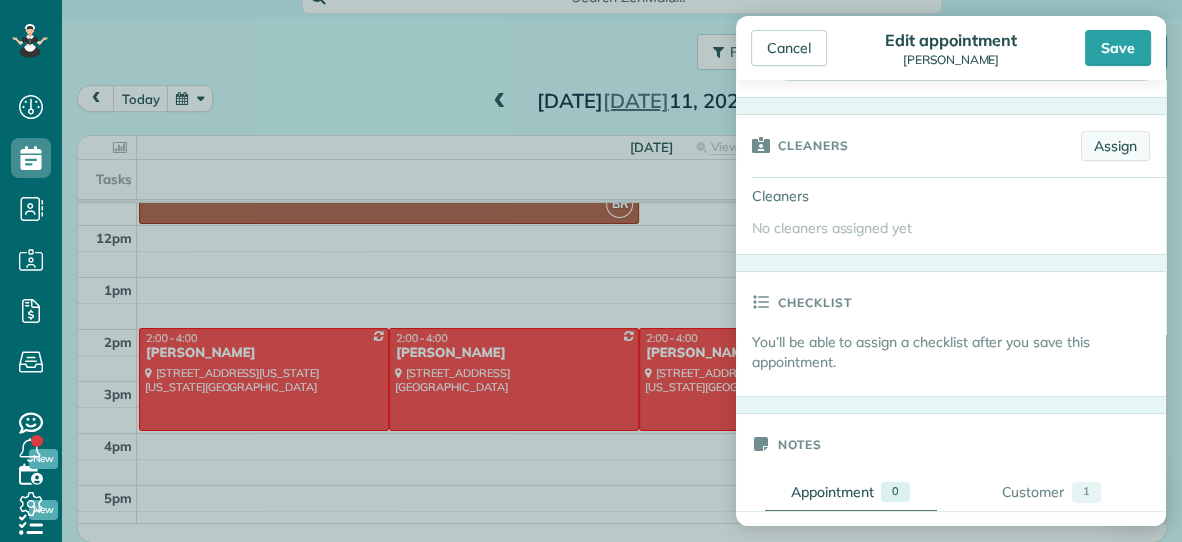 click on "Assign" at bounding box center (1115, 146) 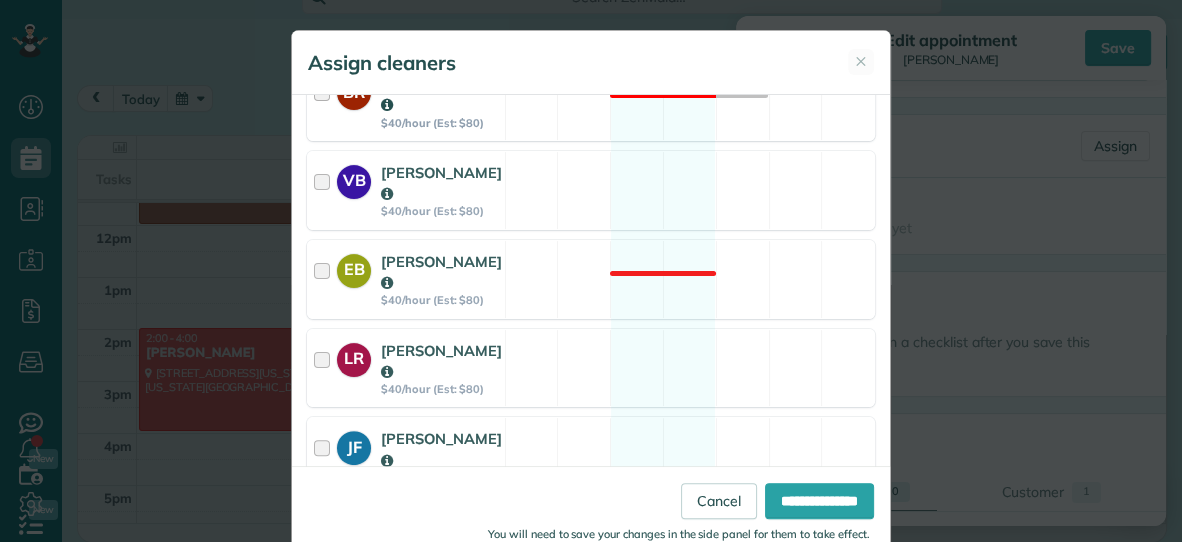 scroll, scrollTop: 483, scrollLeft: 0, axis: vertical 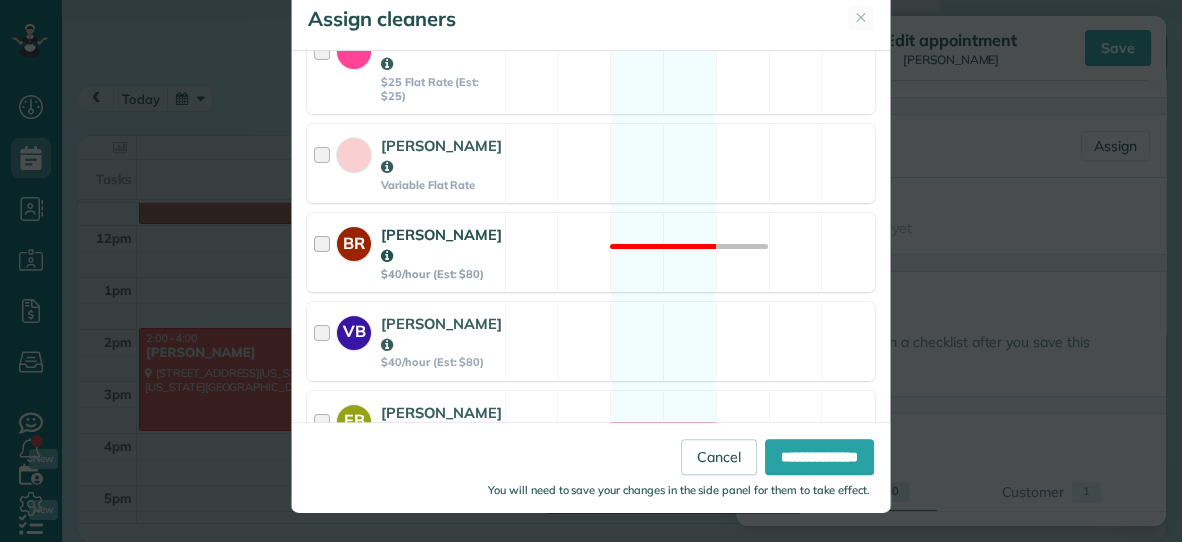 click on "BR
[PERSON_NAME]
$40/hour (Est: $80)
Not available" at bounding box center (591, 252) 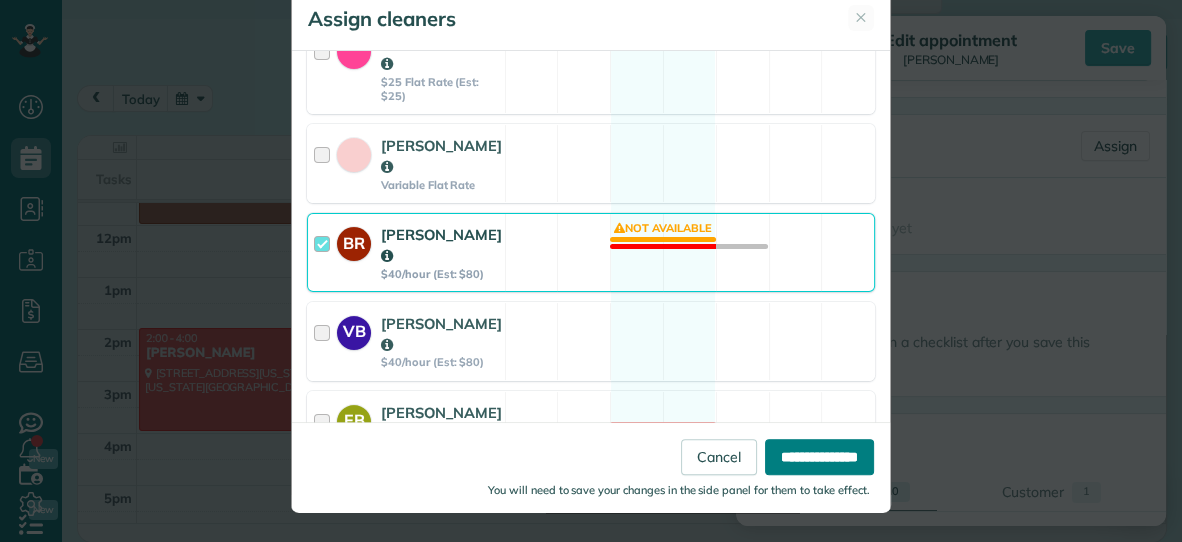 click on "**********" at bounding box center (819, 457) 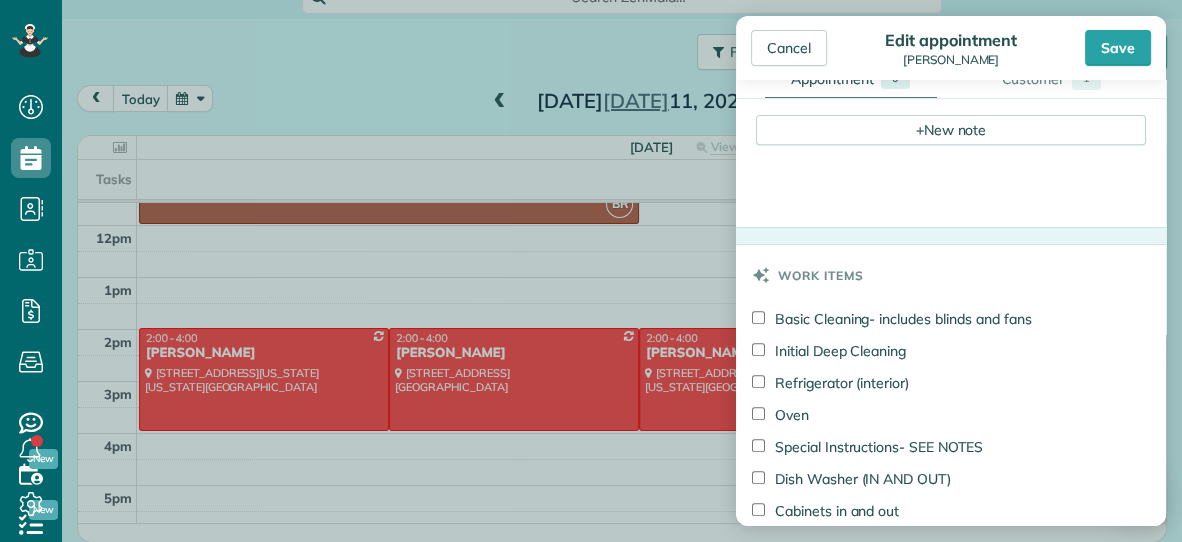 scroll, scrollTop: 755, scrollLeft: 0, axis: vertical 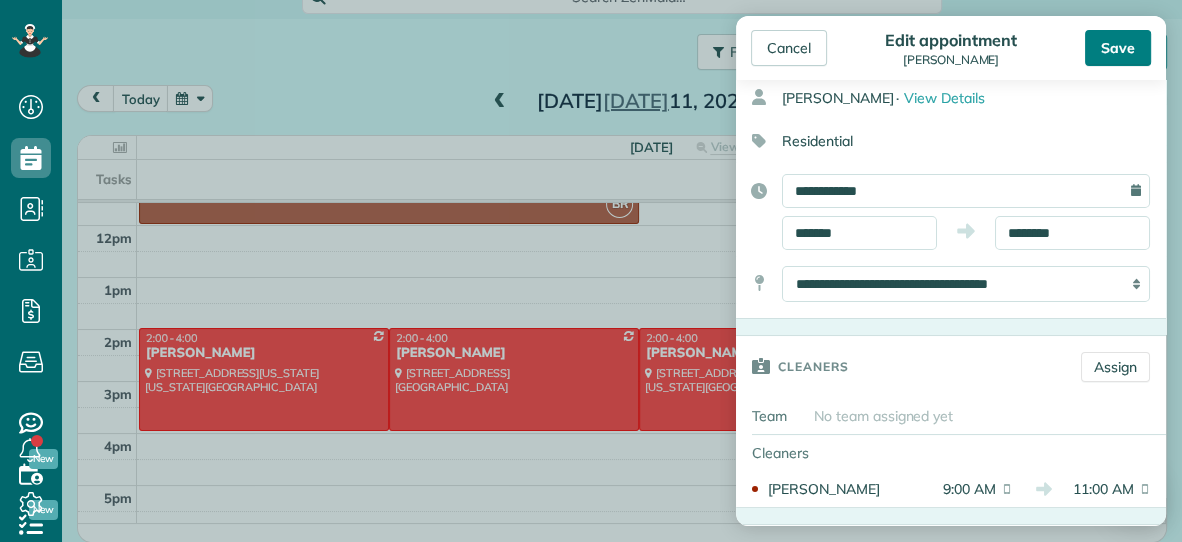 click on "Save" at bounding box center (1118, 48) 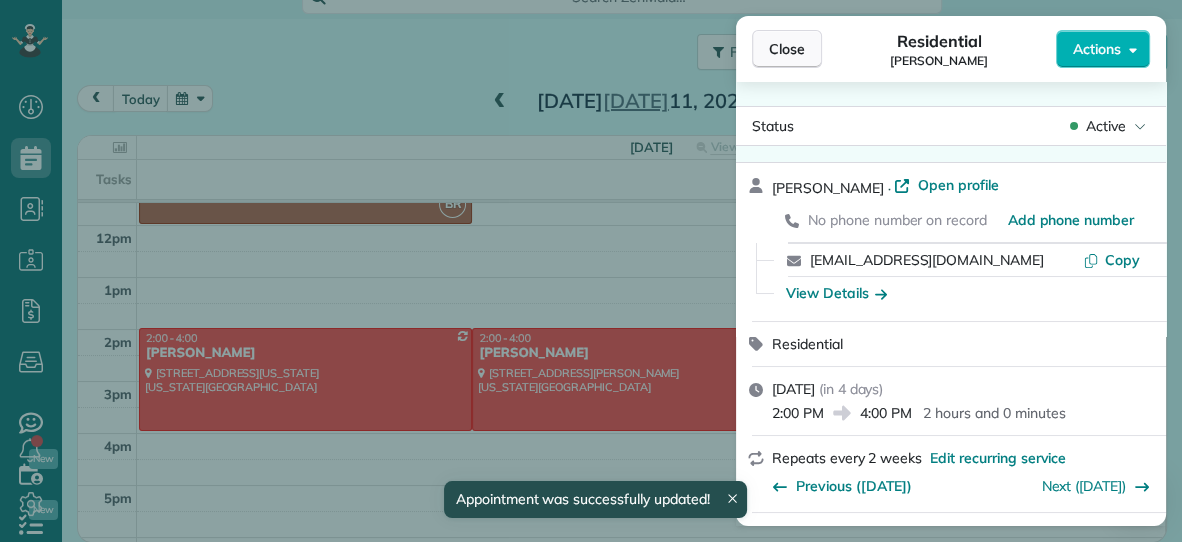 scroll, scrollTop: 96, scrollLeft: 0, axis: vertical 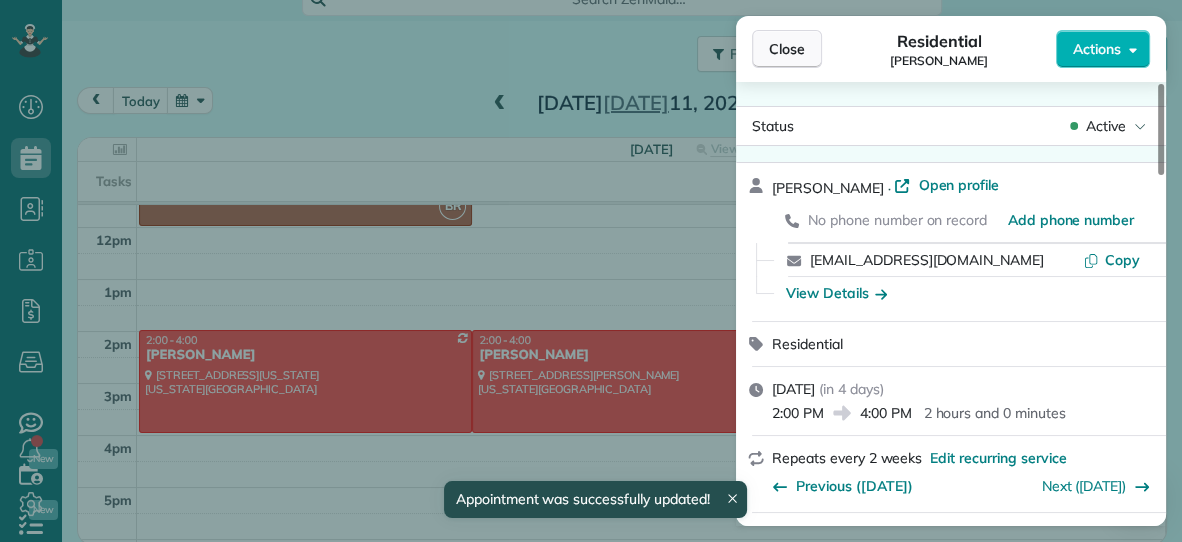 click on "Close" at bounding box center [787, 49] 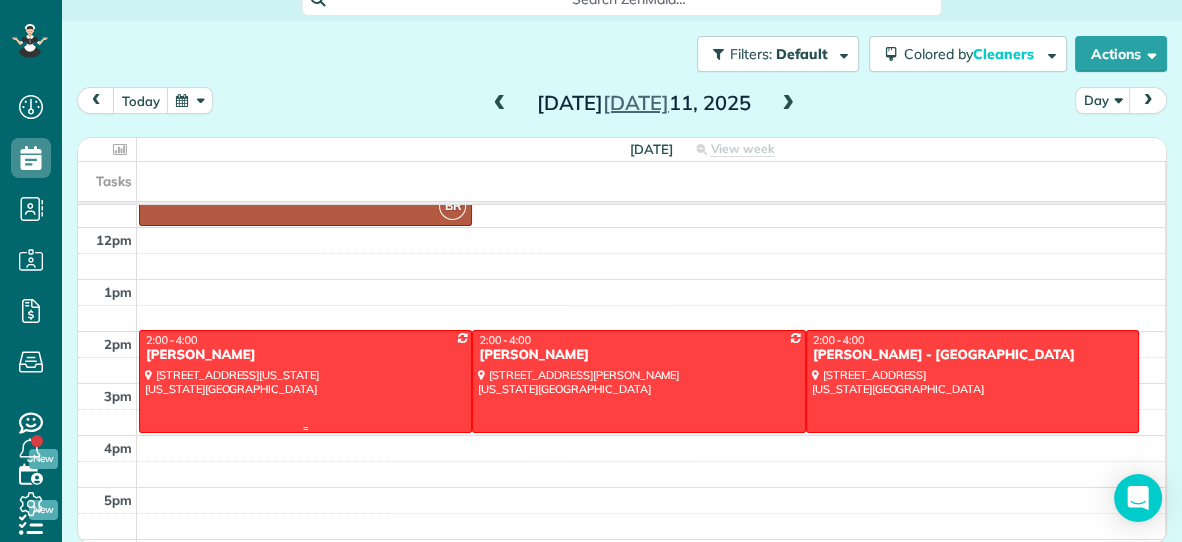 click at bounding box center (305, 381) 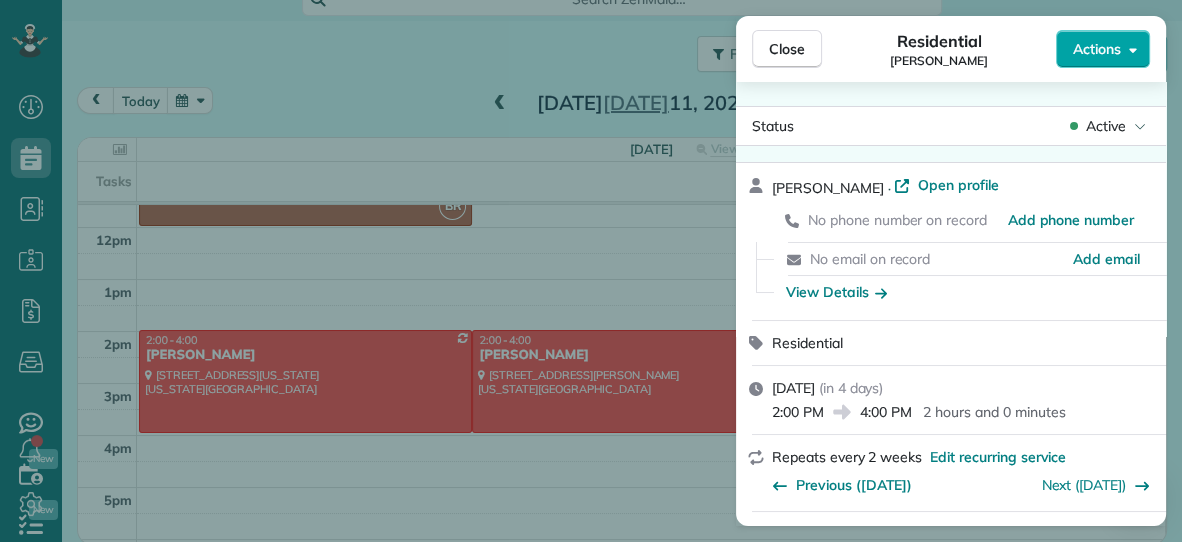 click on "Actions" at bounding box center (1097, 49) 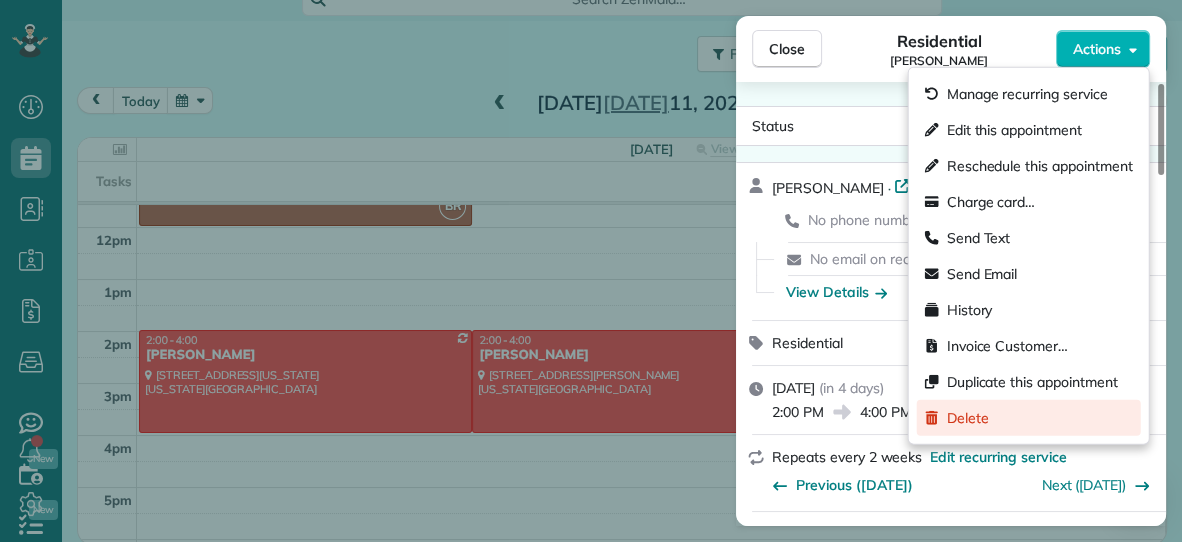 click on "Delete" at bounding box center (968, 418) 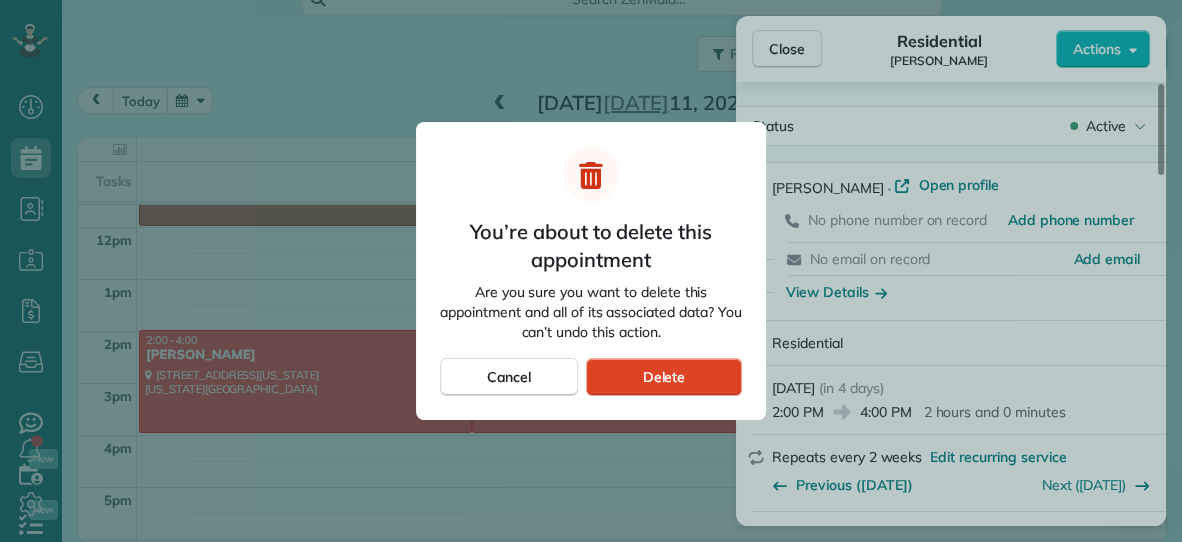 click on "Delete" at bounding box center [663, 377] 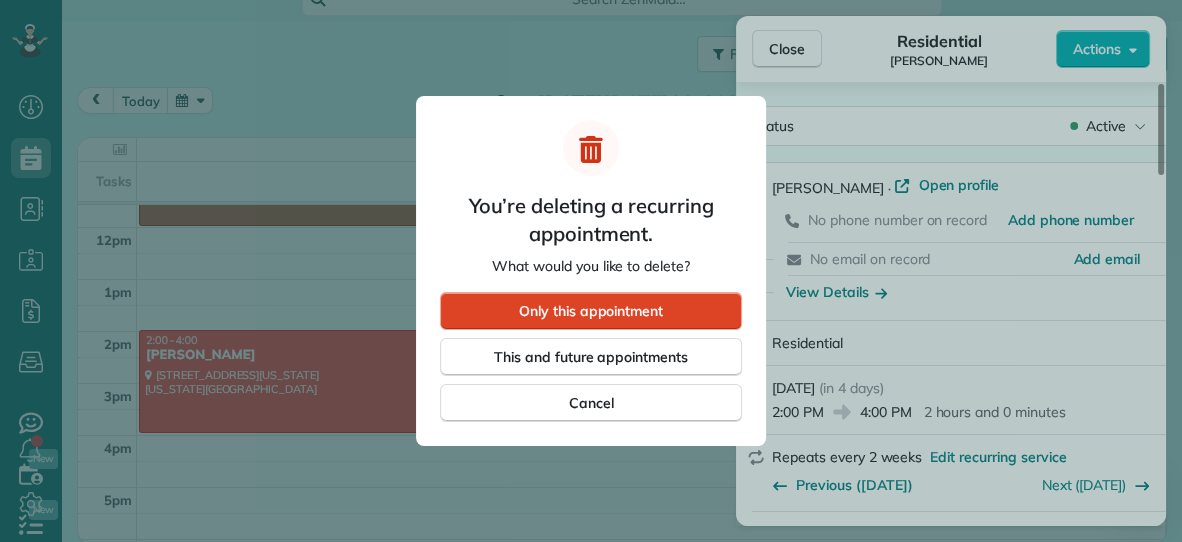 click on "Only this appointment" at bounding box center (591, 311) 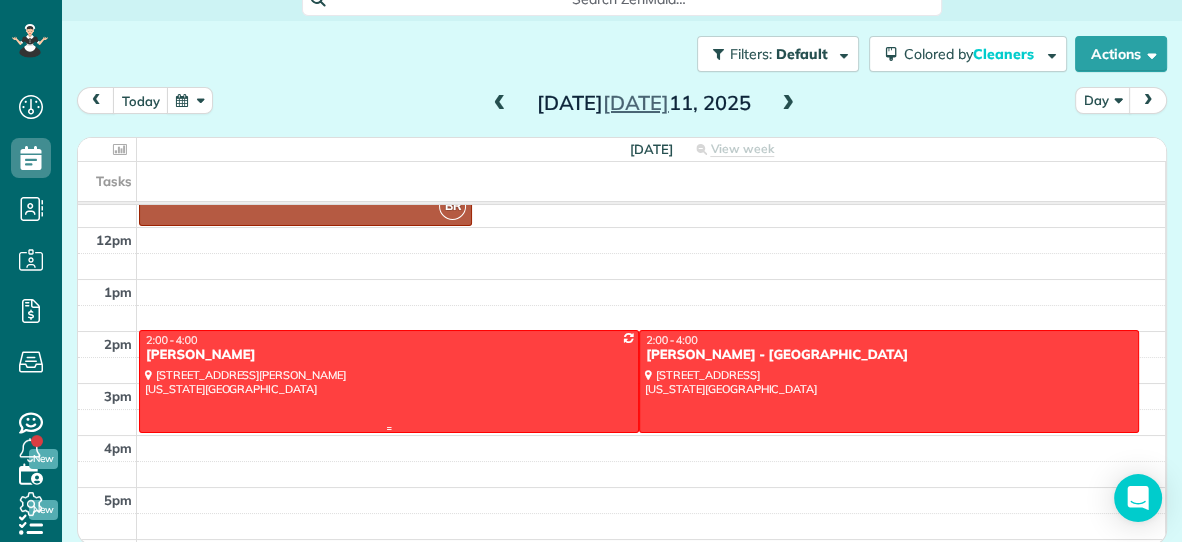 click at bounding box center (389, 381) 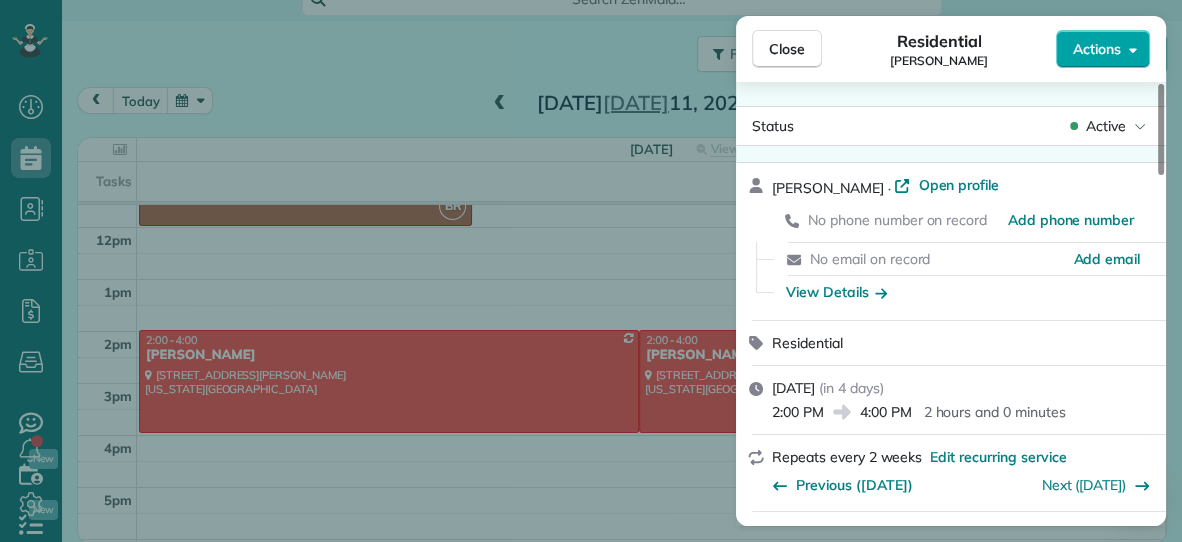 click on "Actions" at bounding box center (1097, 49) 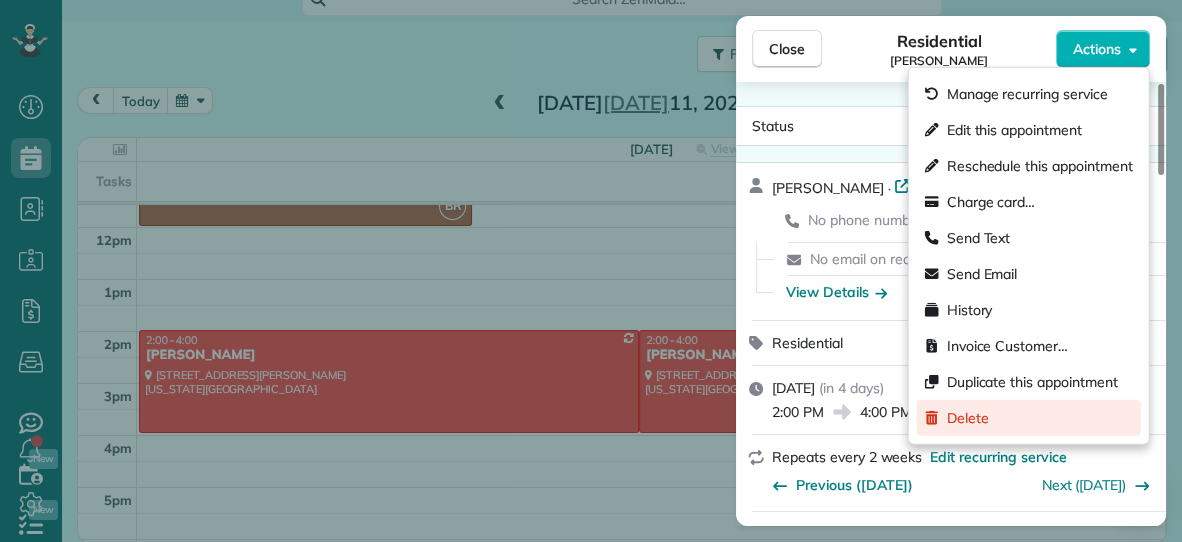 click on "Delete" at bounding box center [968, 418] 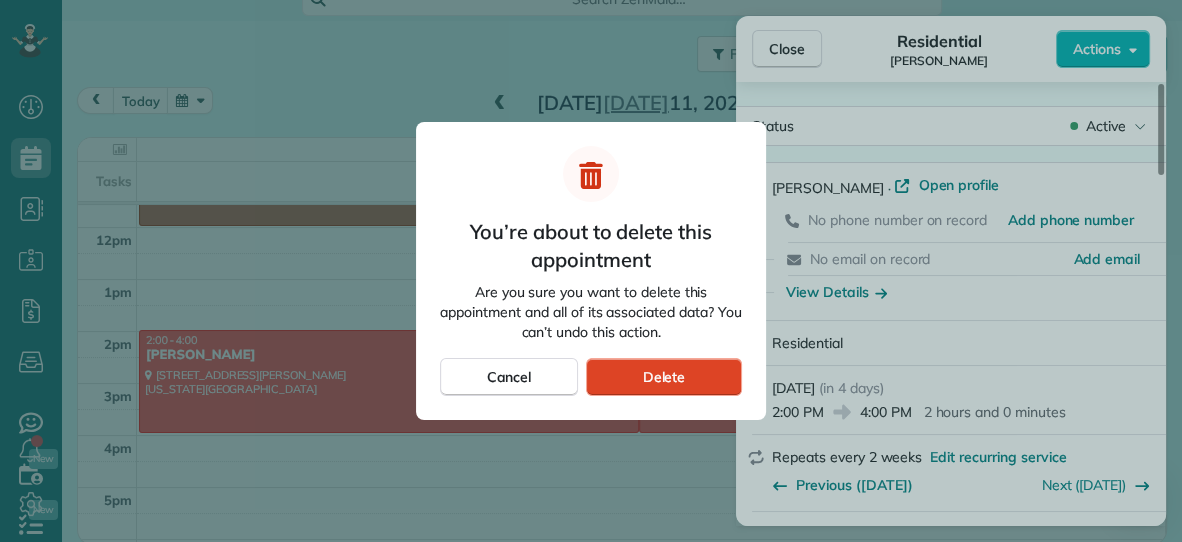 click on "Delete" at bounding box center [664, 377] 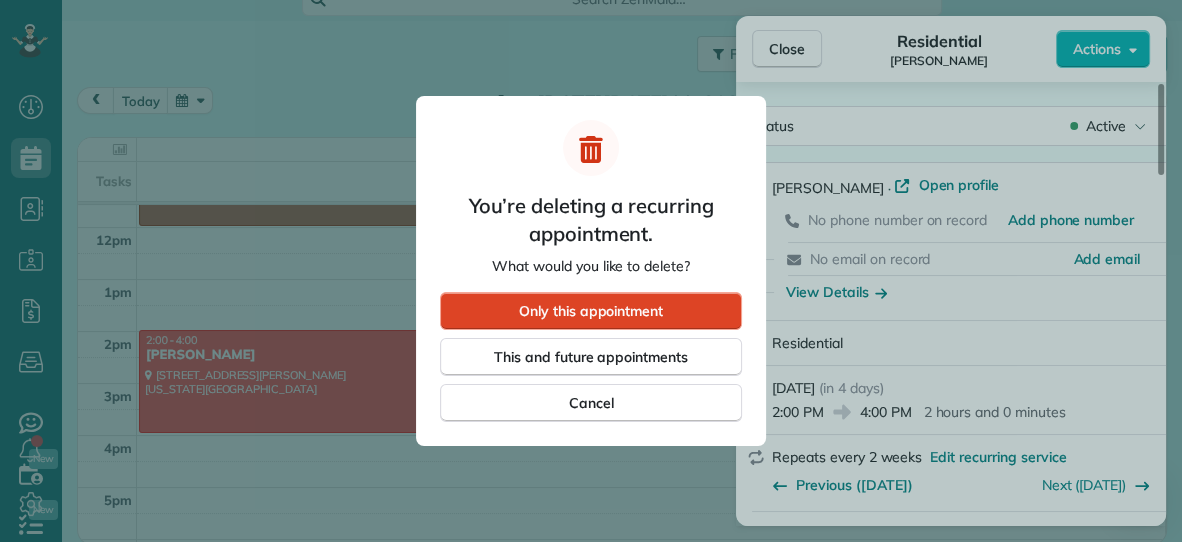click on "Only this appointment" at bounding box center (591, 311) 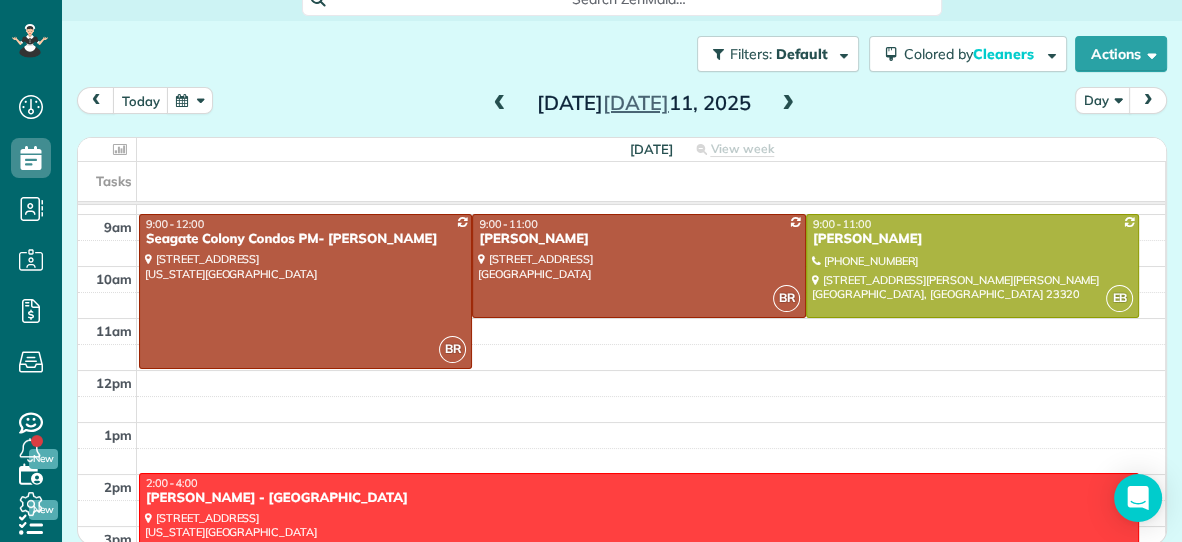 scroll, scrollTop: 97, scrollLeft: 0, axis: vertical 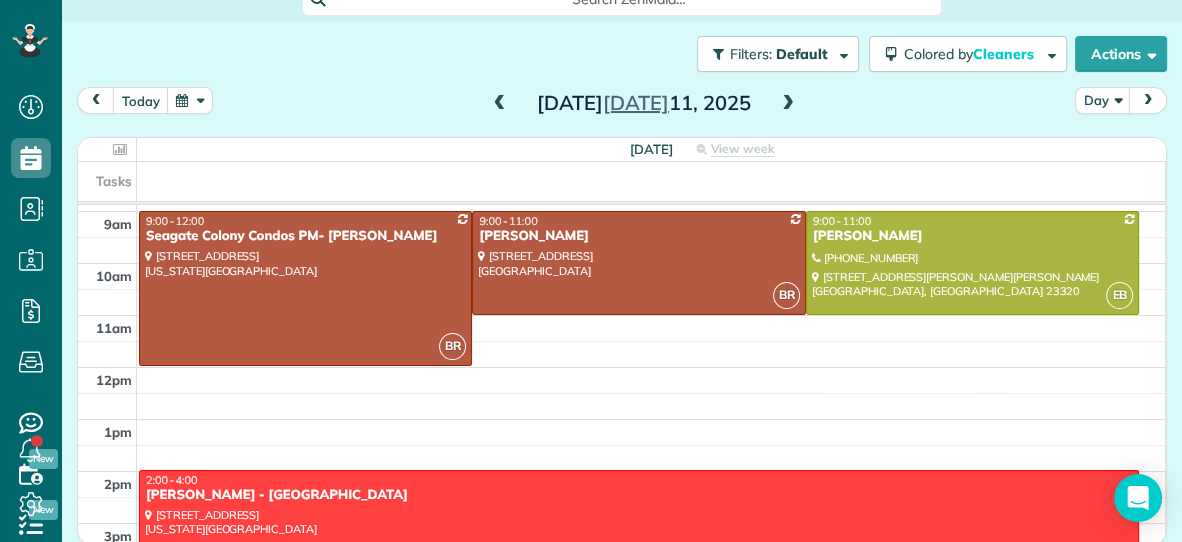 click at bounding box center (500, 104) 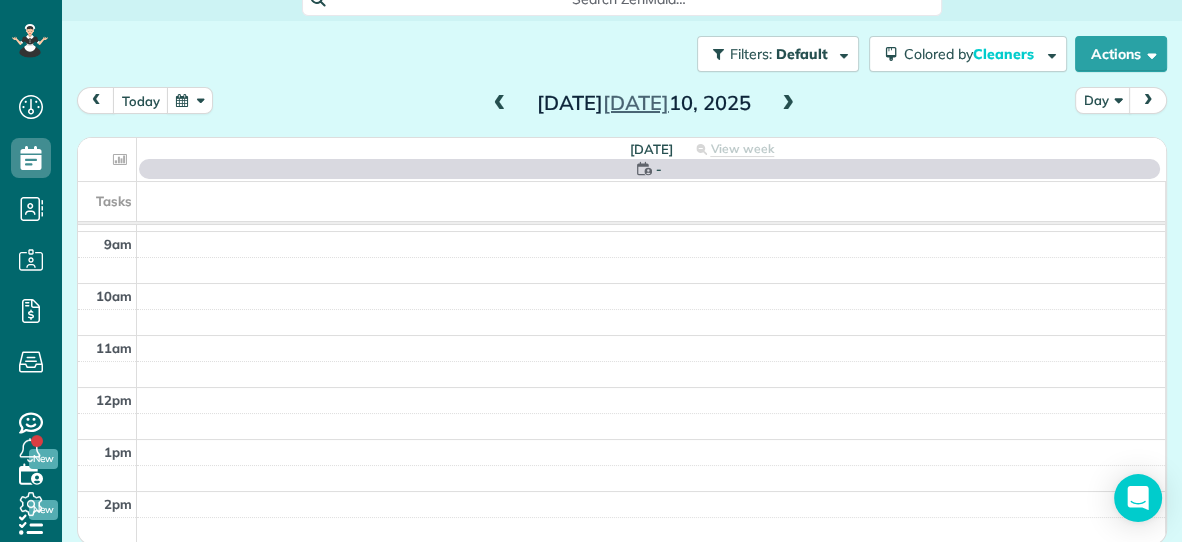 scroll, scrollTop: 0, scrollLeft: 0, axis: both 